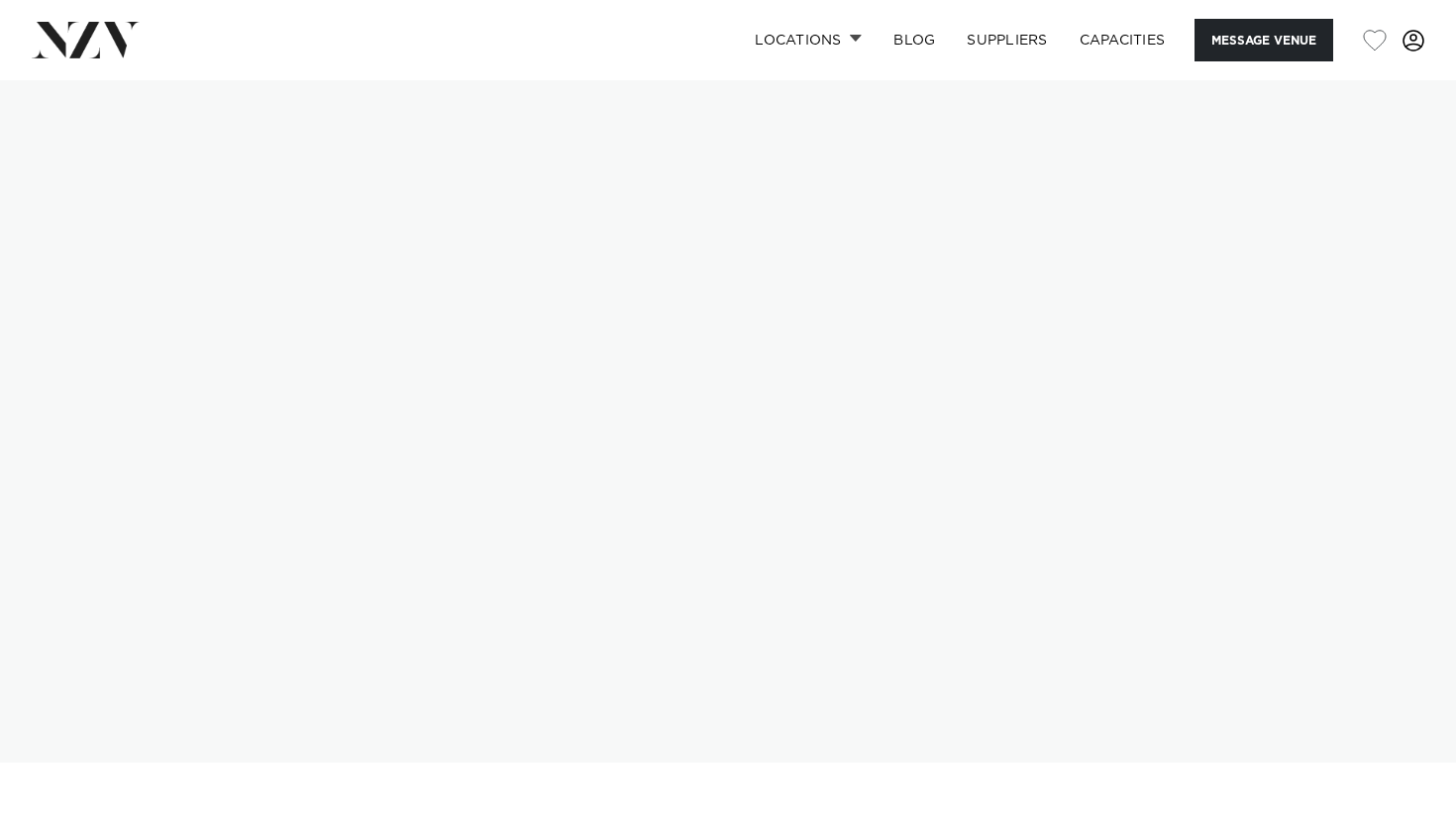 scroll, scrollTop: 0, scrollLeft: 0, axis: both 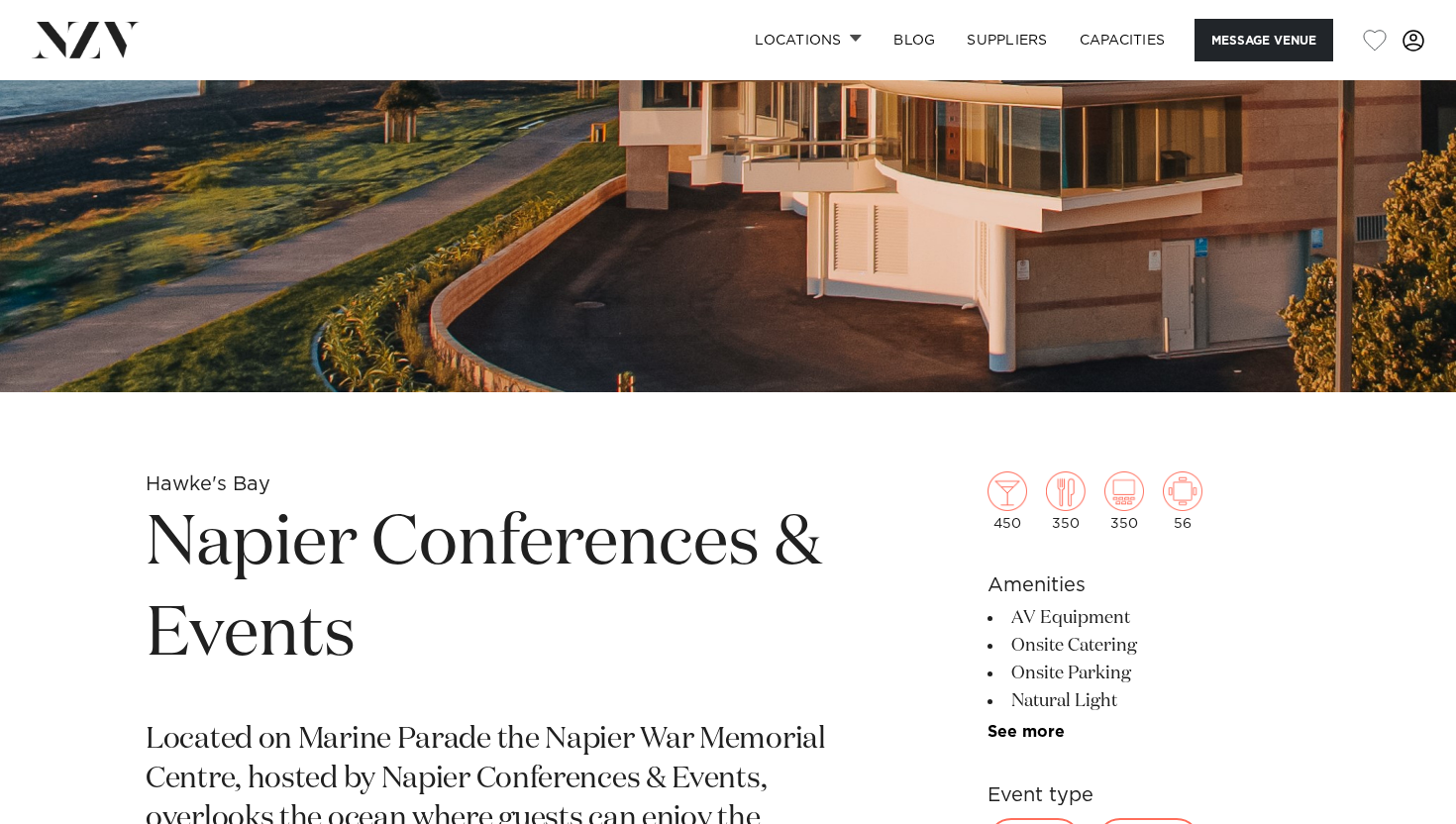 click at bounding box center [728, 51] 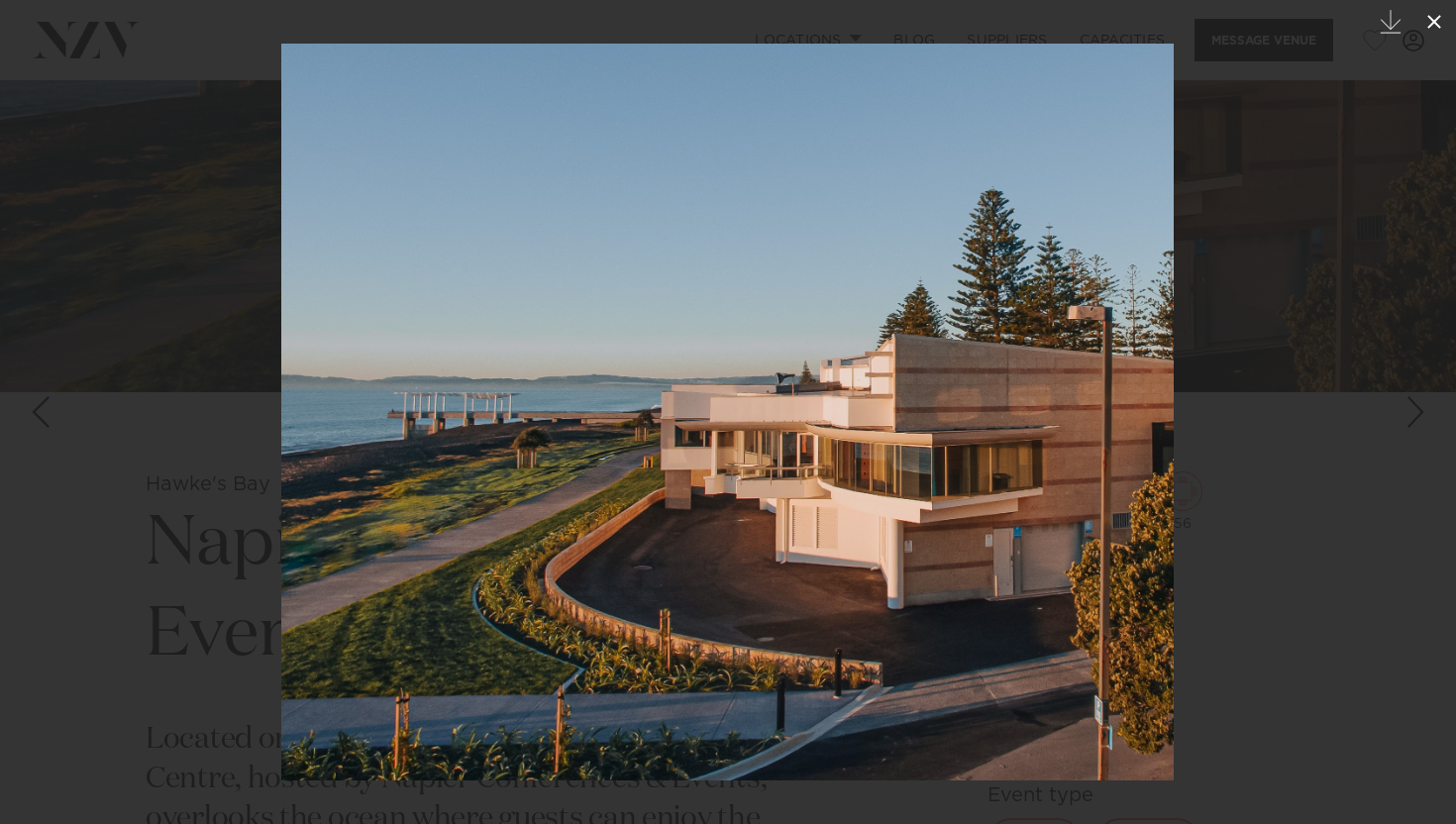click 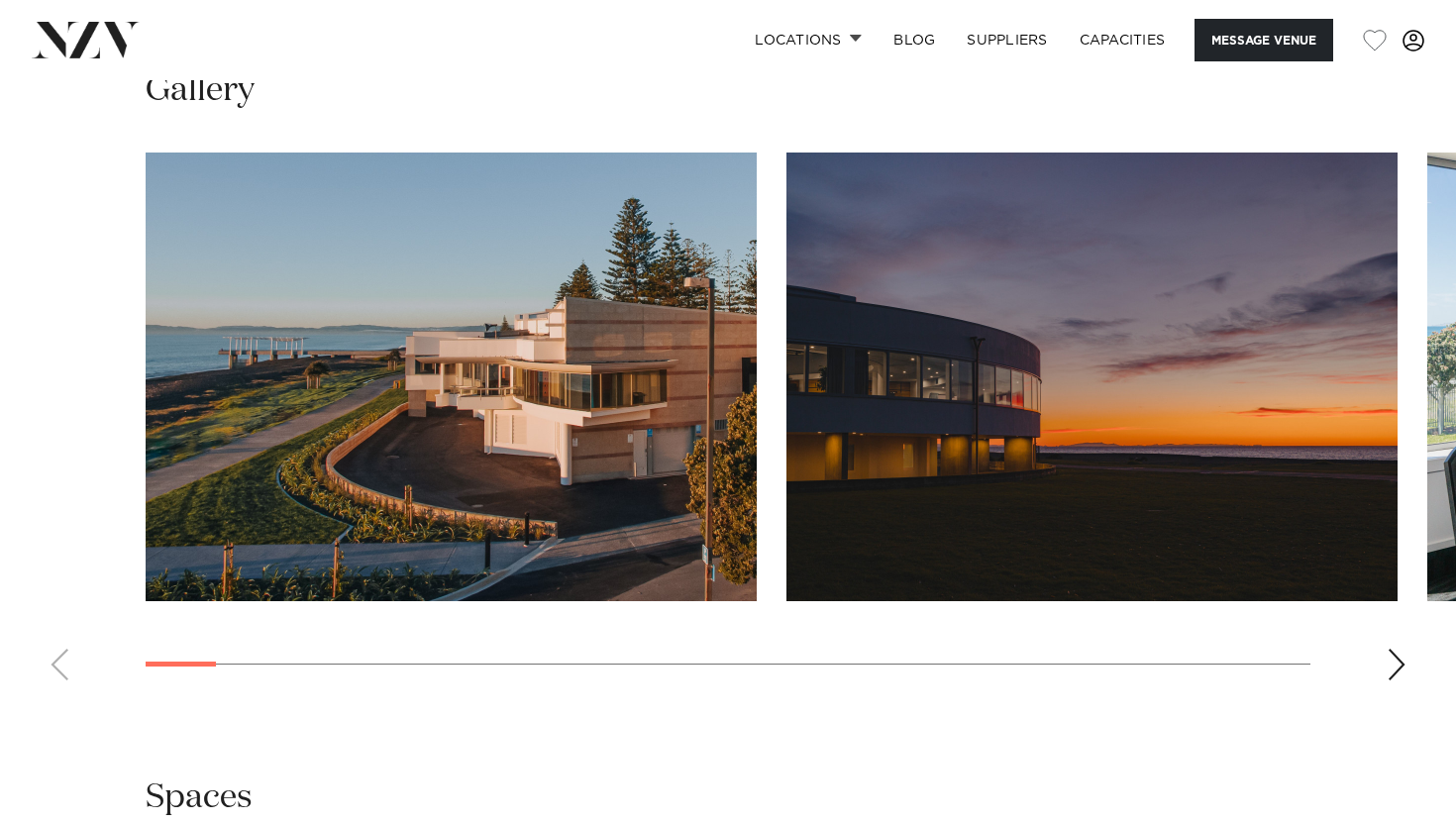 scroll, scrollTop: 1782, scrollLeft: 0, axis: vertical 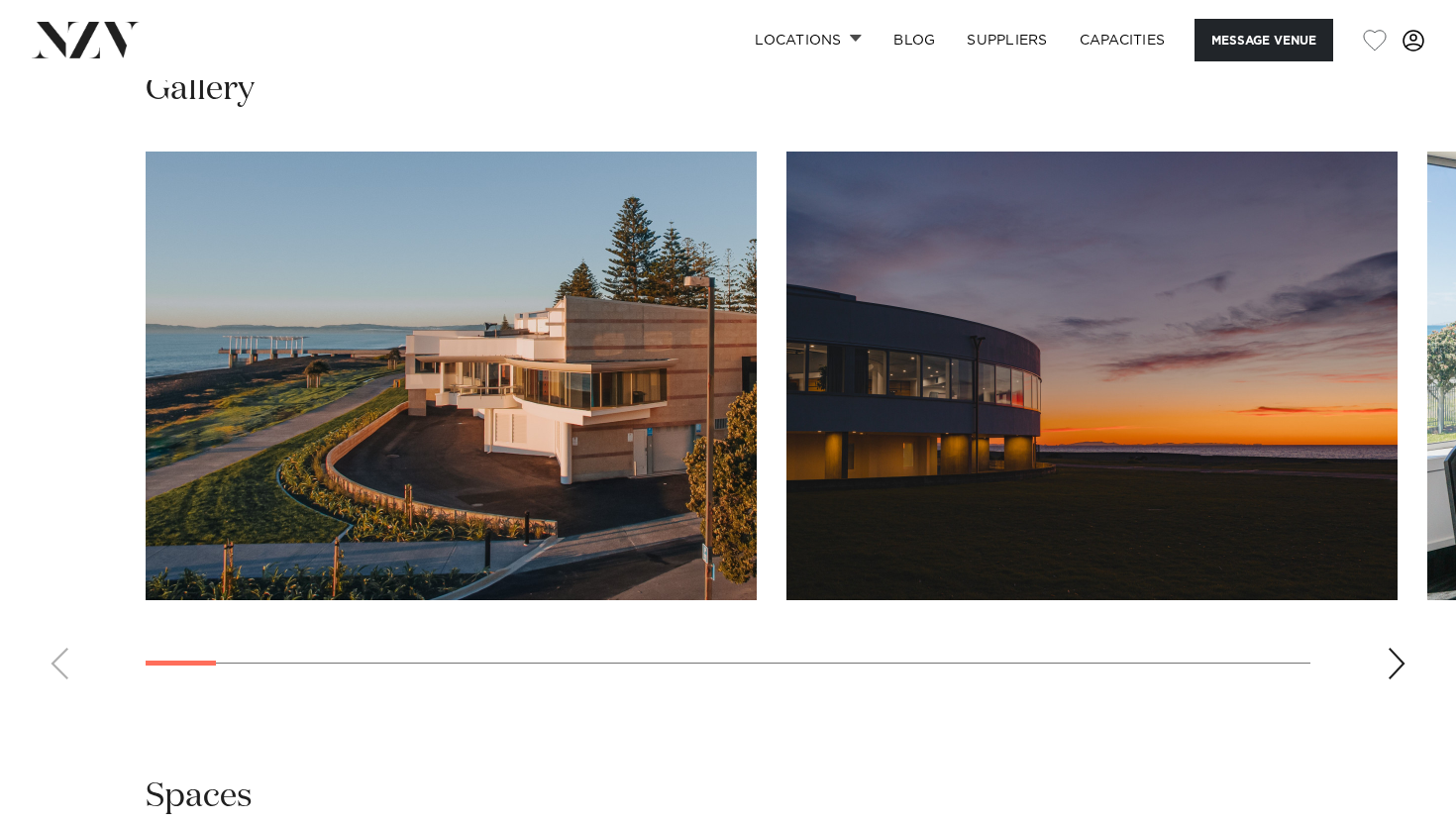 click at bounding box center [728, 423] 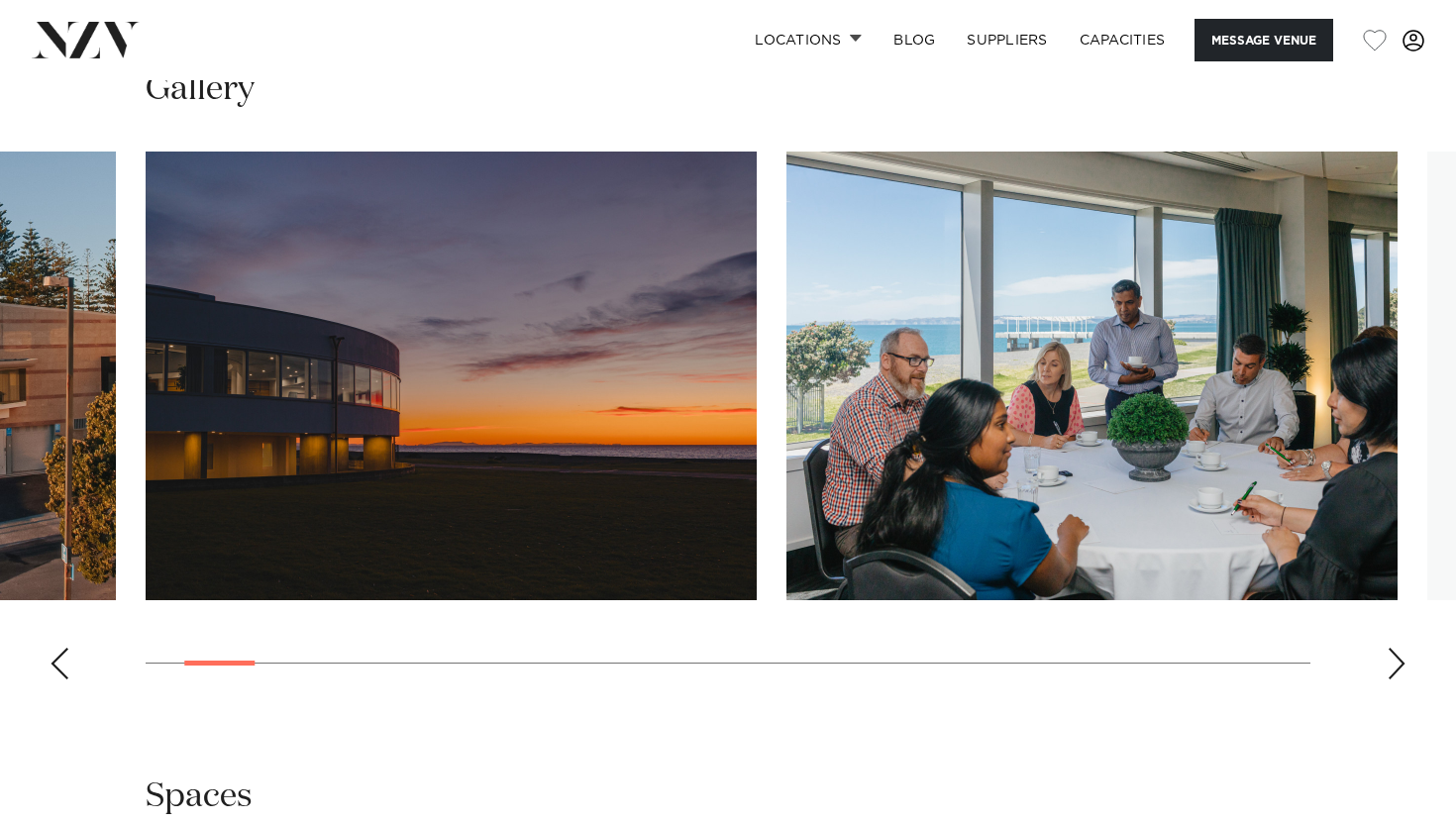 click at bounding box center [1397, 664] 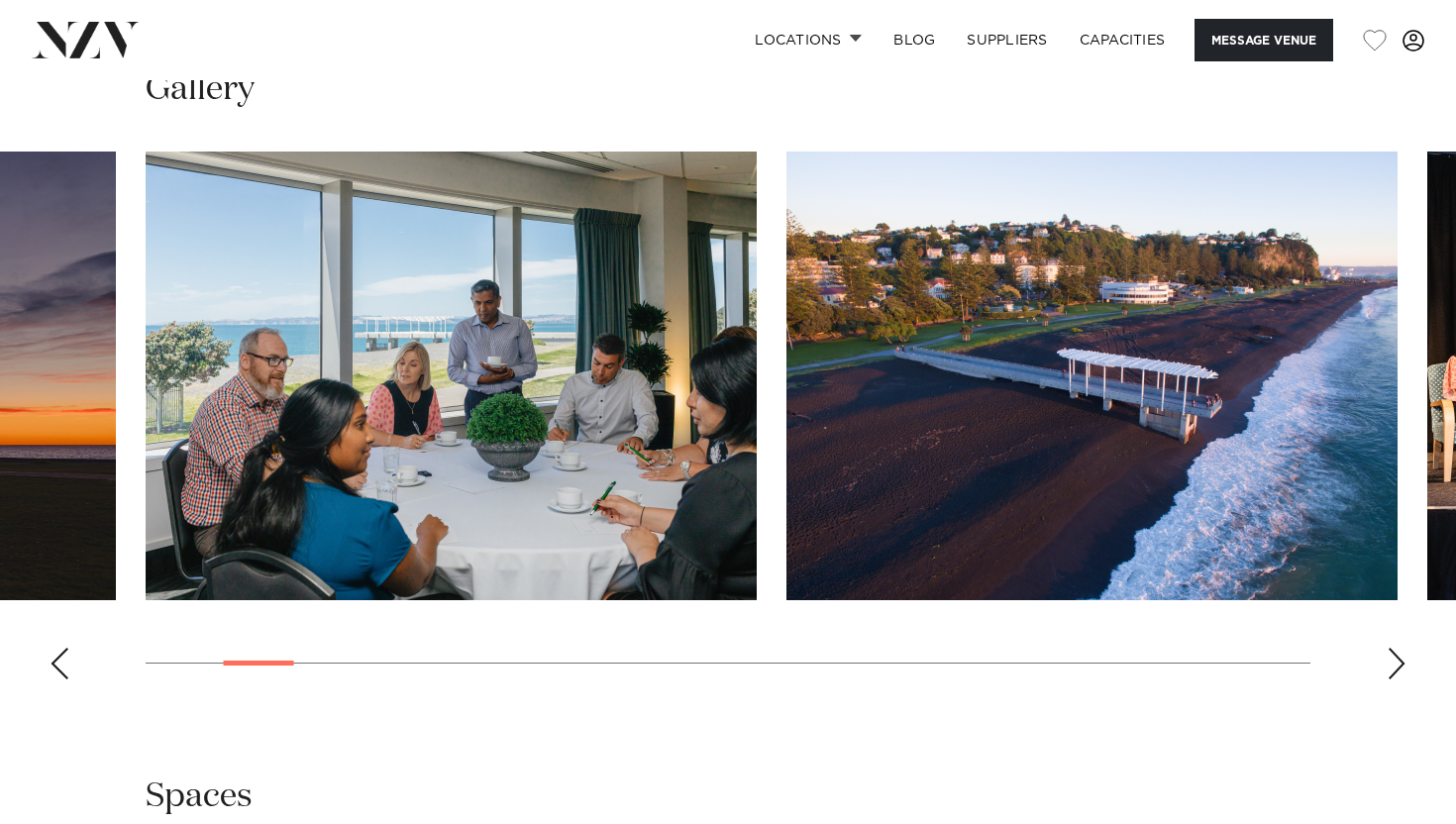 click at bounding box center [1397, 664] 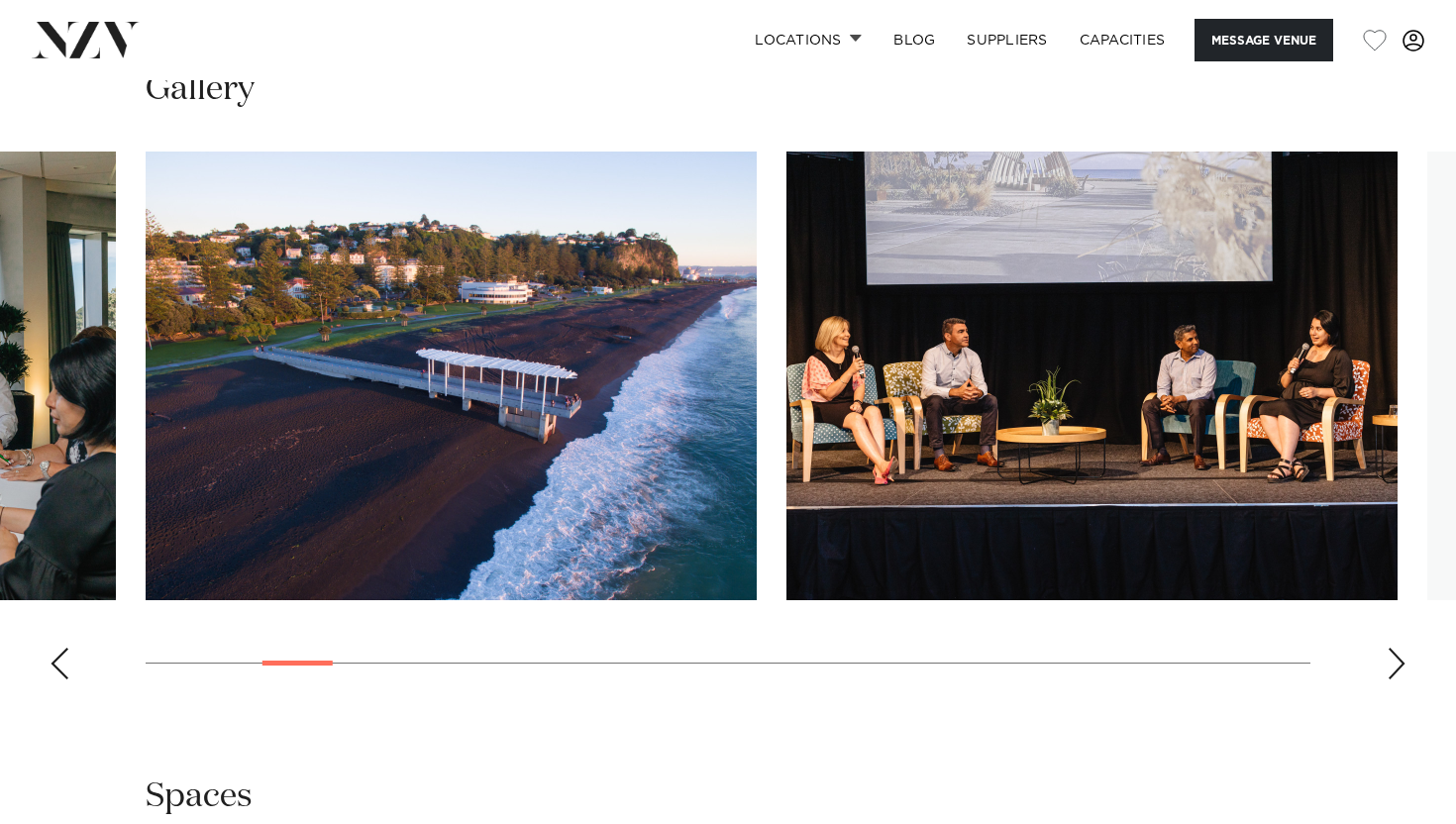 click at bounding box center (1397, 664) 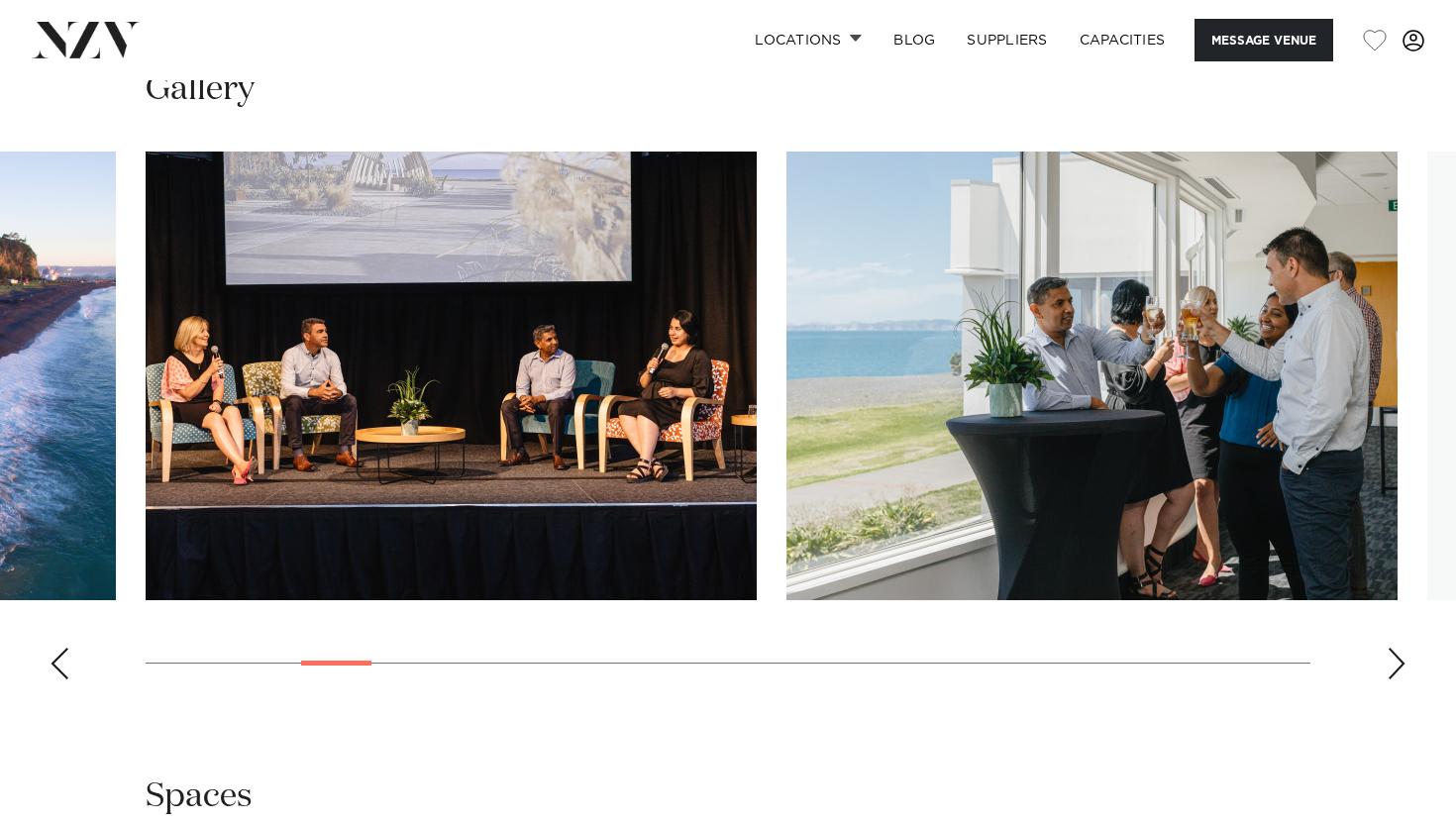 click at bounding box center (1397, 664) 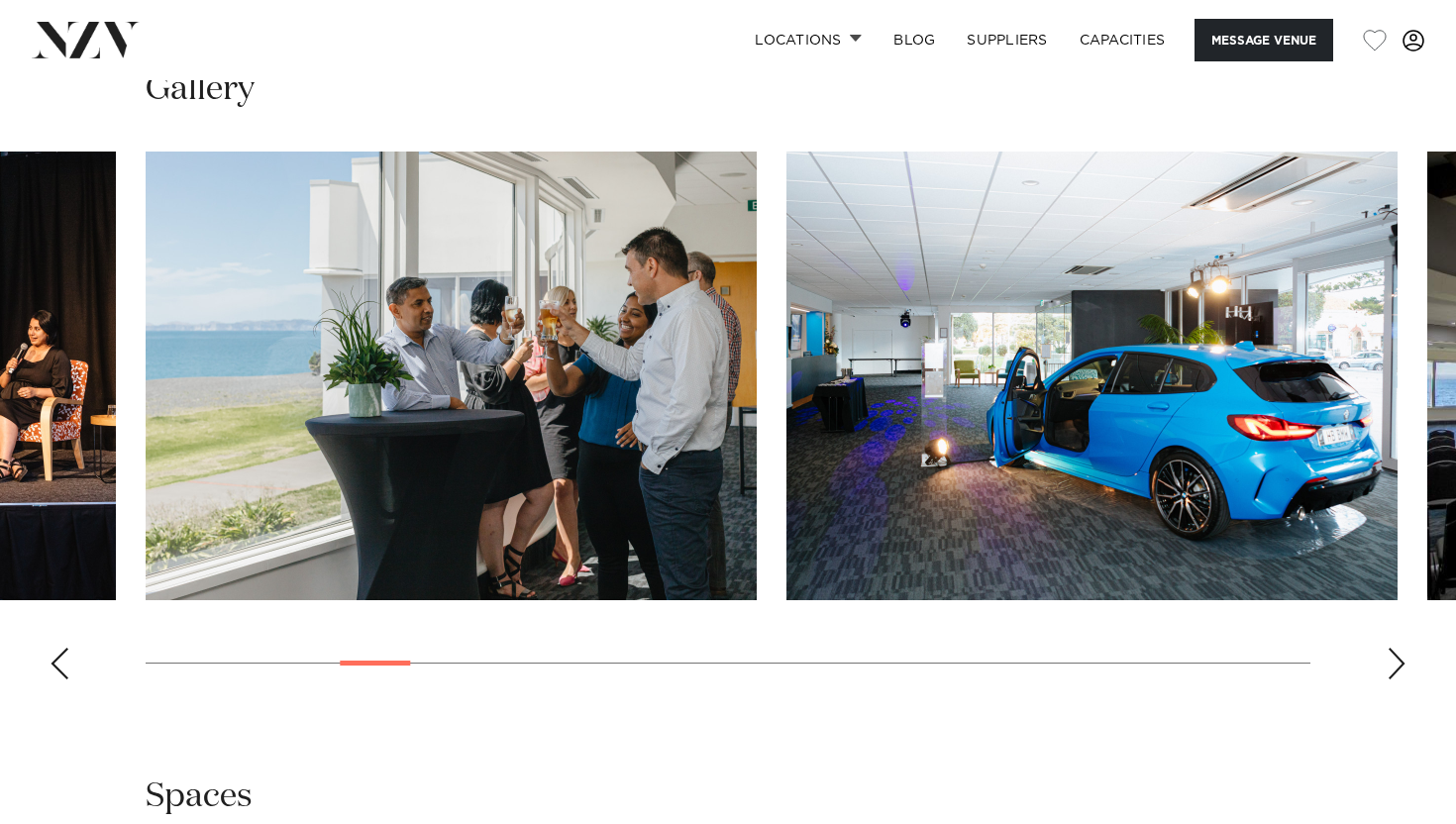 click at bounding box center (1397, 664) 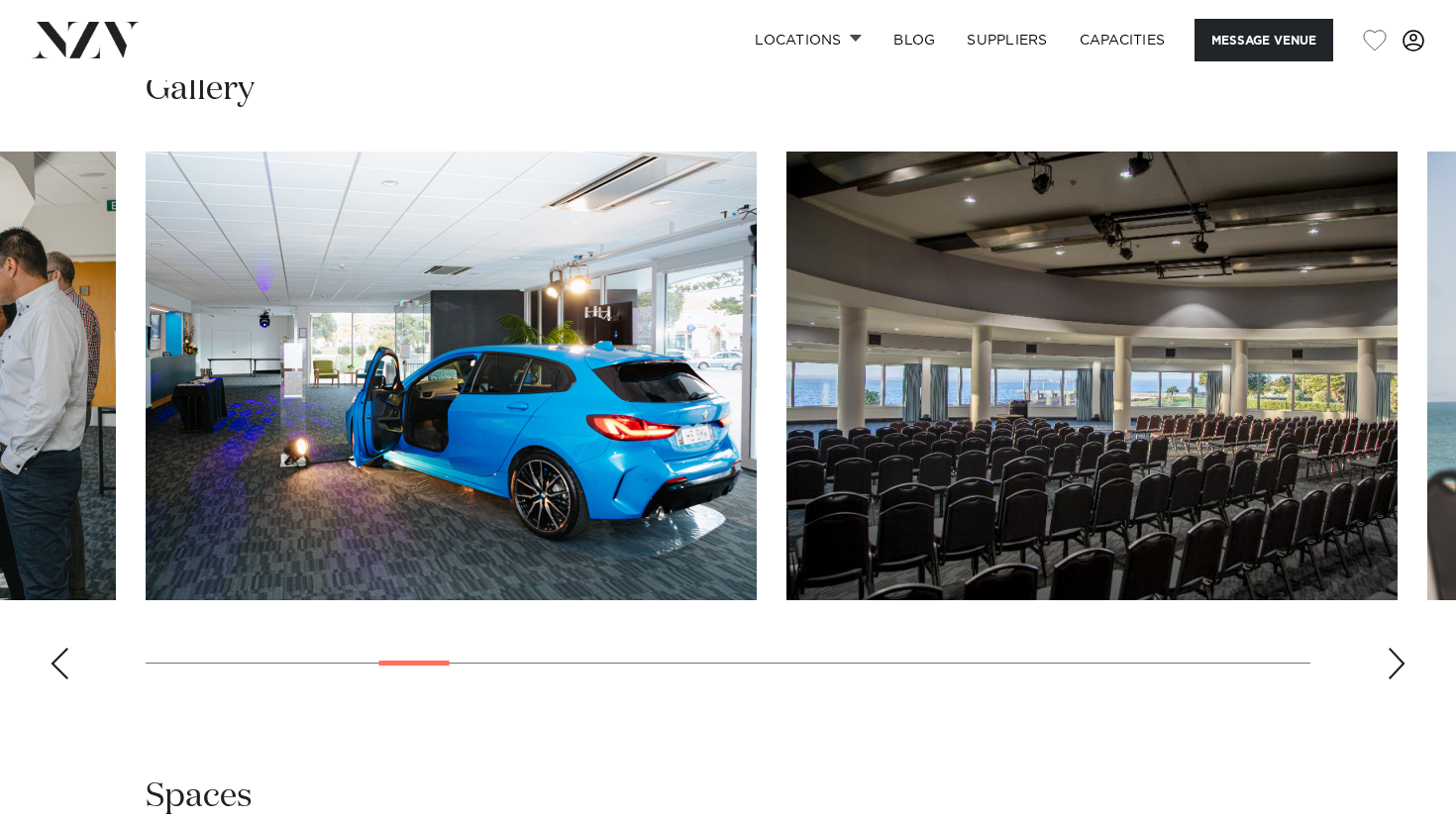 click at bounding box center (1397, 664) 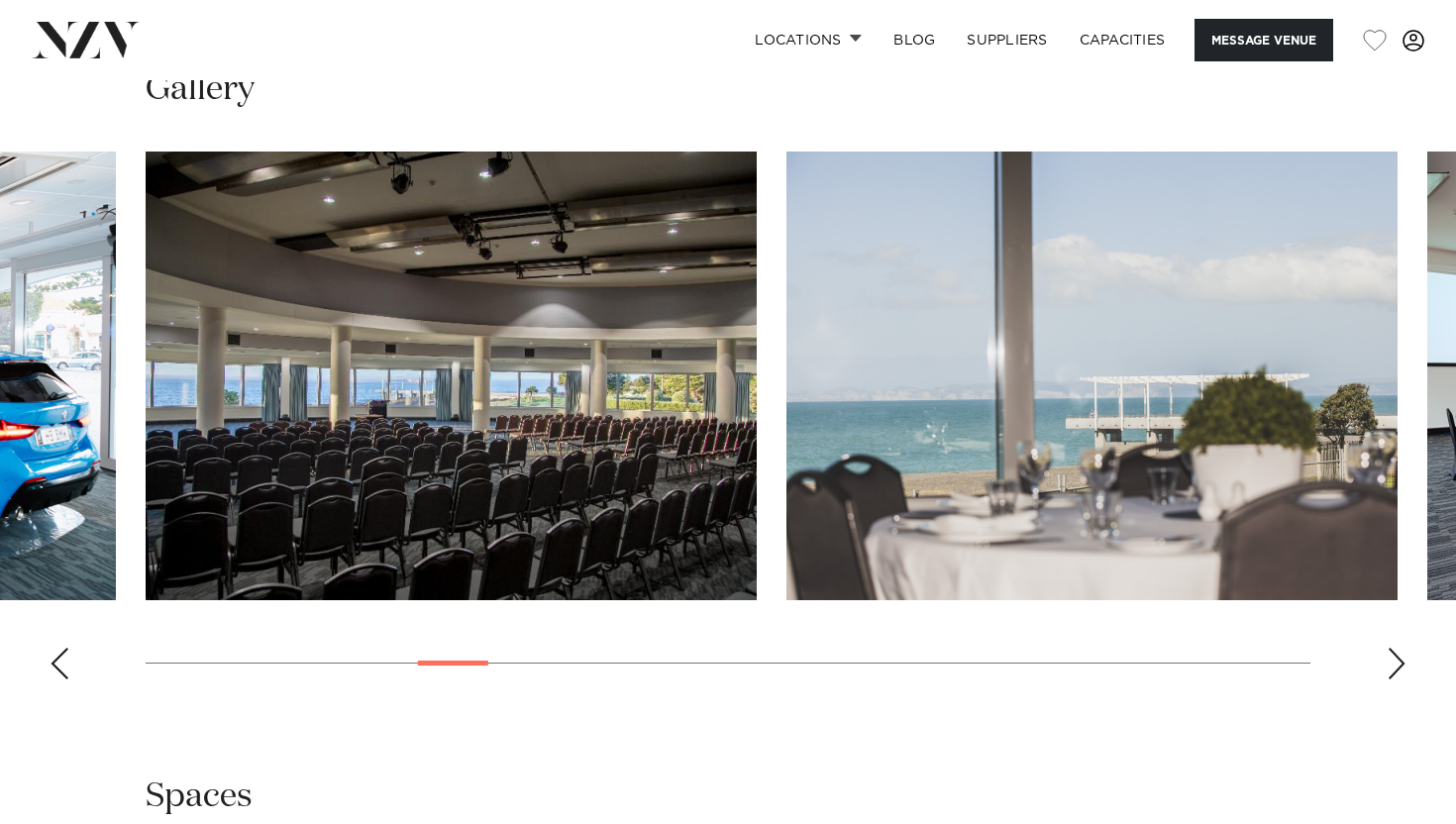 click at bounding box center [1397, 664] 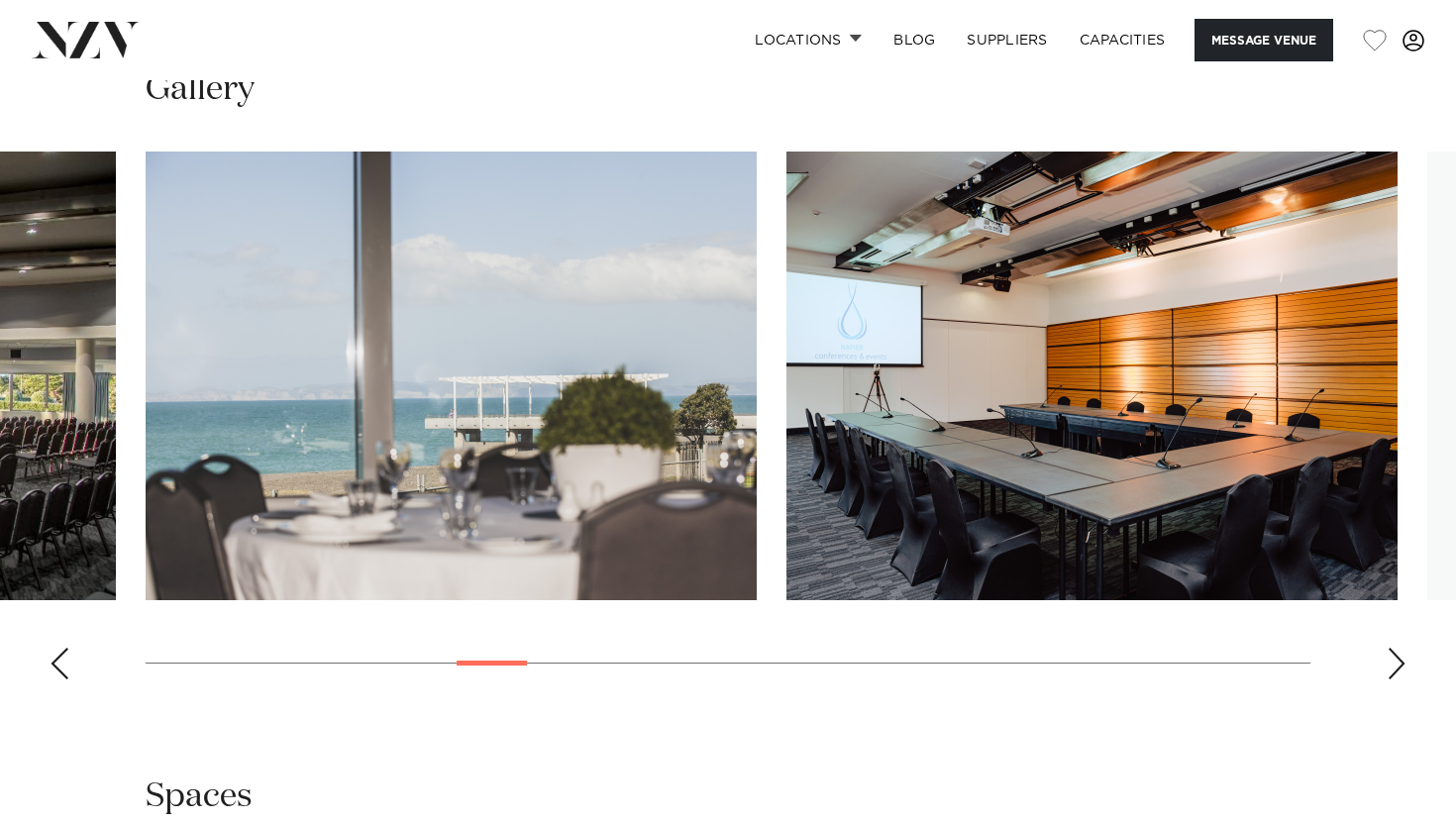 click at bounding box center (1397, 664) 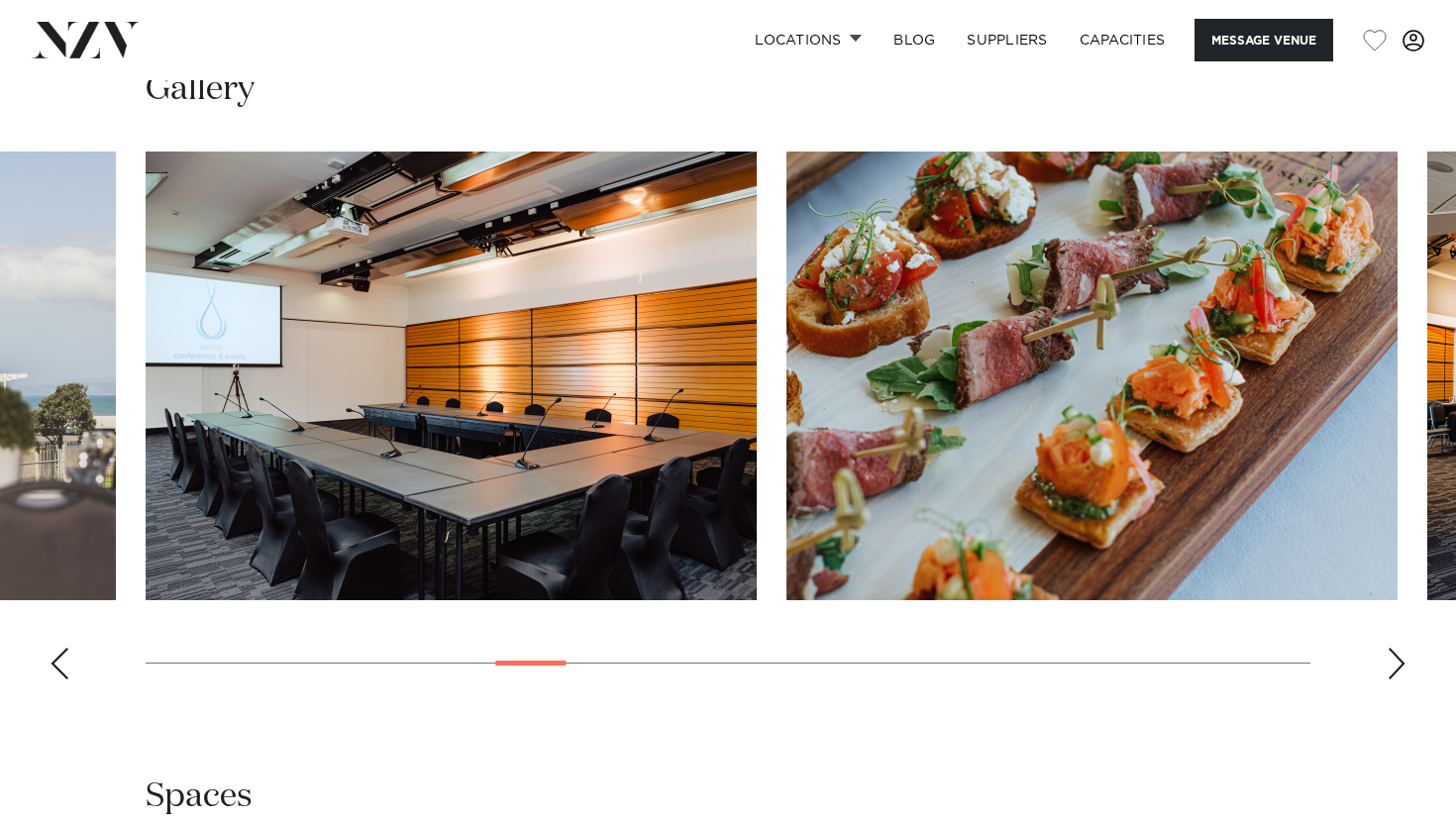click at bounding box center [1397, 664] 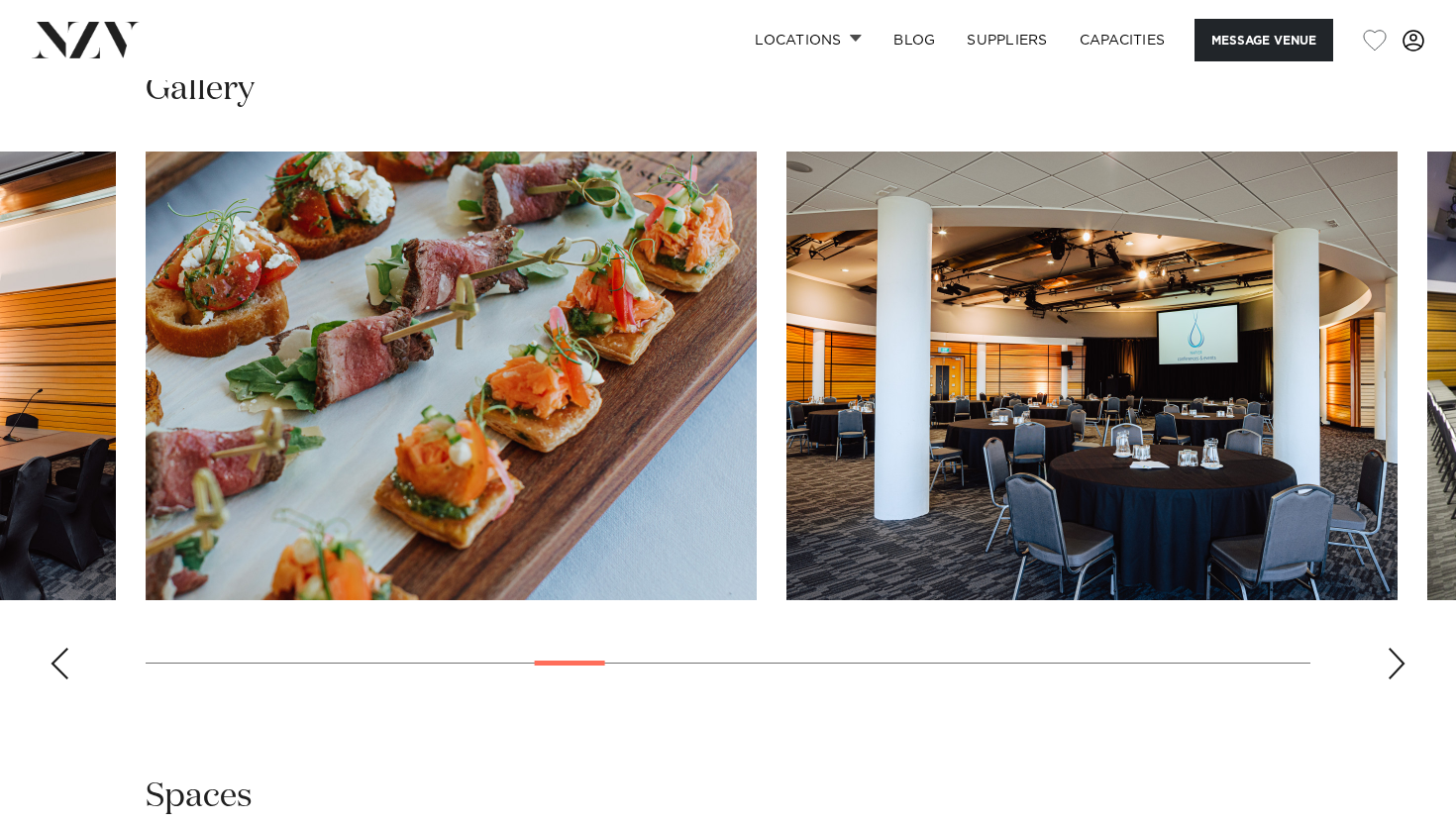 click at bounding box center [1397, 664] 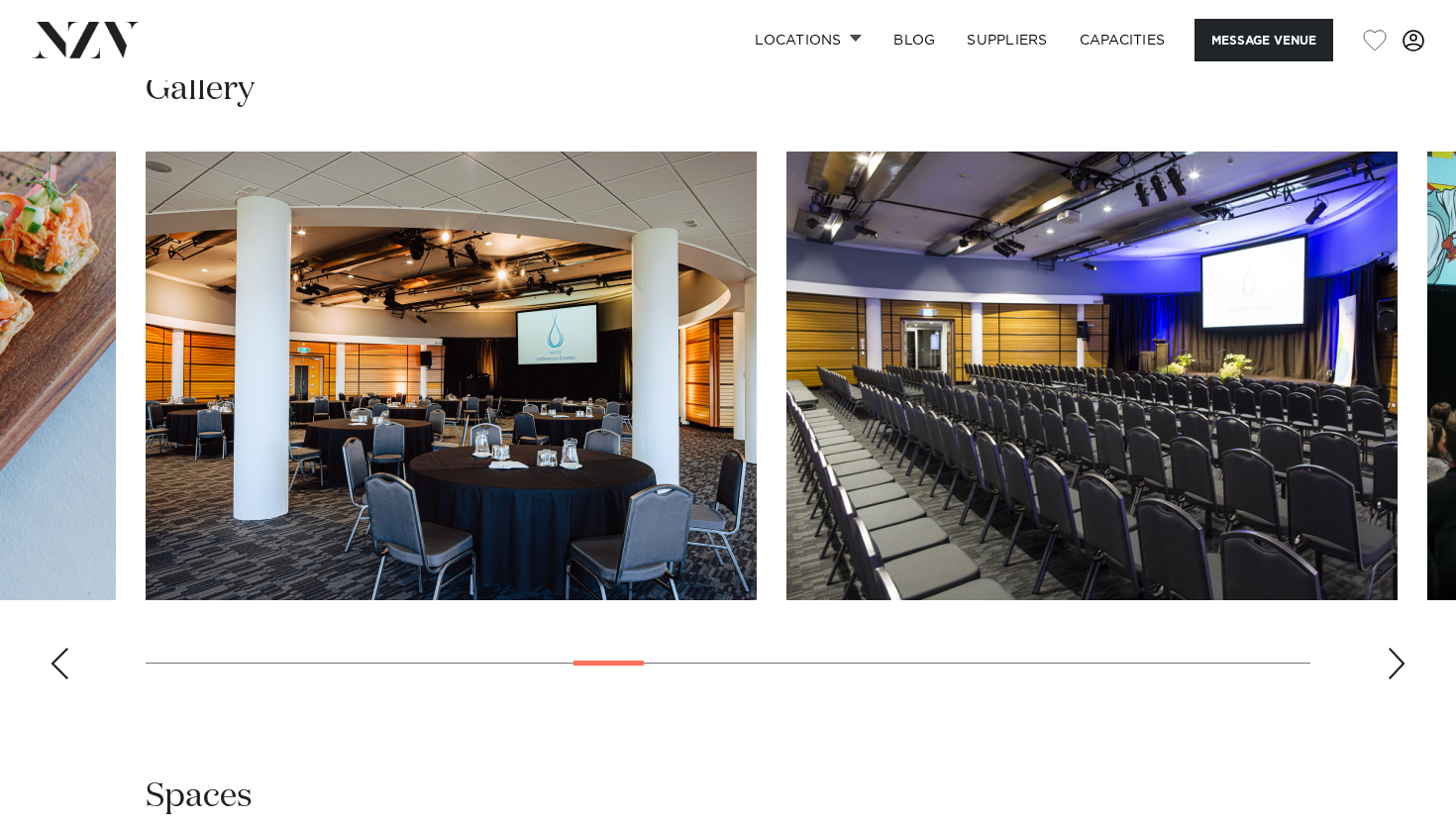 click at bounding box center [728, 423] 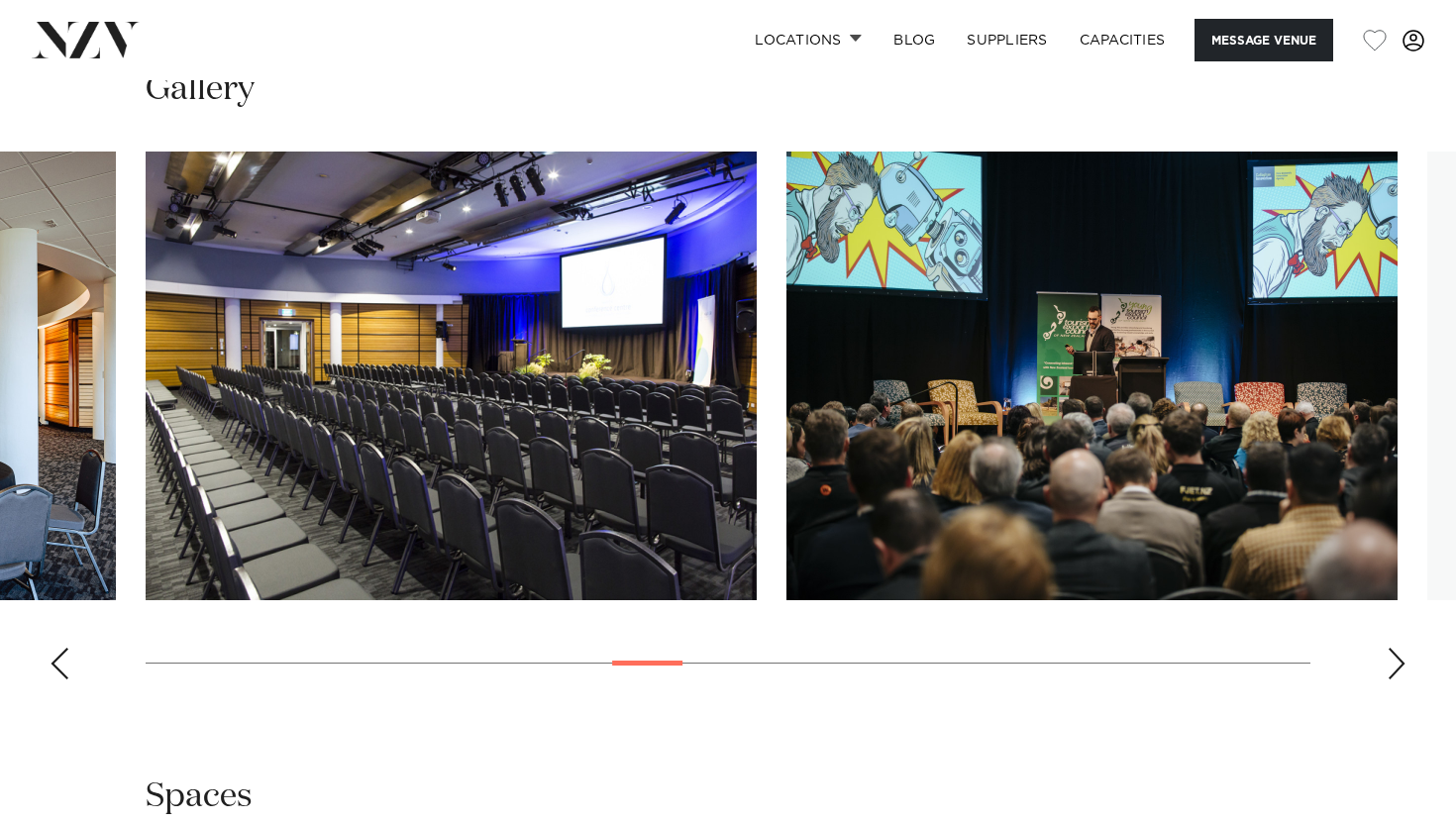 click at bounding box center [1397, 664] 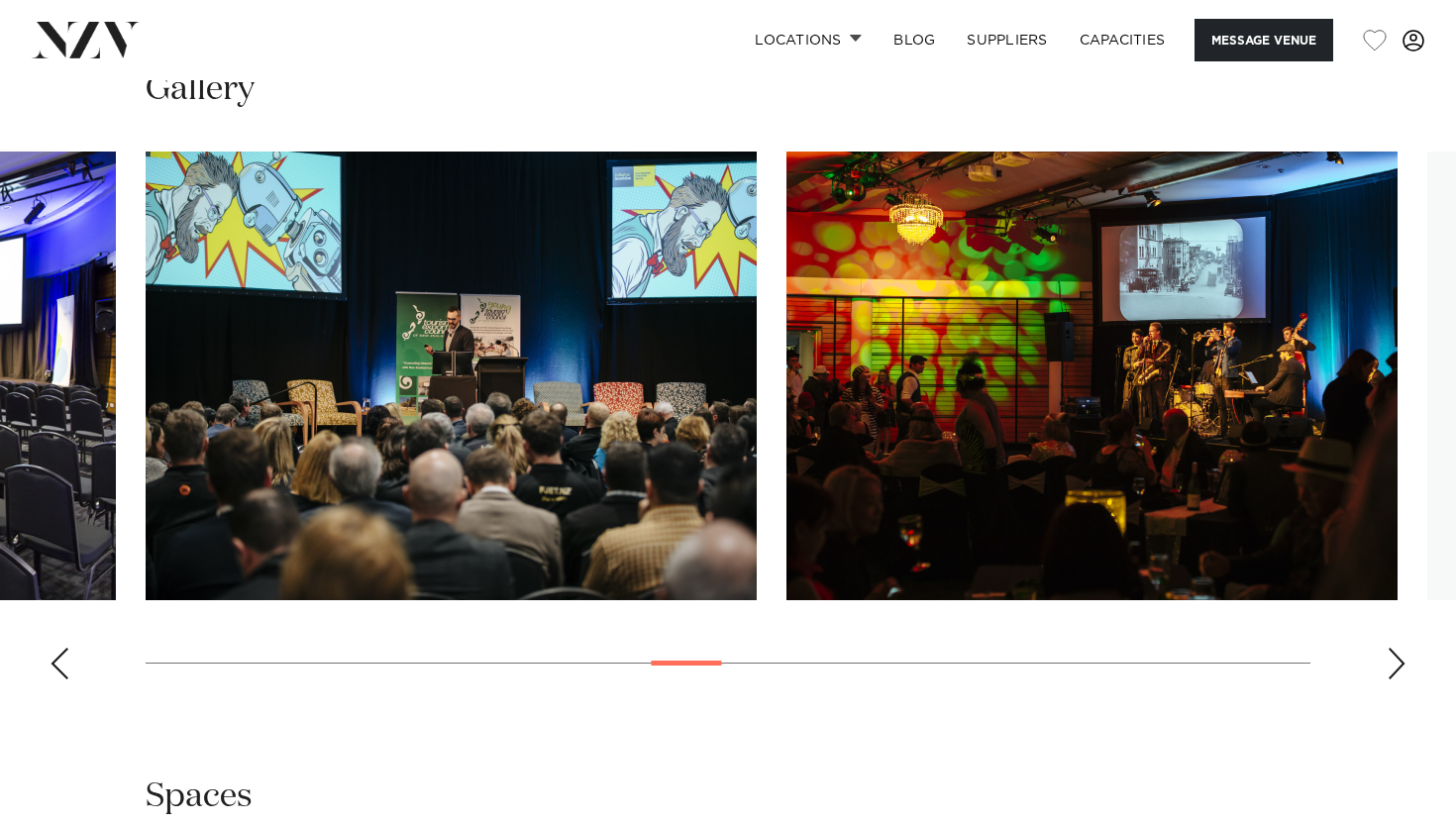click at bounding box center [1397, 664] 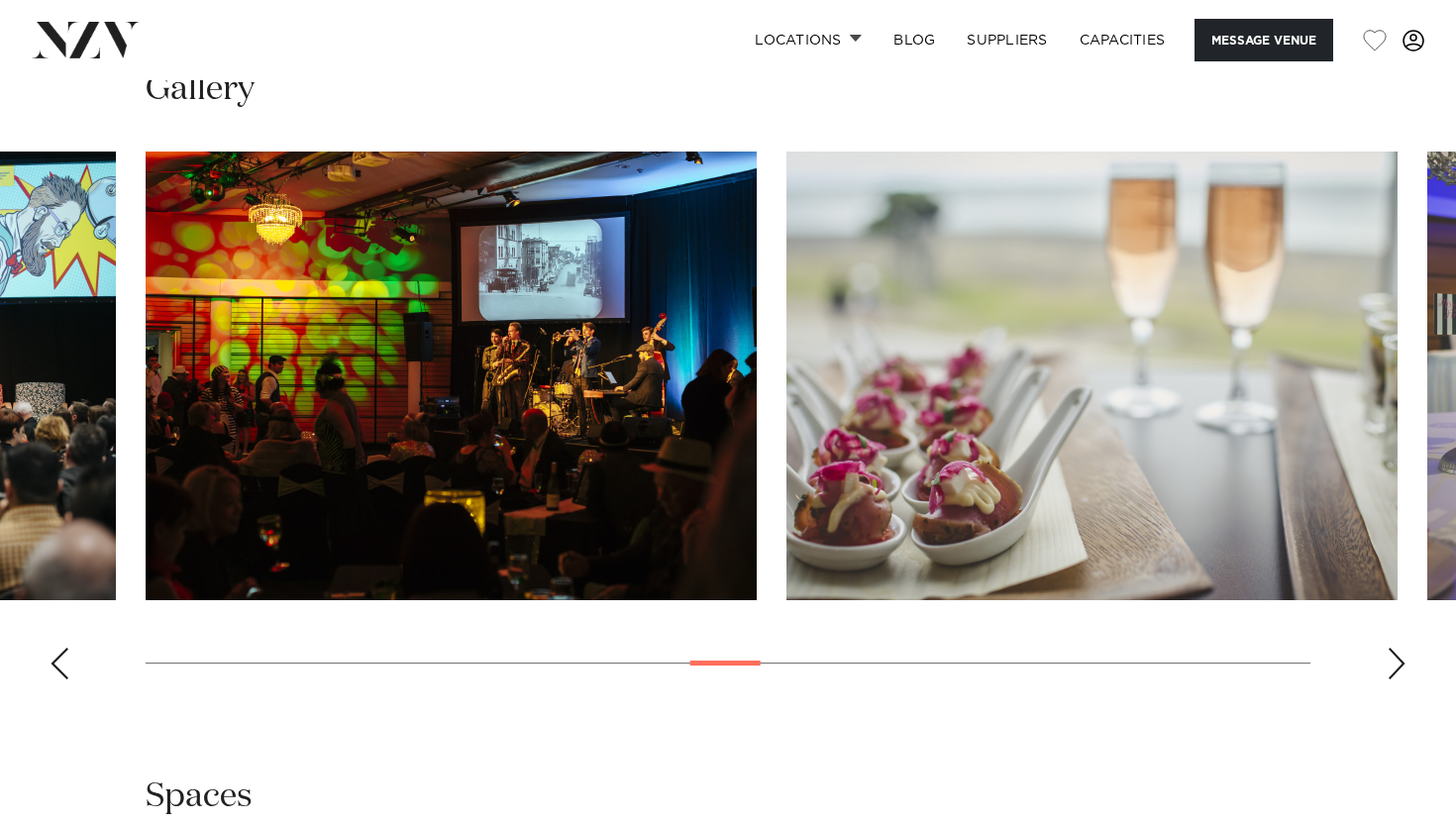 click at bounding box center [1397, 664] 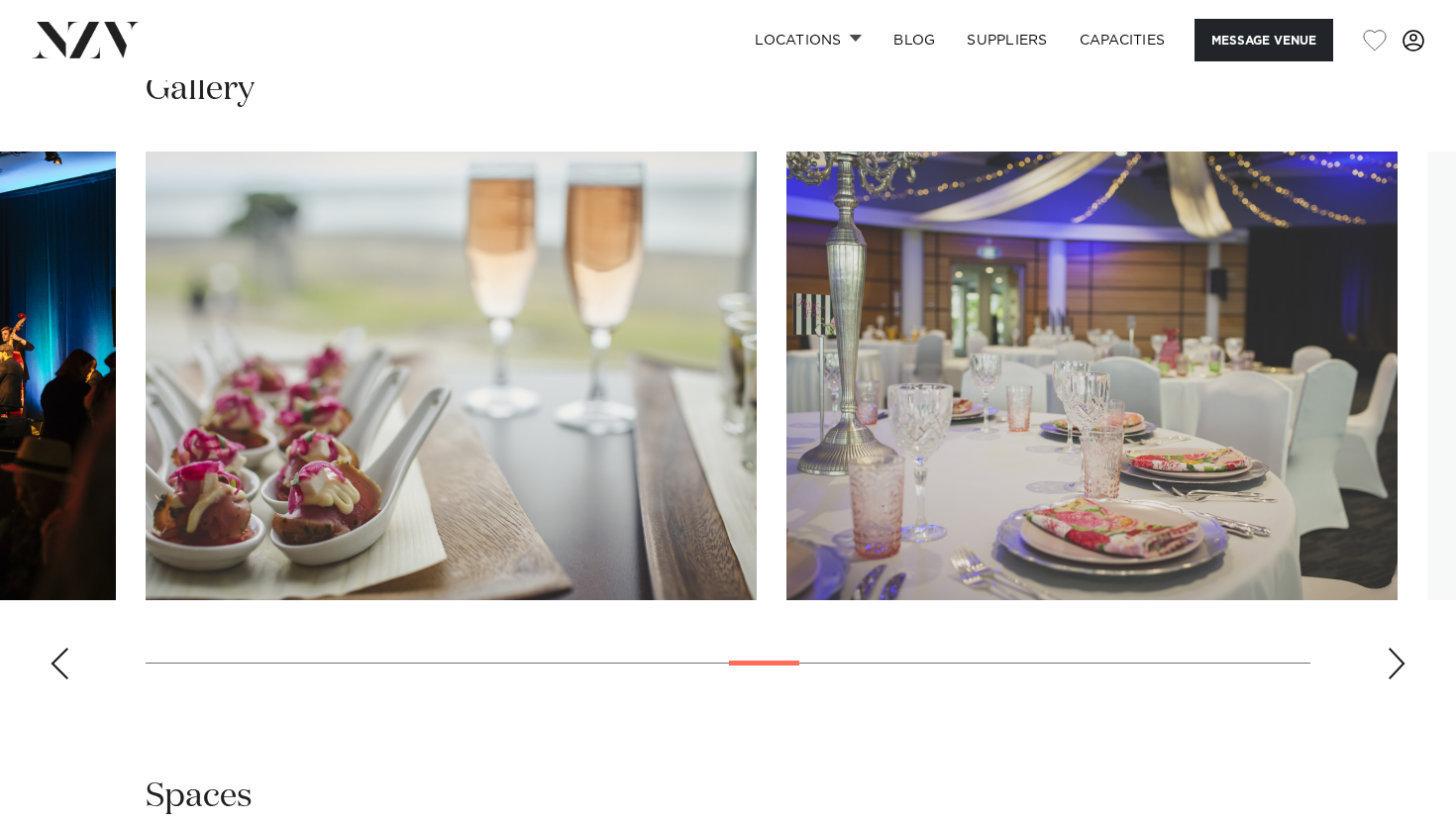 click at bounding box center [1397, 664] 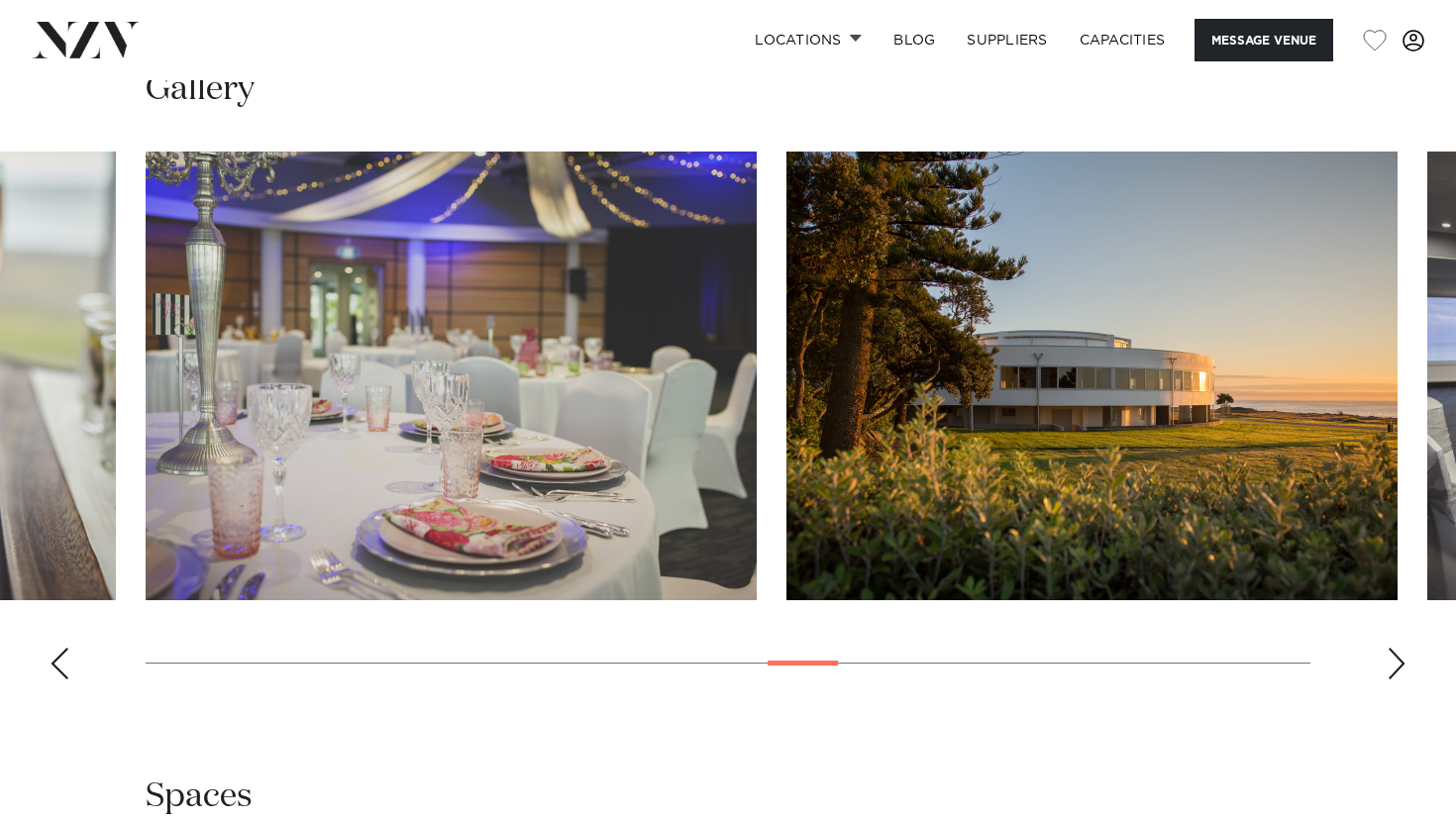 click at bounding box center (1397, 664) 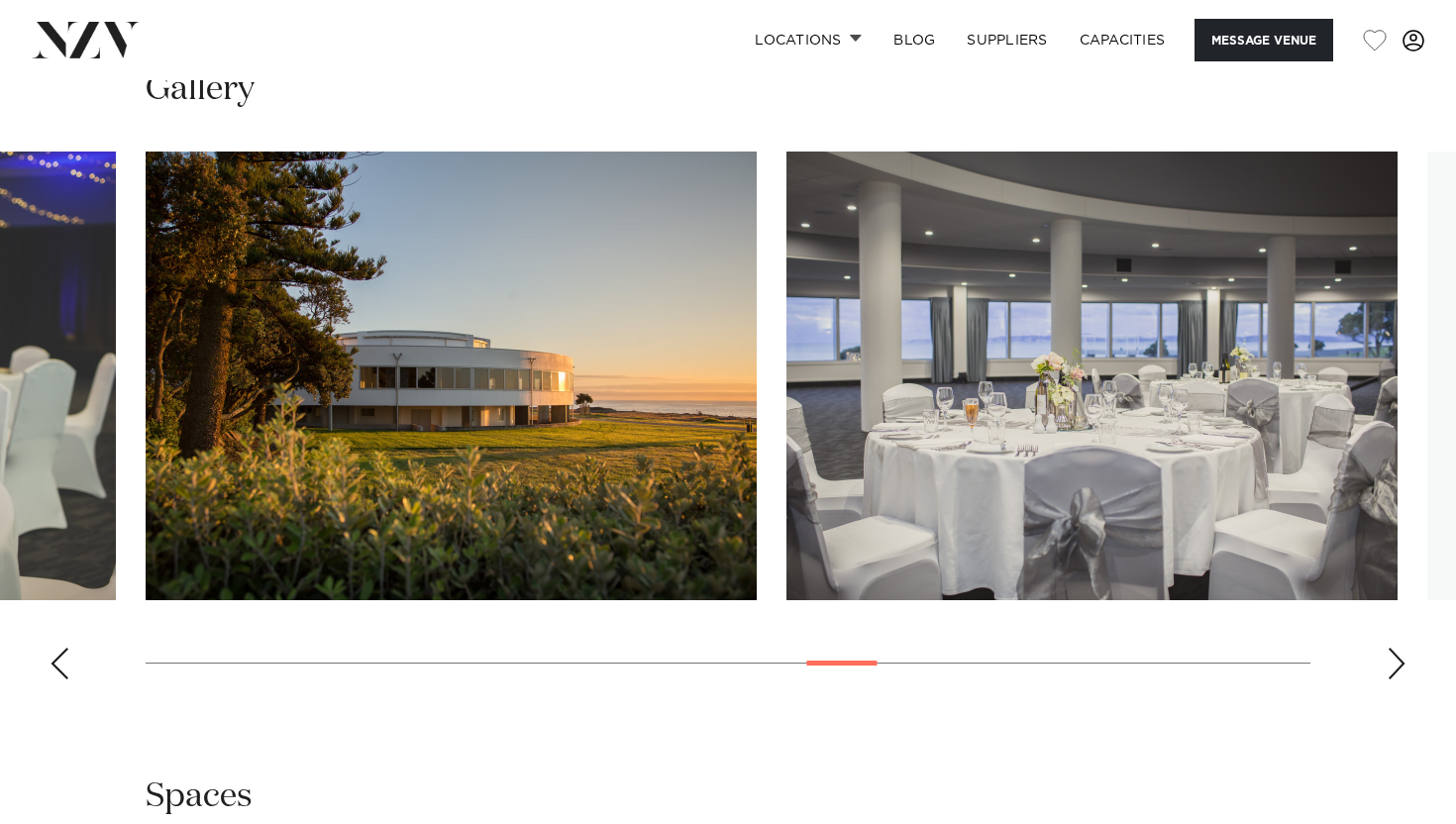 click at bounding box center [1397, 664] 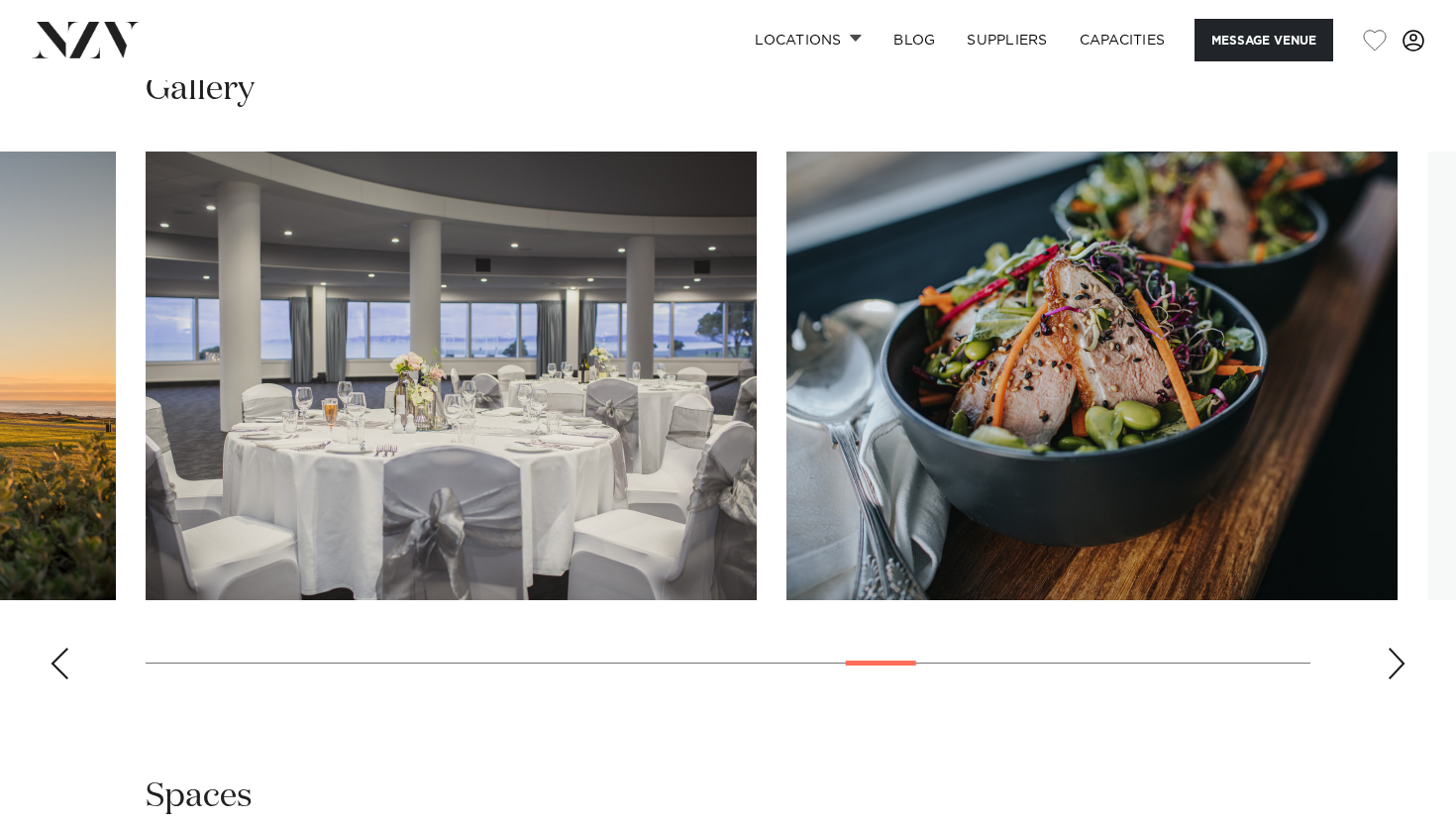 click at bounding box center [1397, 664] 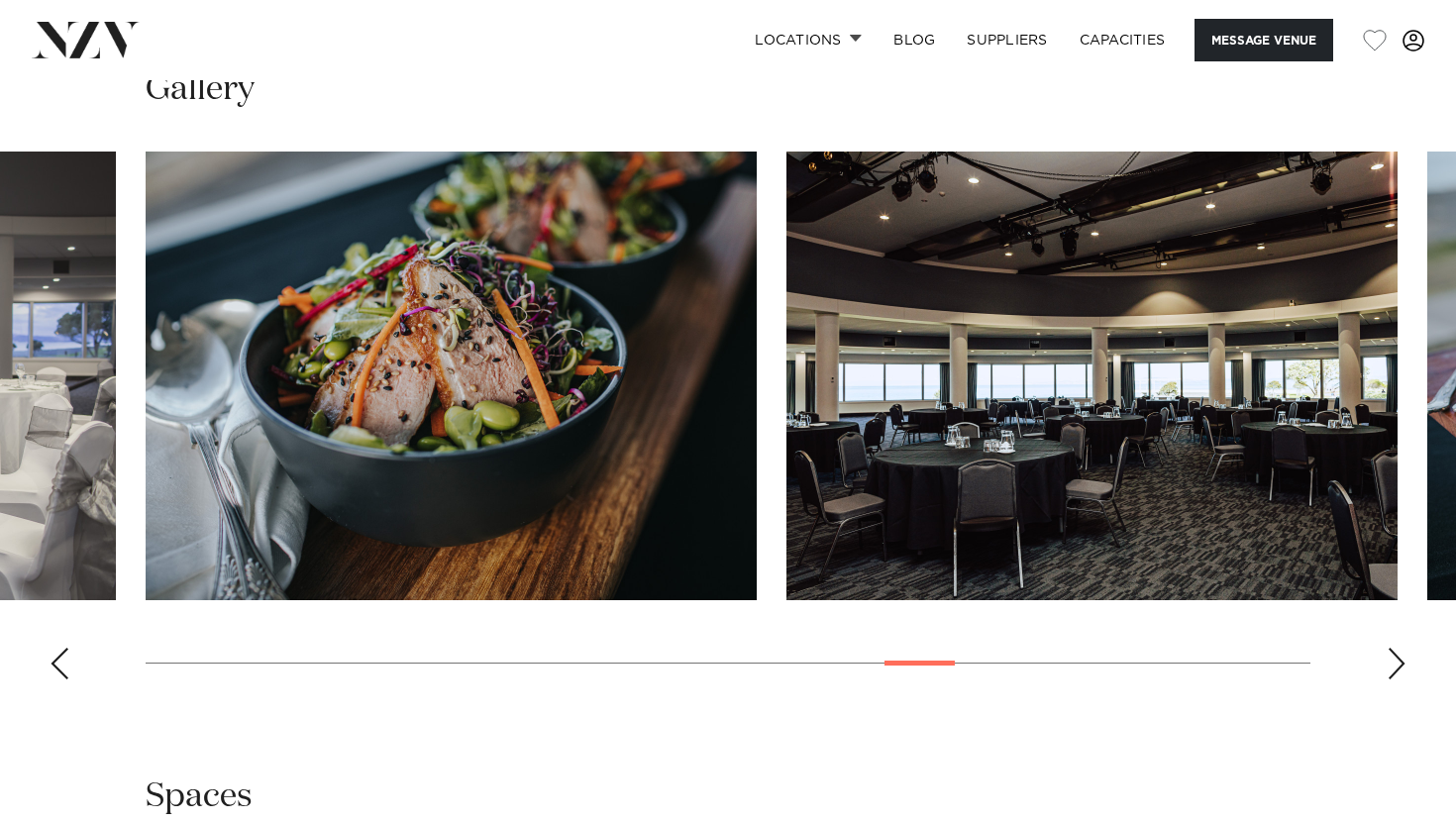 click at bounding box center [1397, 664] 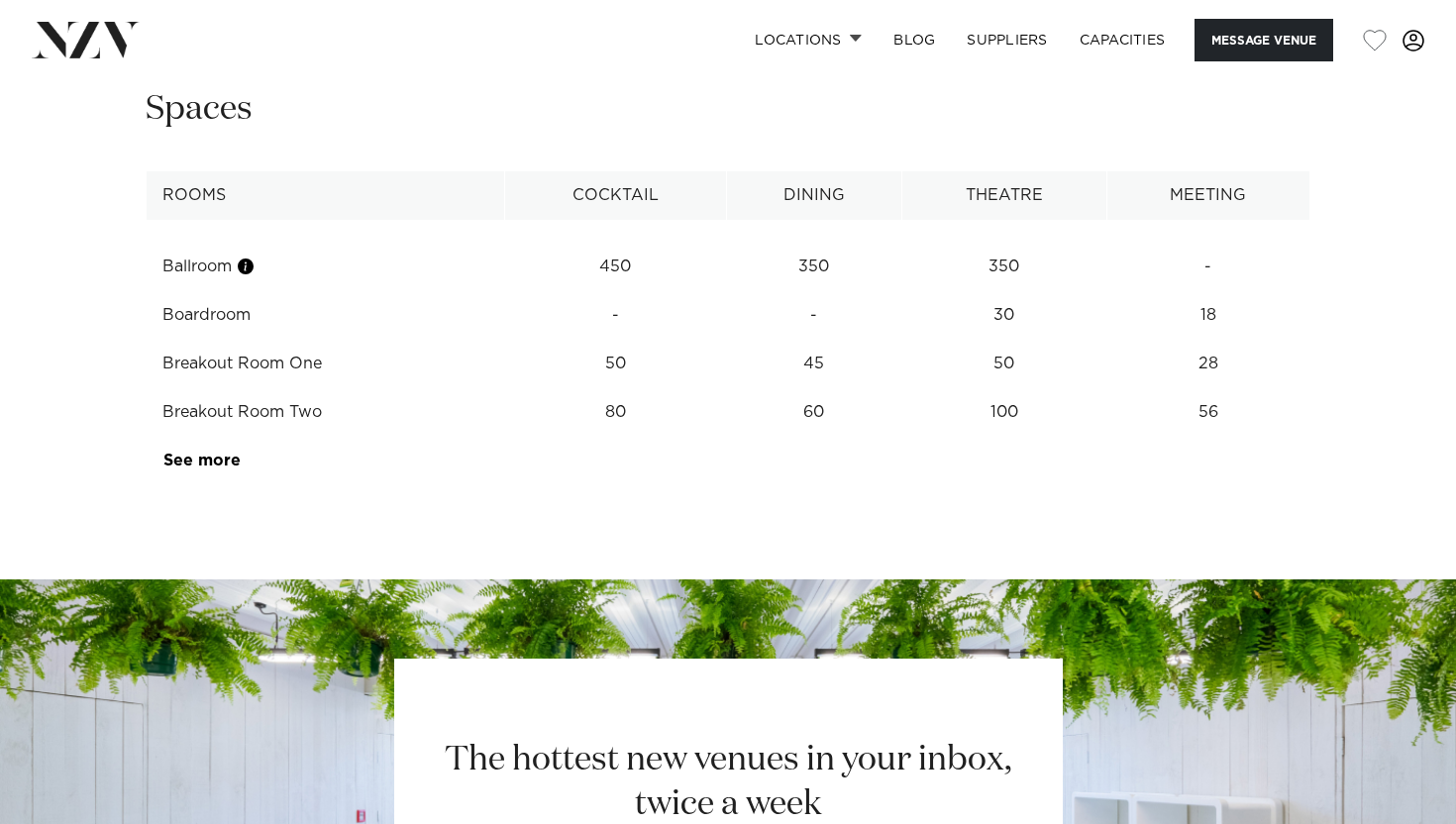 scroll, scrollTop: 2450, scrollLeft: 0, axis: vertical 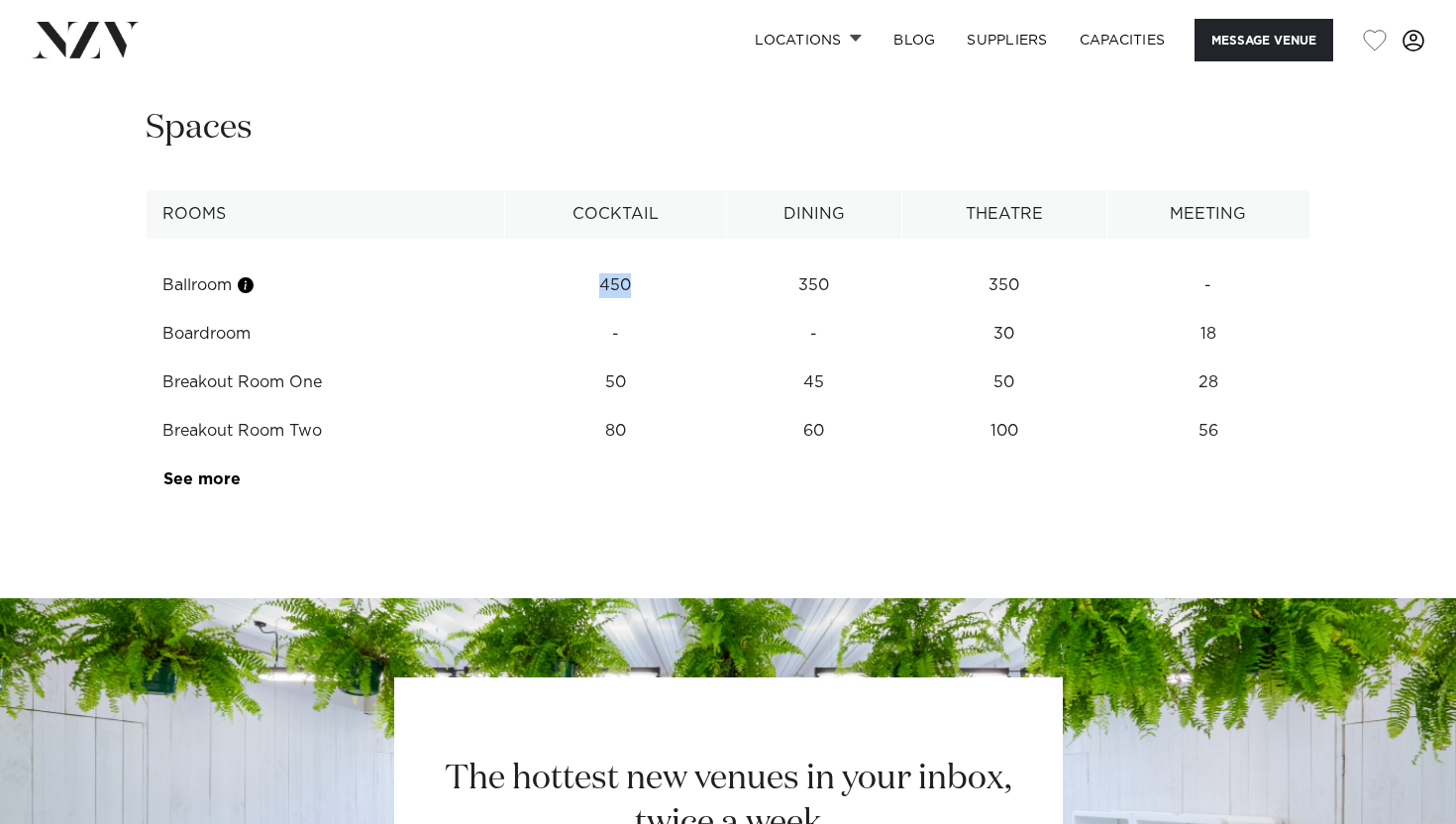 drag, startPoint x: 635, startPoint y: 285, endPoint x: 592, endPoint y: 274, distance: 44.38468 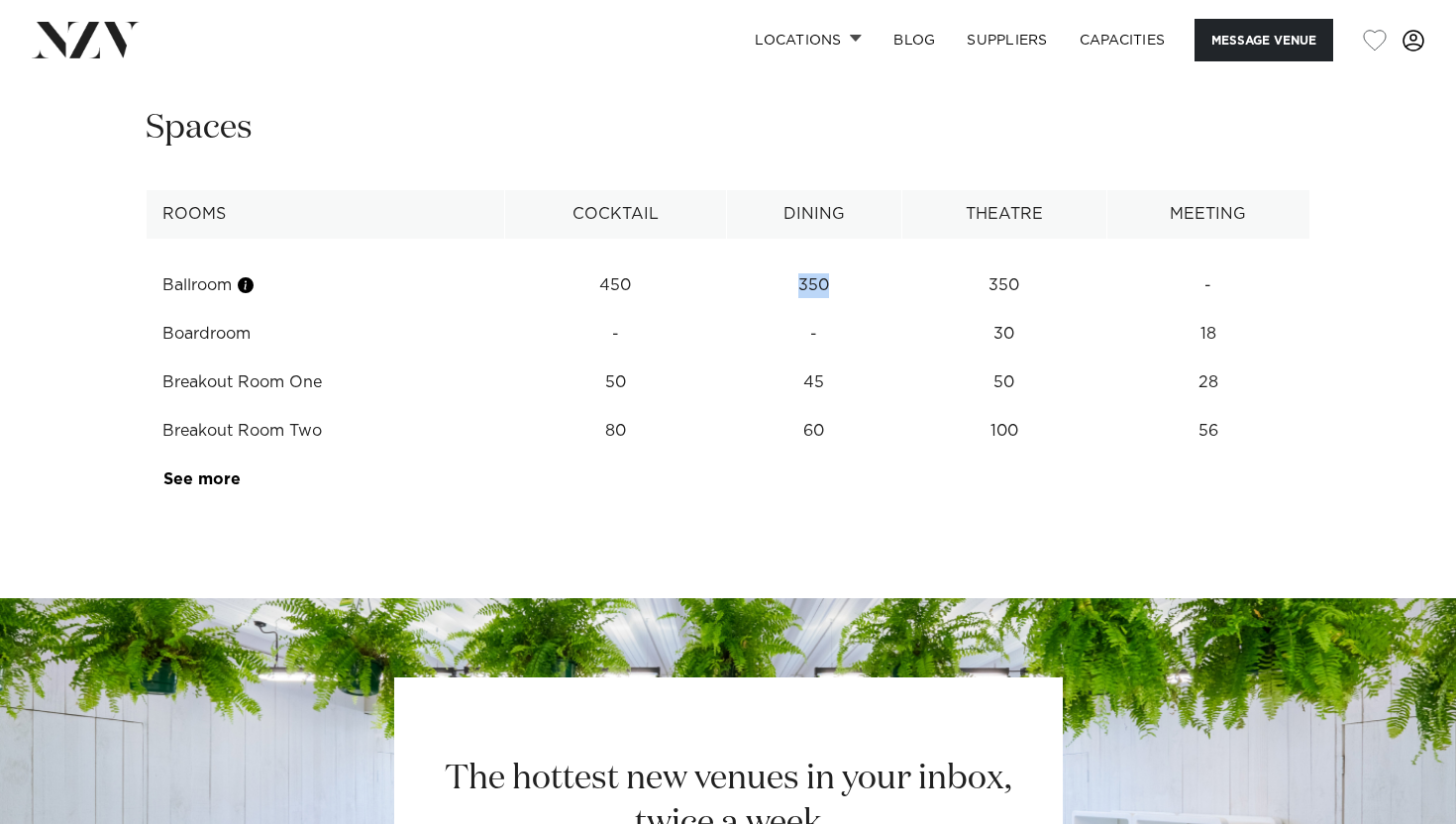 drag, startPoint x: 799, startPoint y: 292, endPoint x: 852, endPoint y: 298, distance: 53.338541 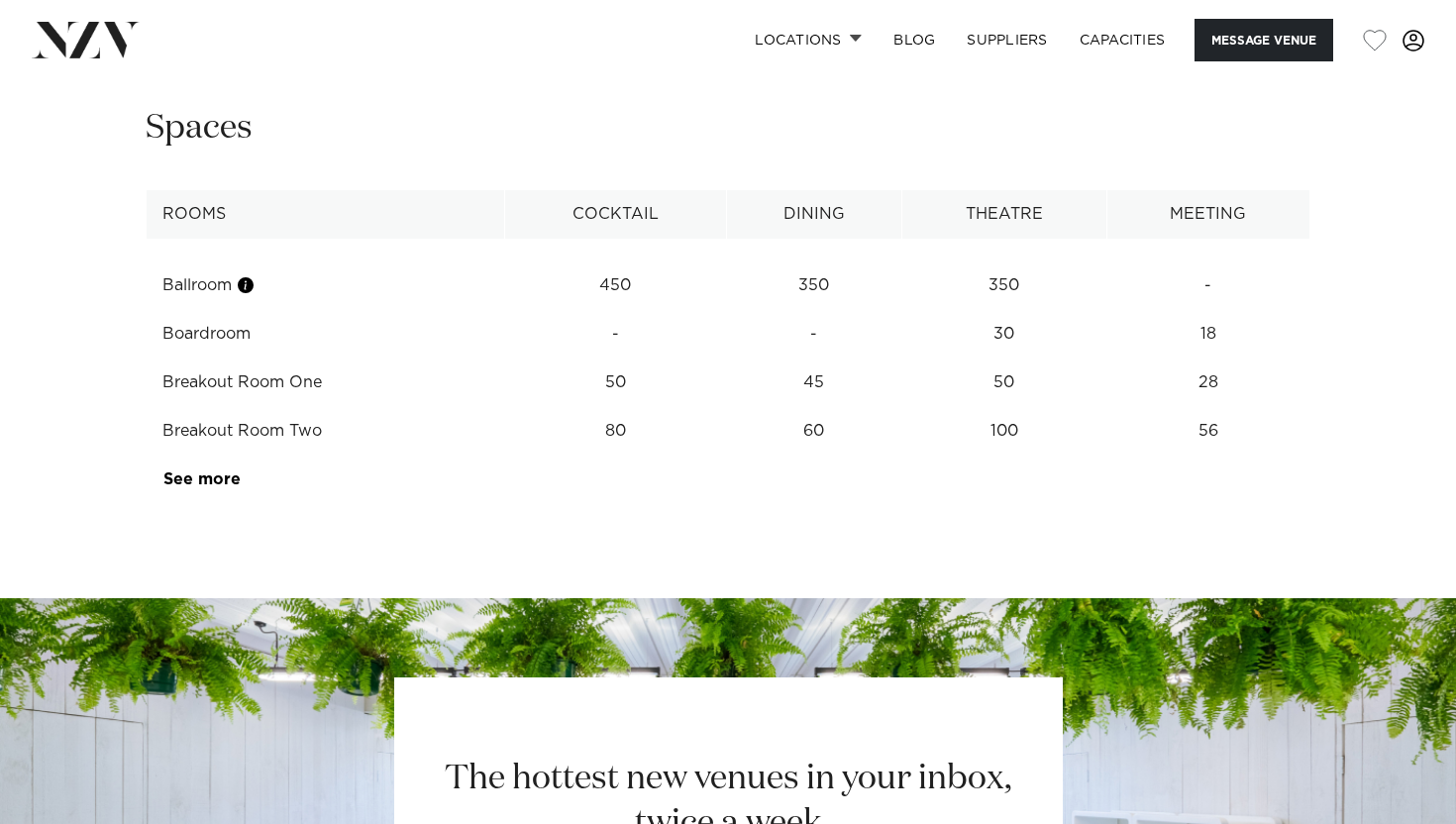 click on "Rooms
Cocktail
Dining
Theatre
Meeting
Ballroom
450
350
350
-
Boardroom
-
-
30
18
Breakout Room One
50
45
50
28
Breakout Room Two
80
60
100
80" at bounding box center (728, 347) 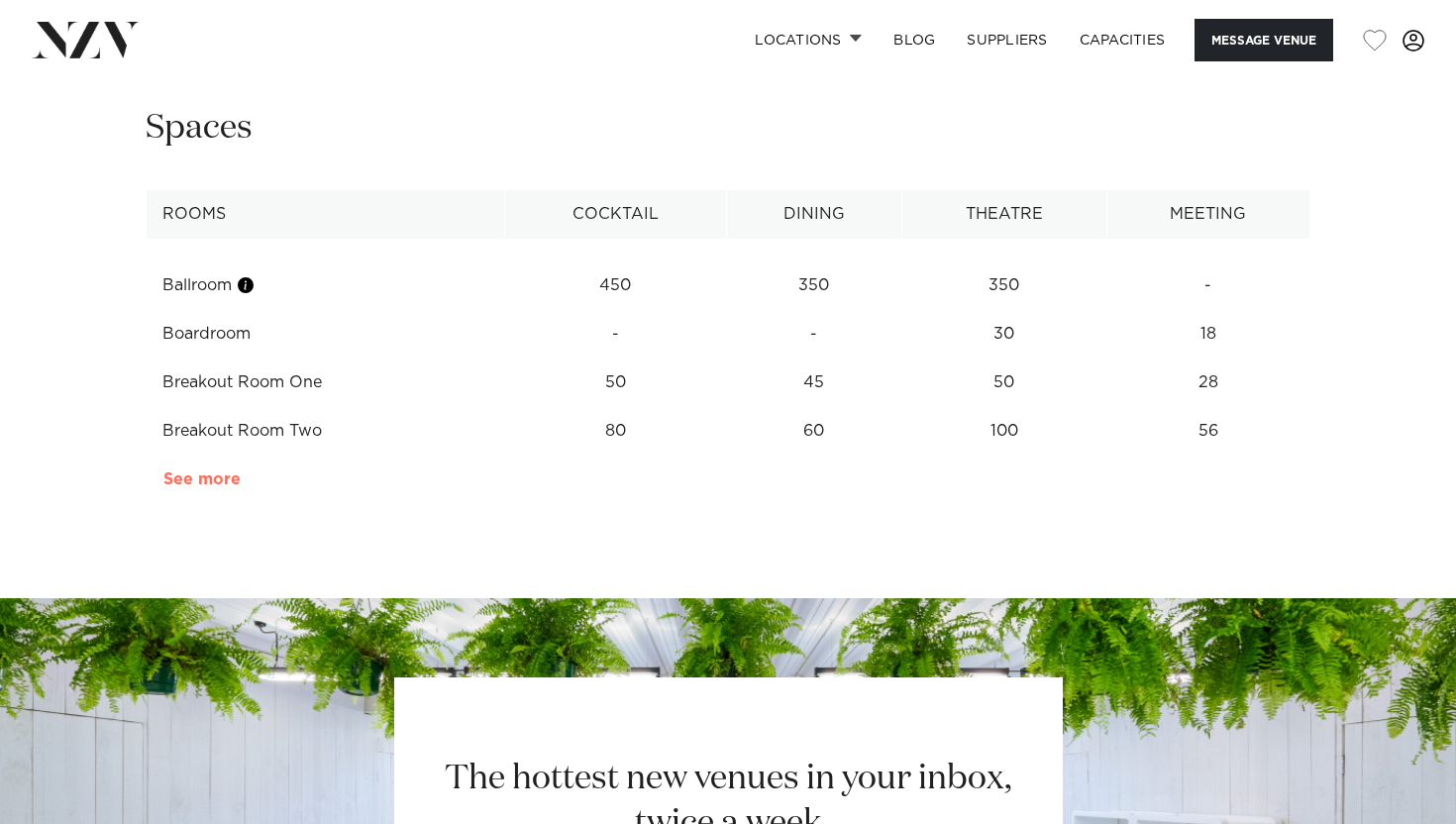 click on "See more" at bounding box center [241, 479] 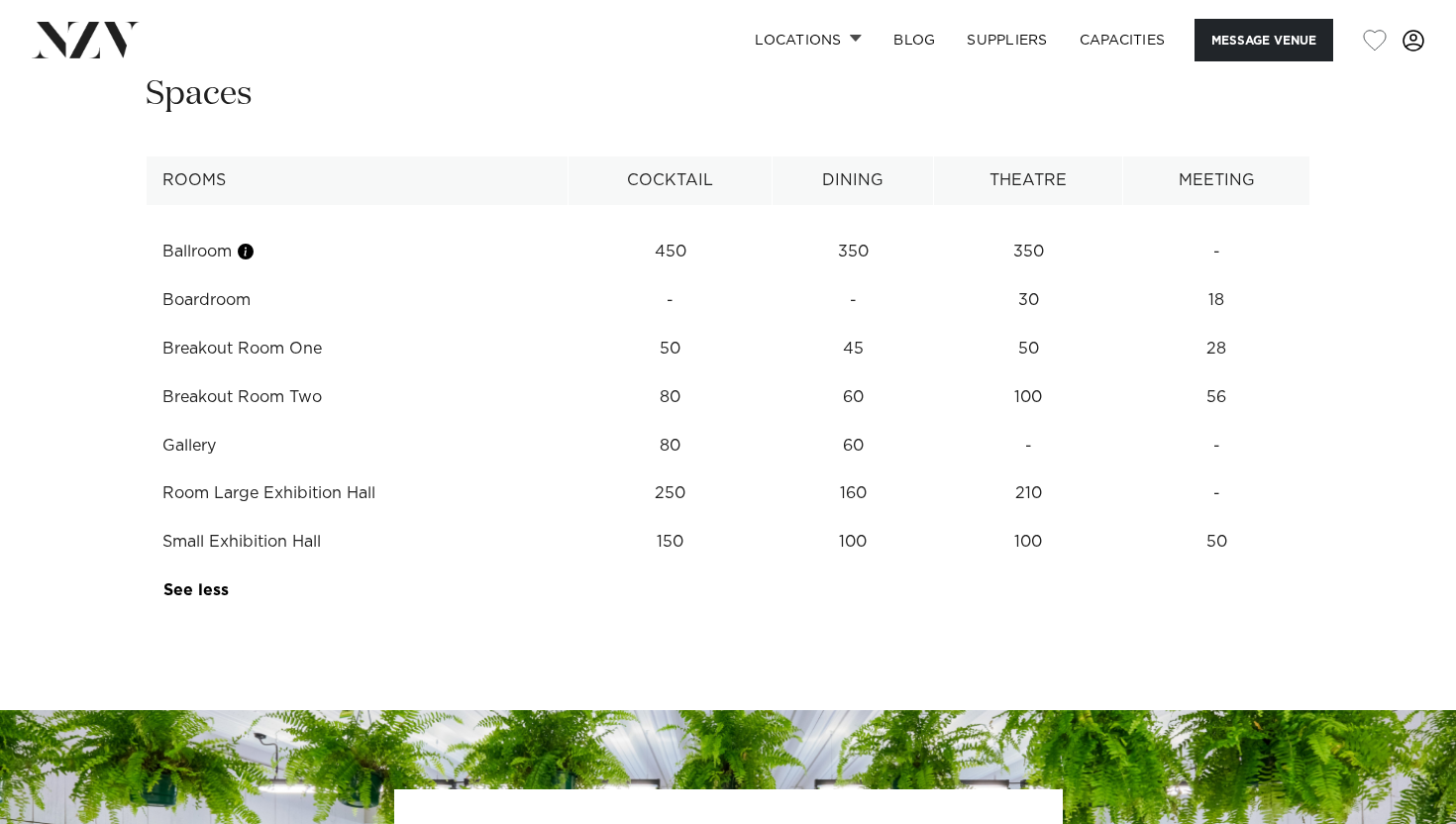 scroll, scrollTop: 2516, scrollLeft: 0, axis: vertical 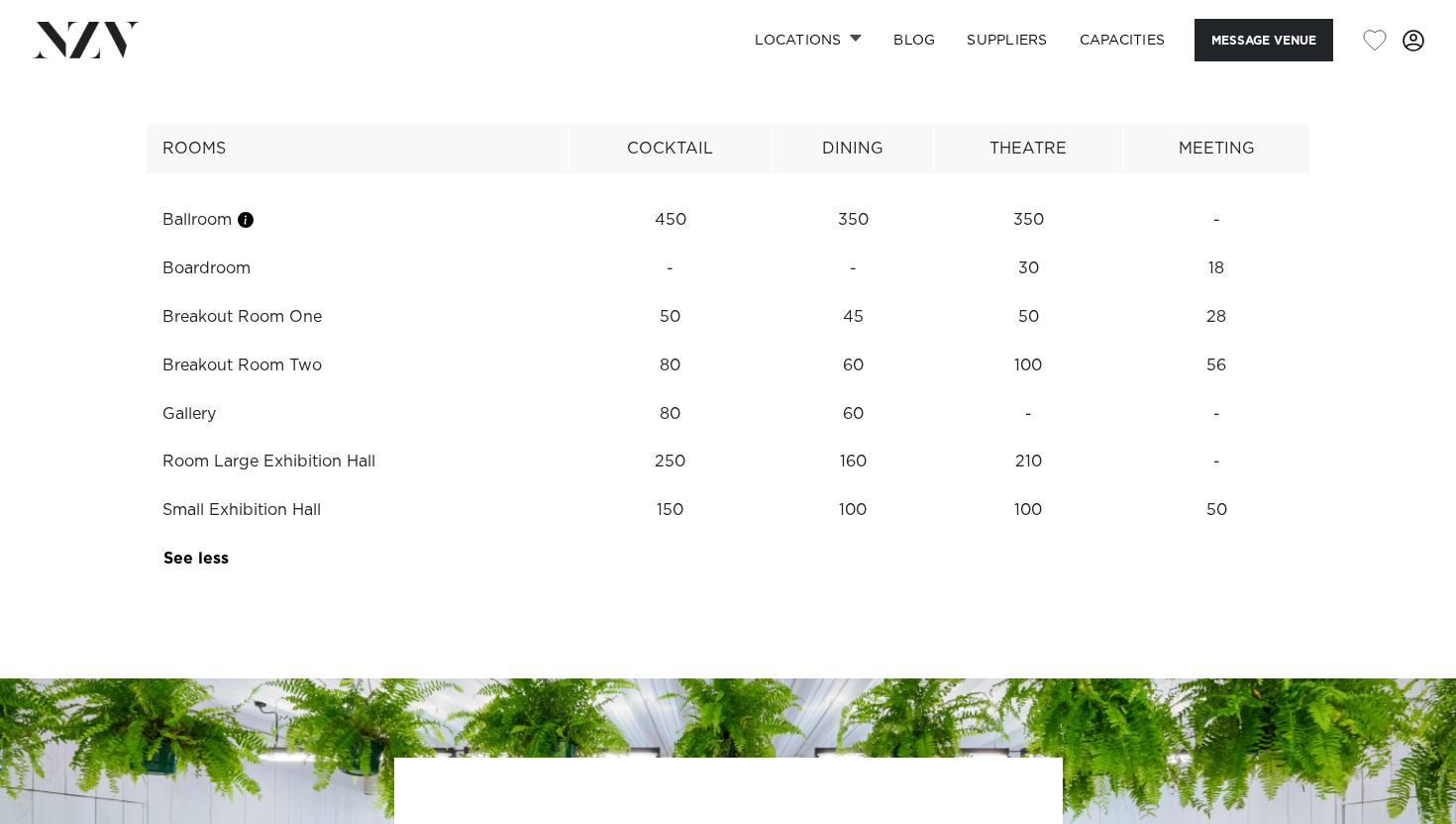 click on "450" at bounding box center [671, 220] 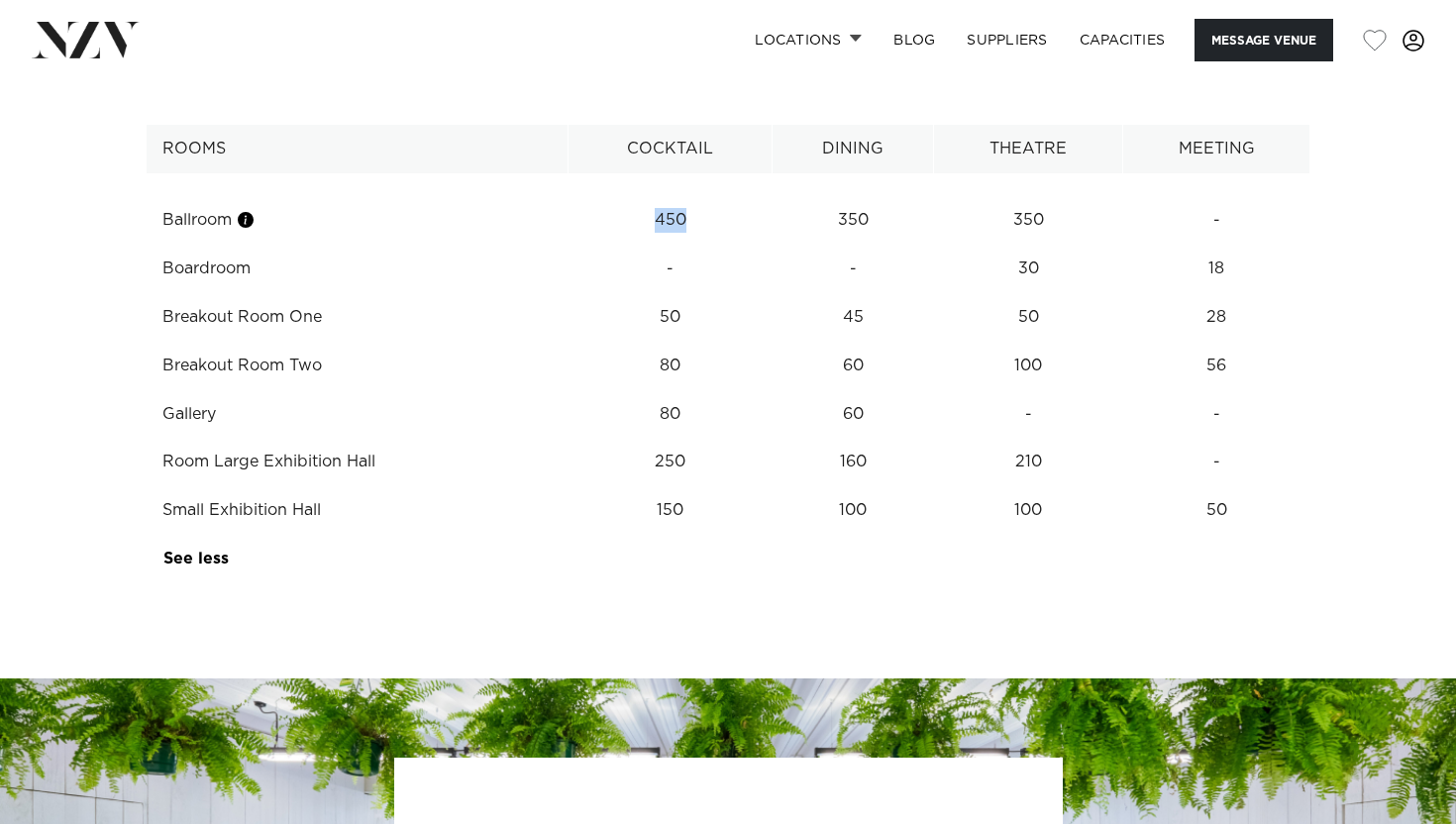 click on "450" at bounding box center [671, 220] 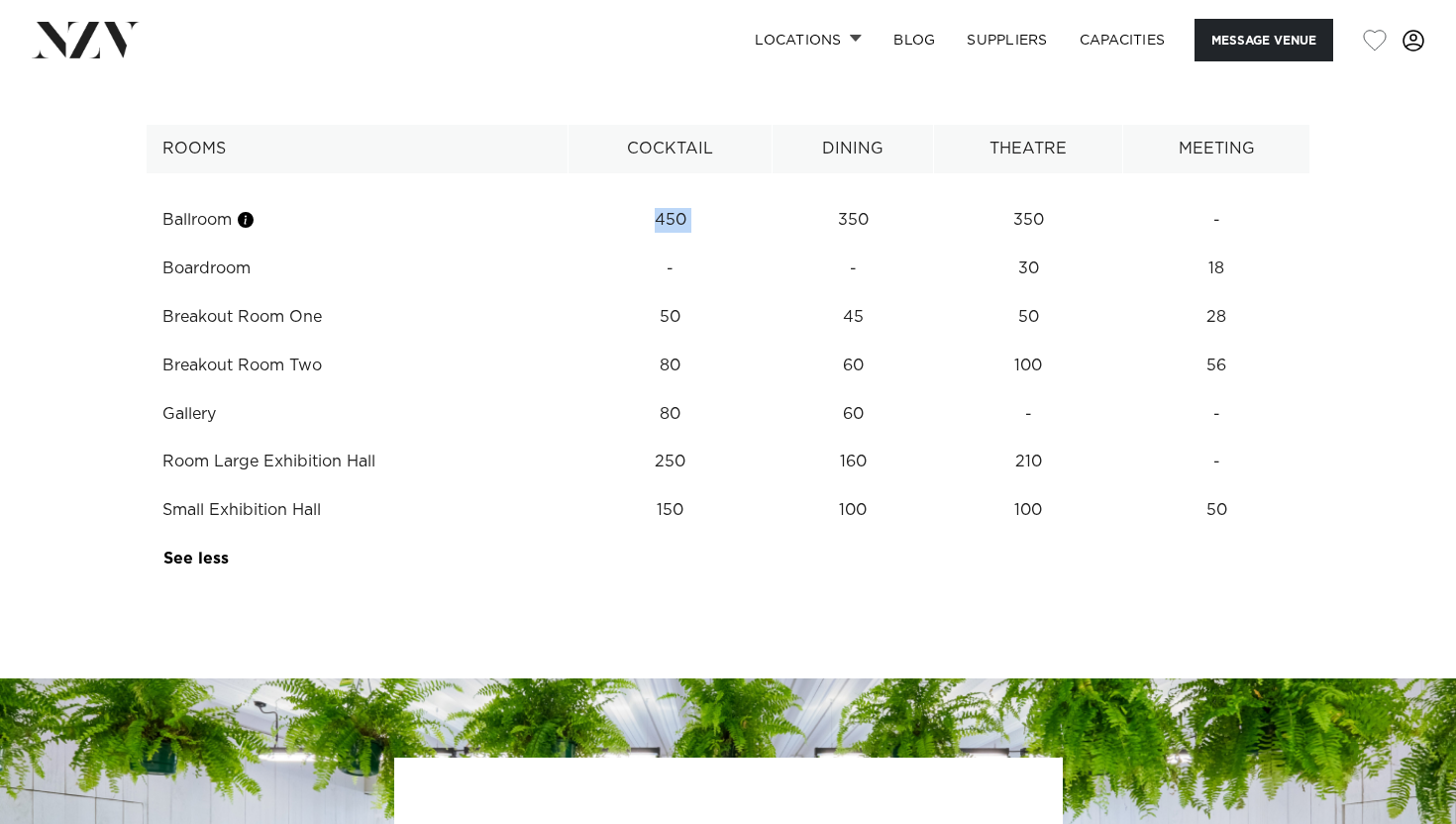 click on "450" at bounding box center (671, 220) 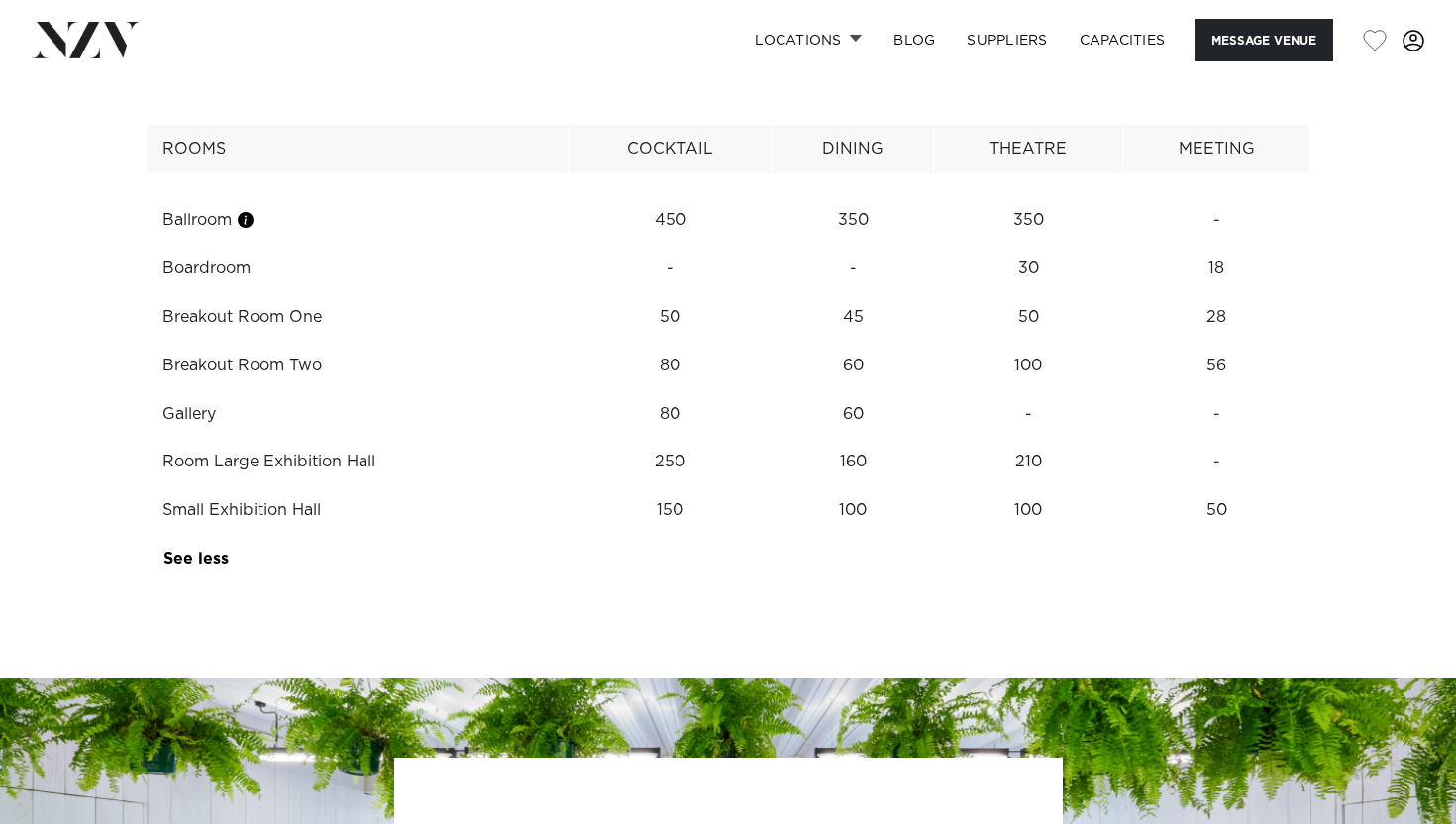 click on "80" at bounding box center [671, 220] 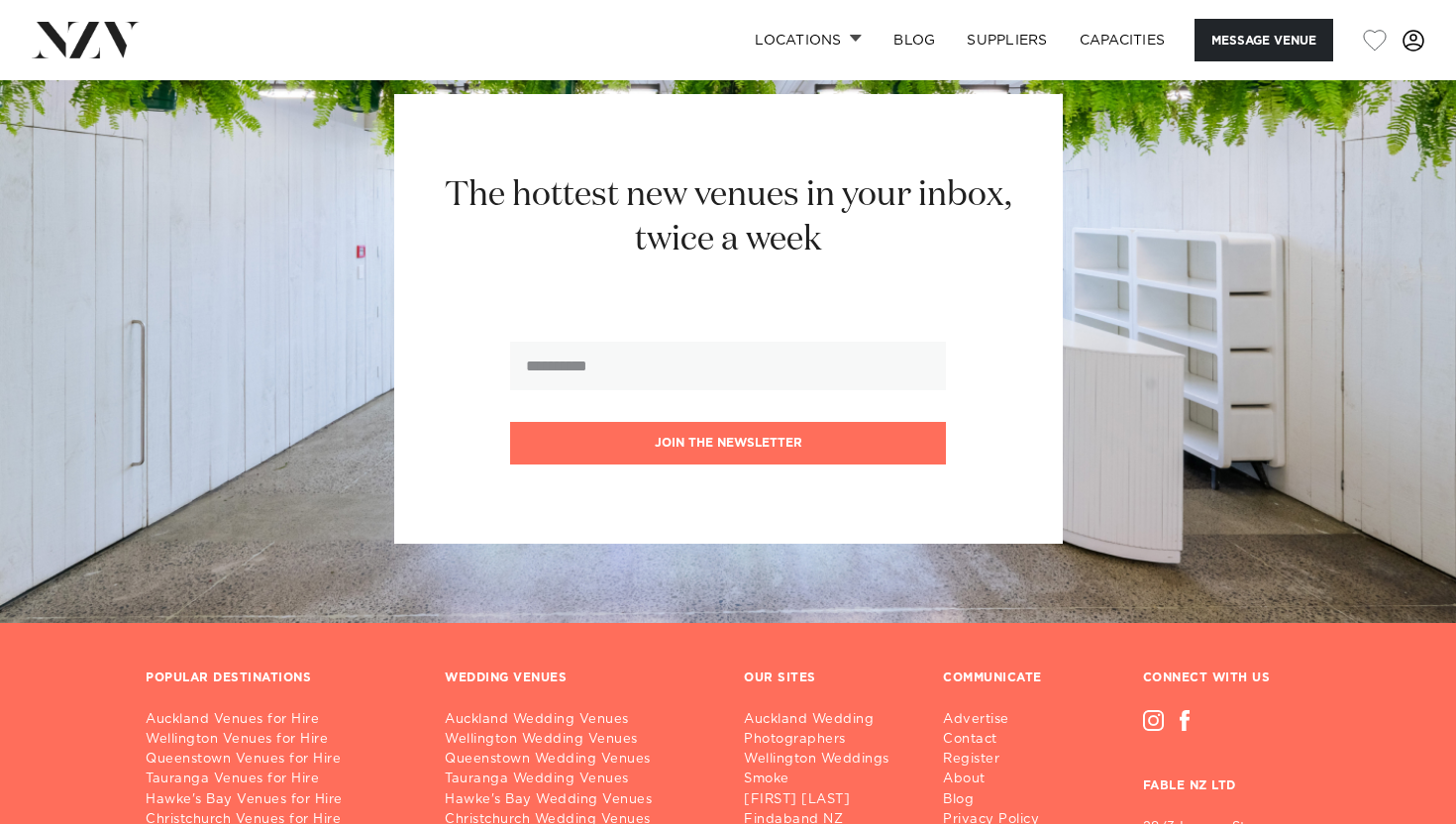 scroll, scrollTop: 3481, scrollLeft: 0, axis: vertical 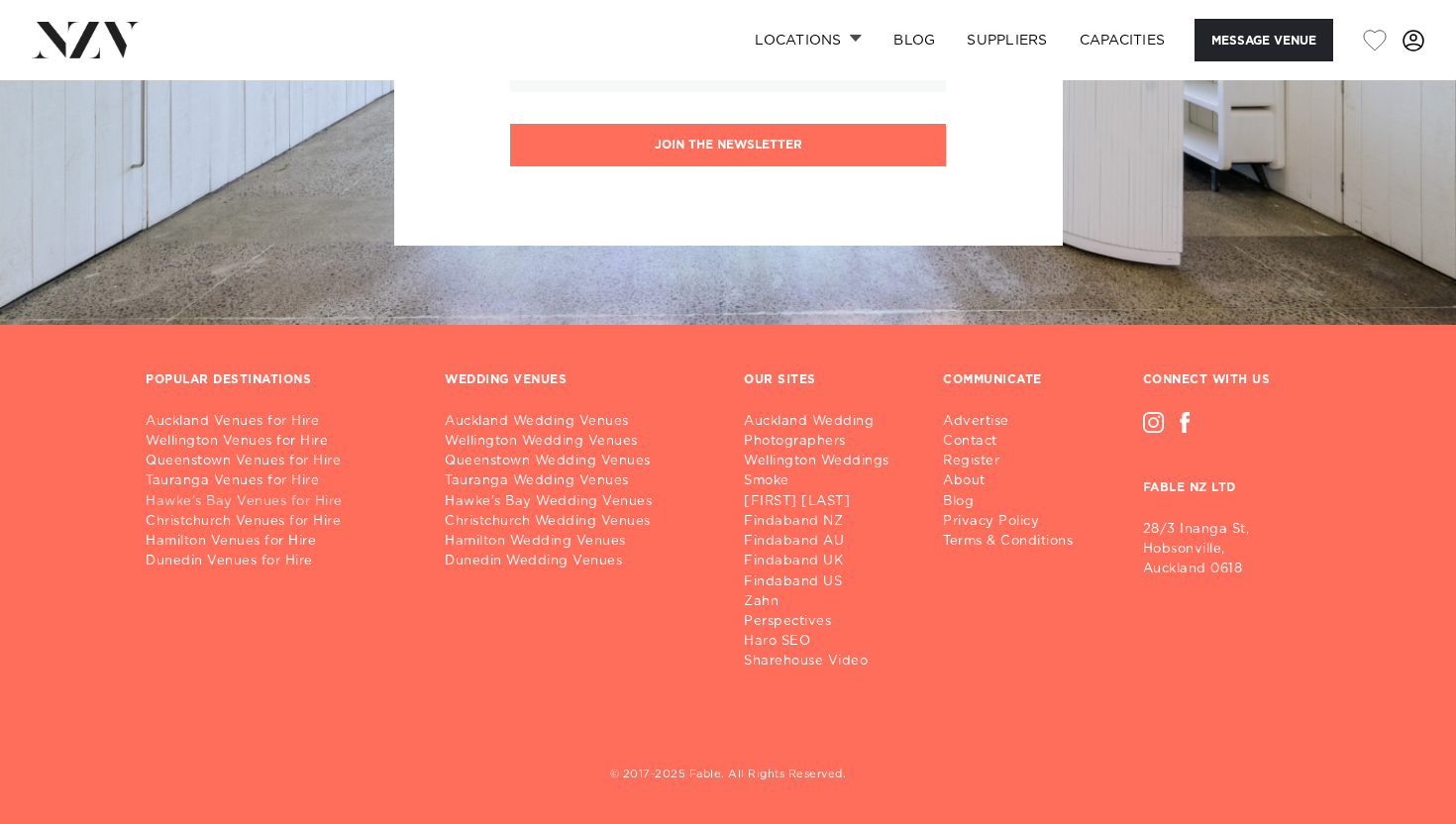 click on "Hawke's Bay Venues for Hire" at bounding box center [279, 502] 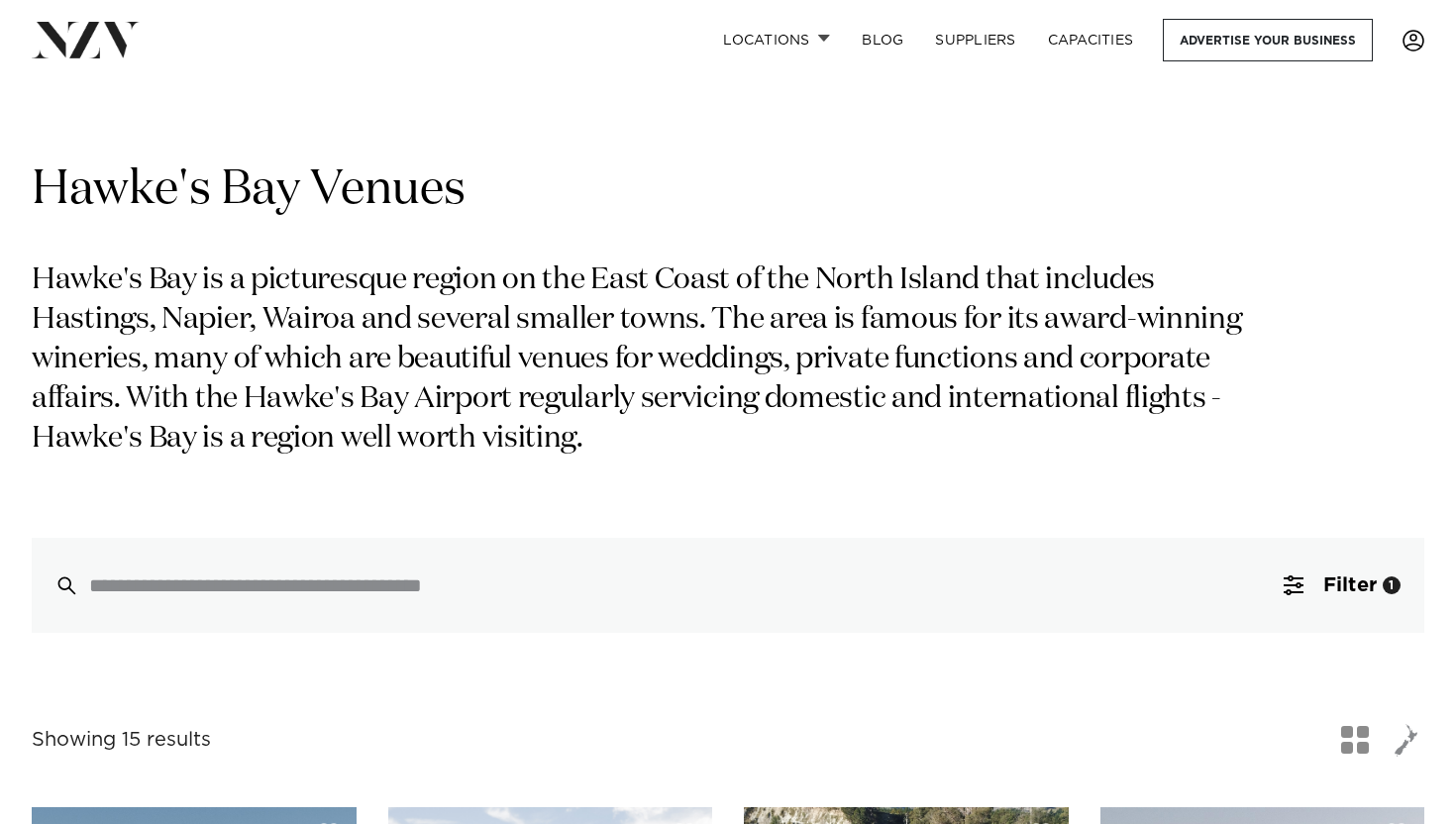 scroll, scrollTop: 0, scrollLeft: 0, axis: both 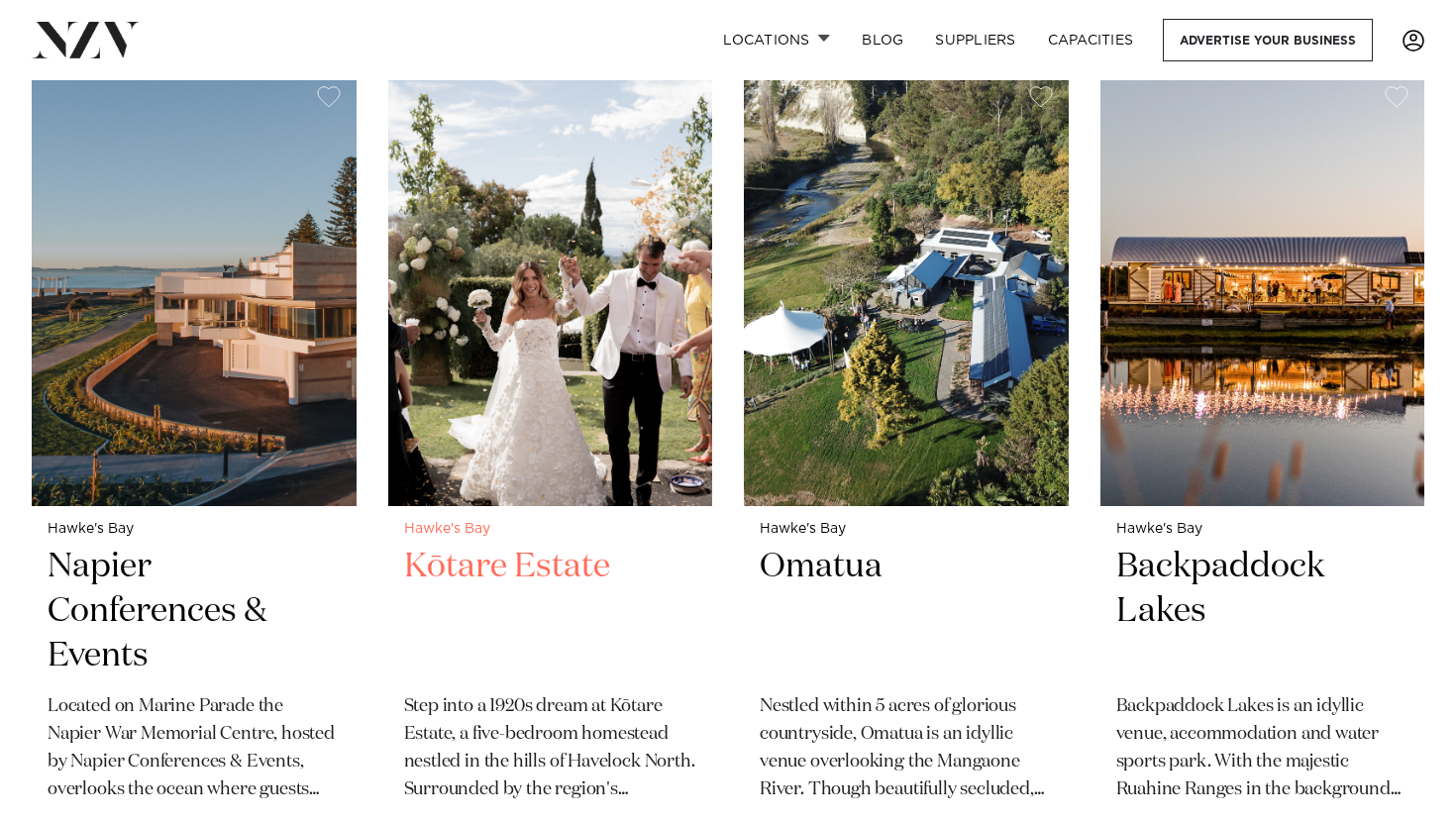 click at bounding box center [551, 287] 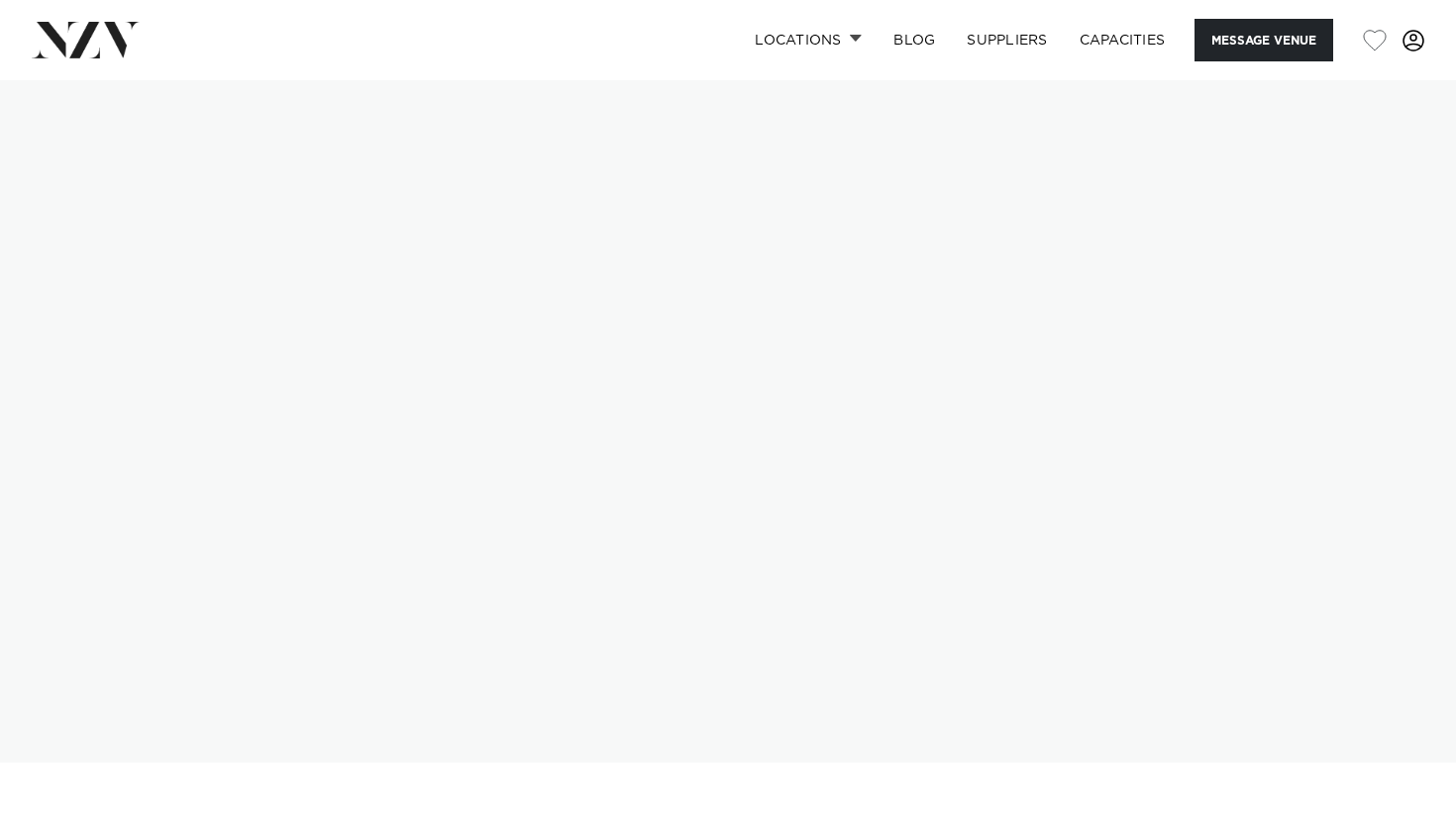 scroll, scrollTop: 0, scrollLeft: 0, axis: both 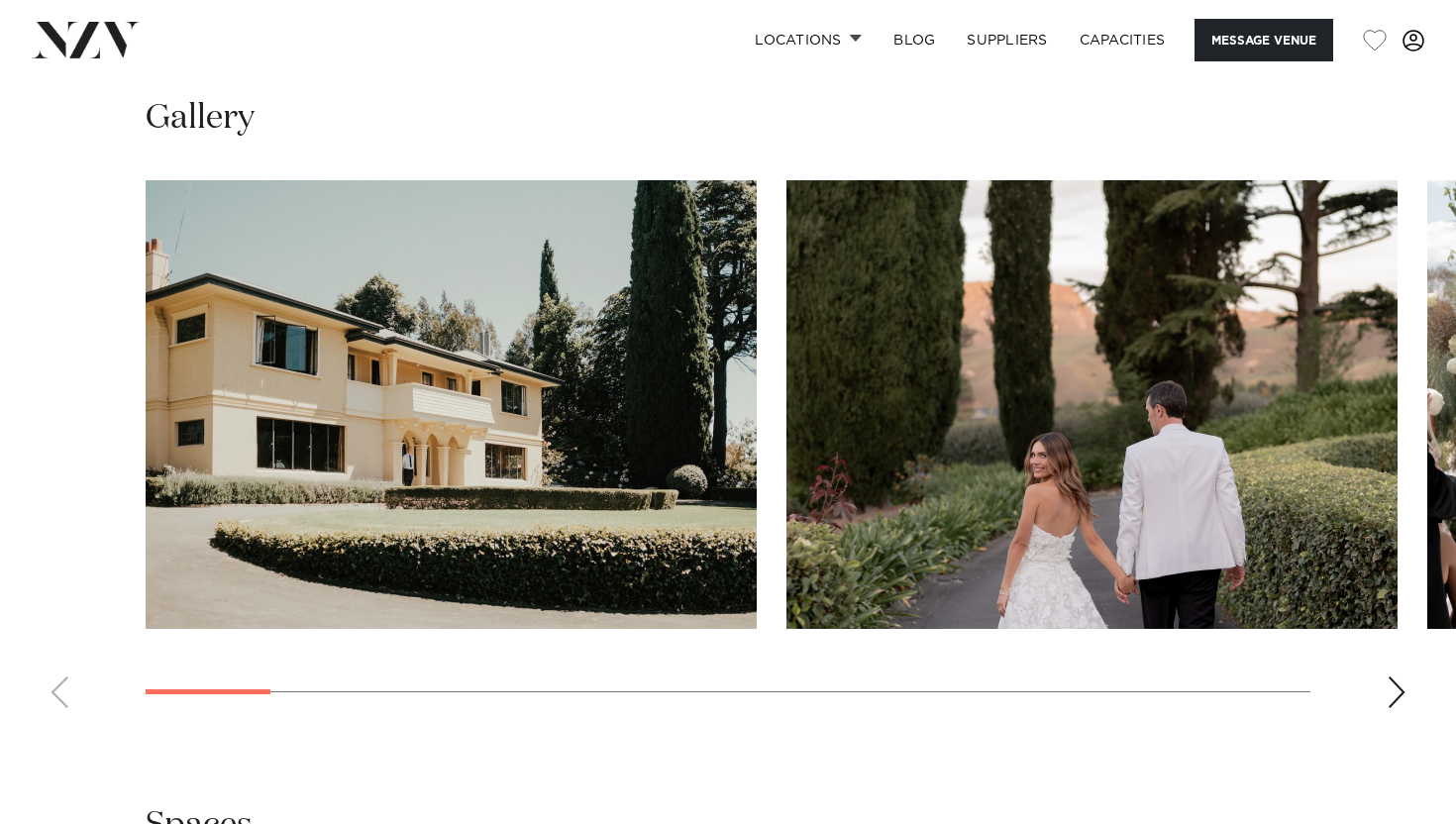 click at bounding box center [1397, 692] 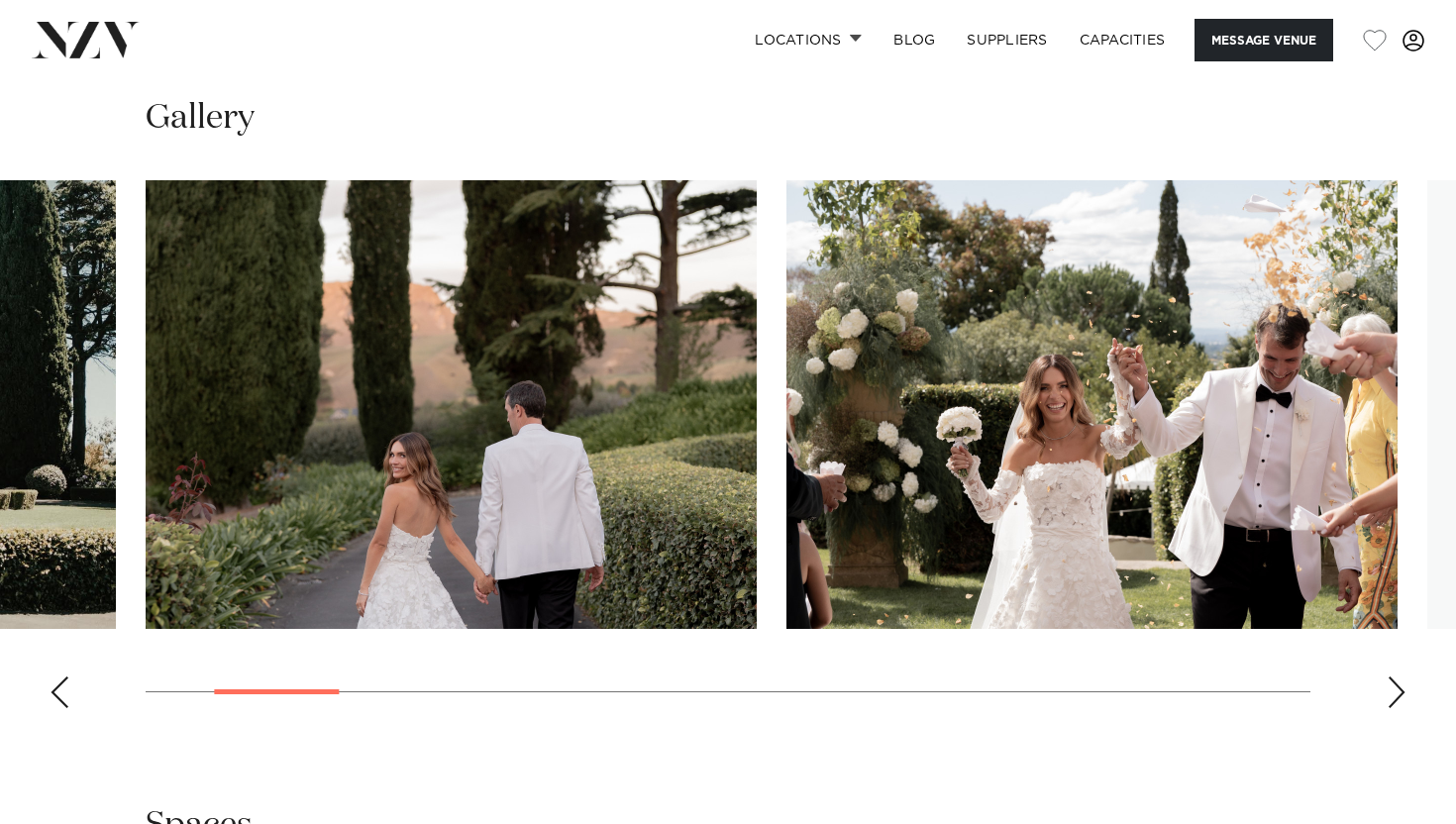 click at bounding box center (1397, 692) 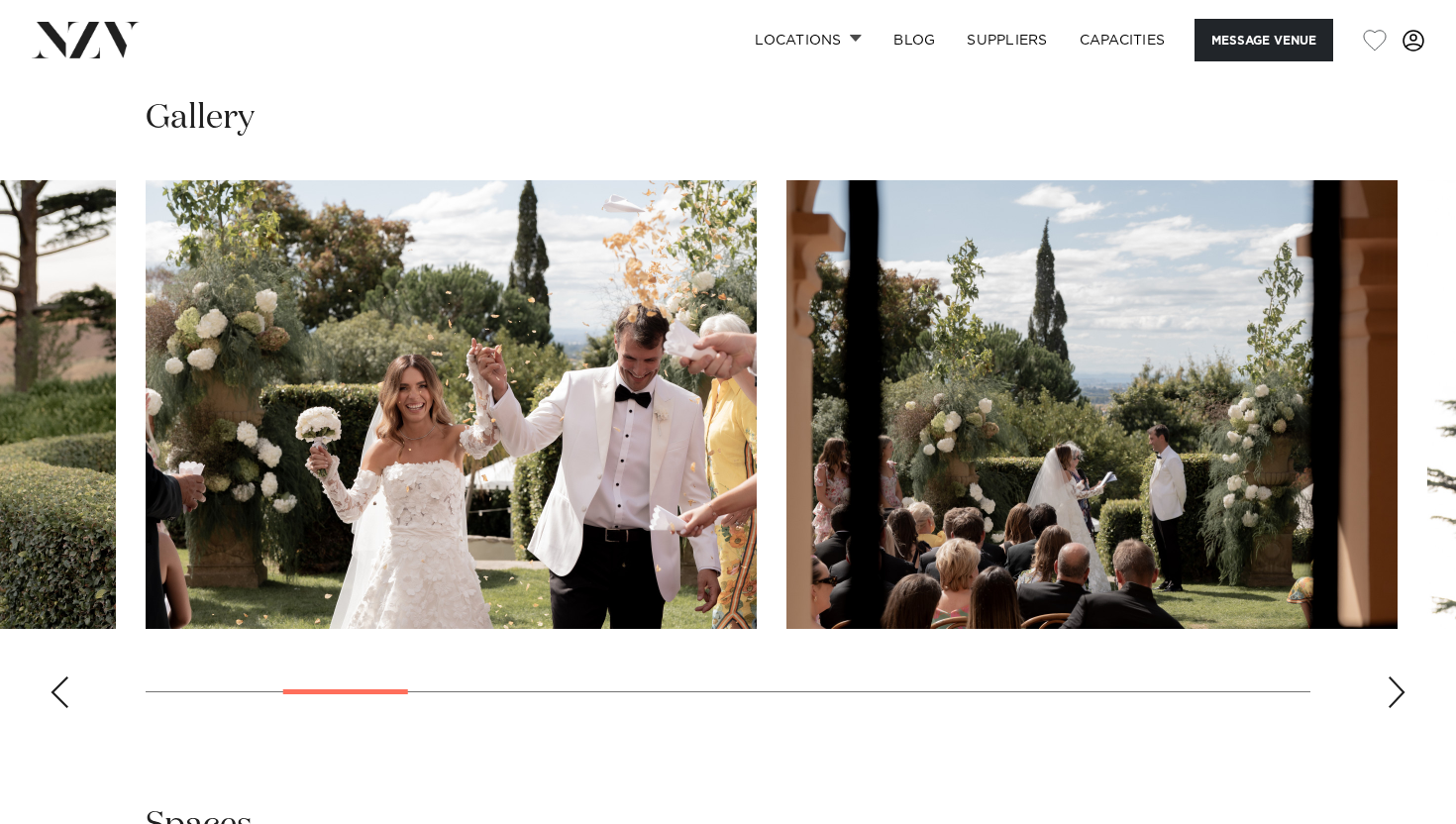 click at bounding box center (1397, 692) 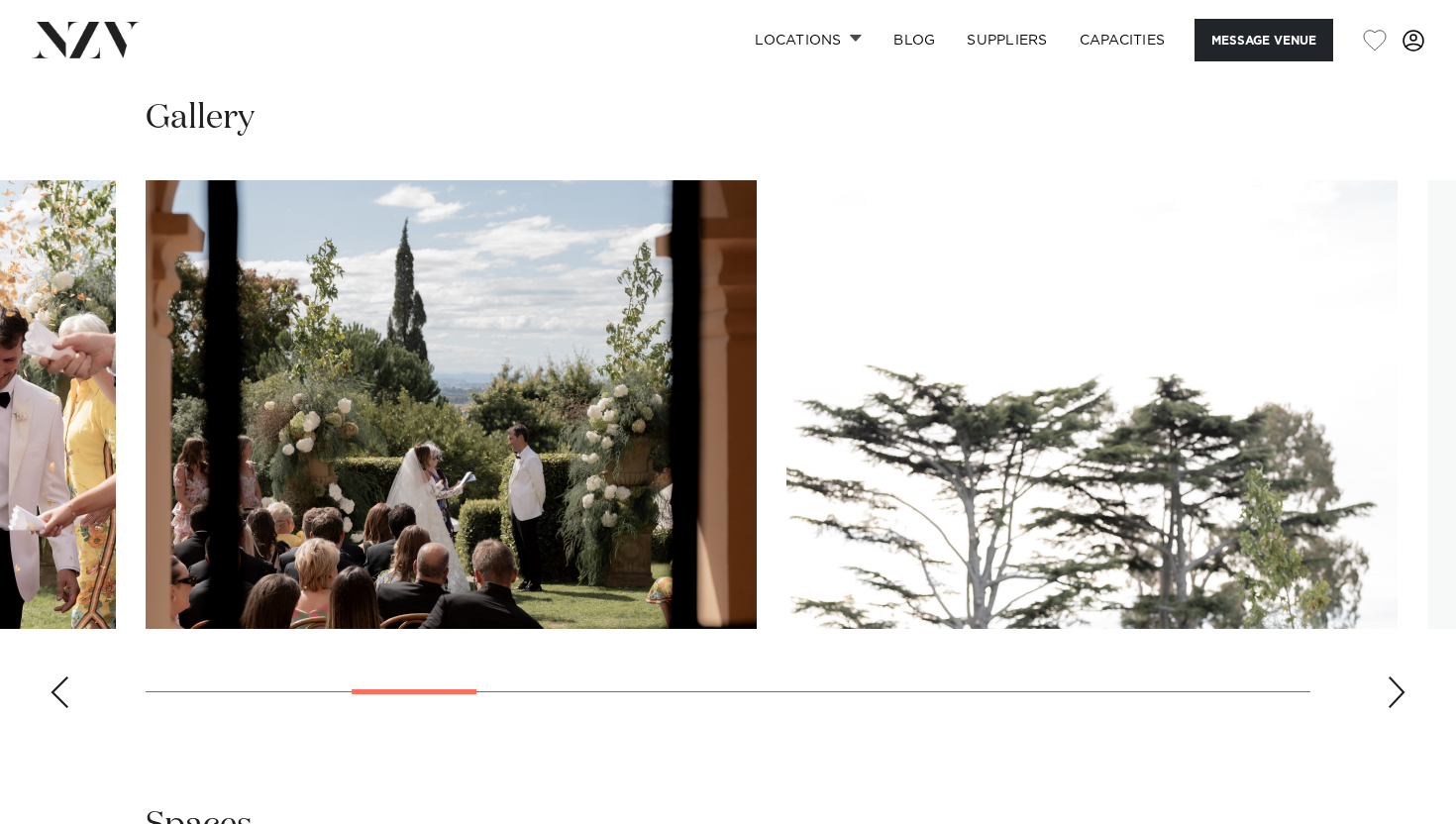 click at bounding box center [1397, 692] 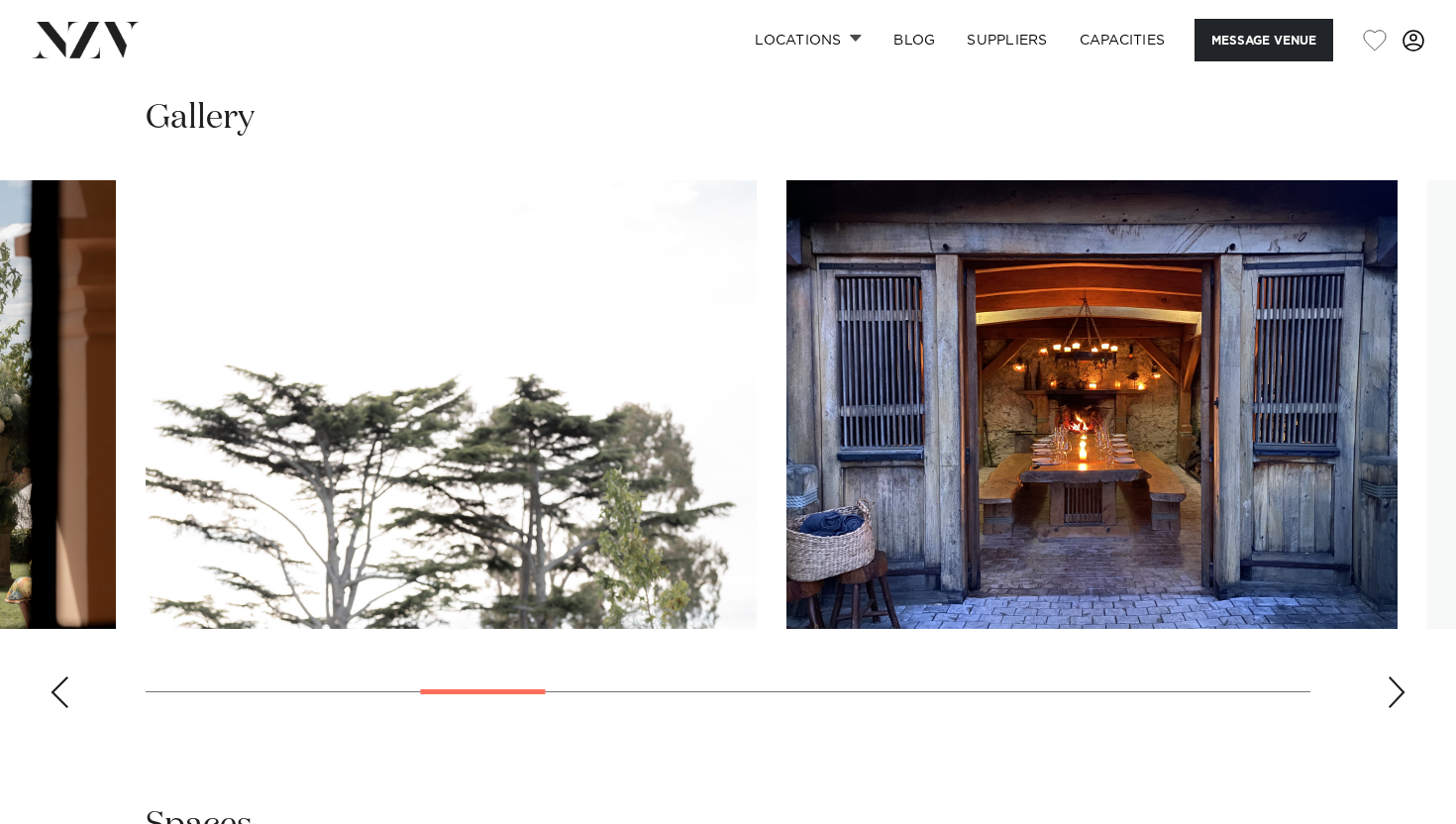 click at bounding box center (1397, 692) 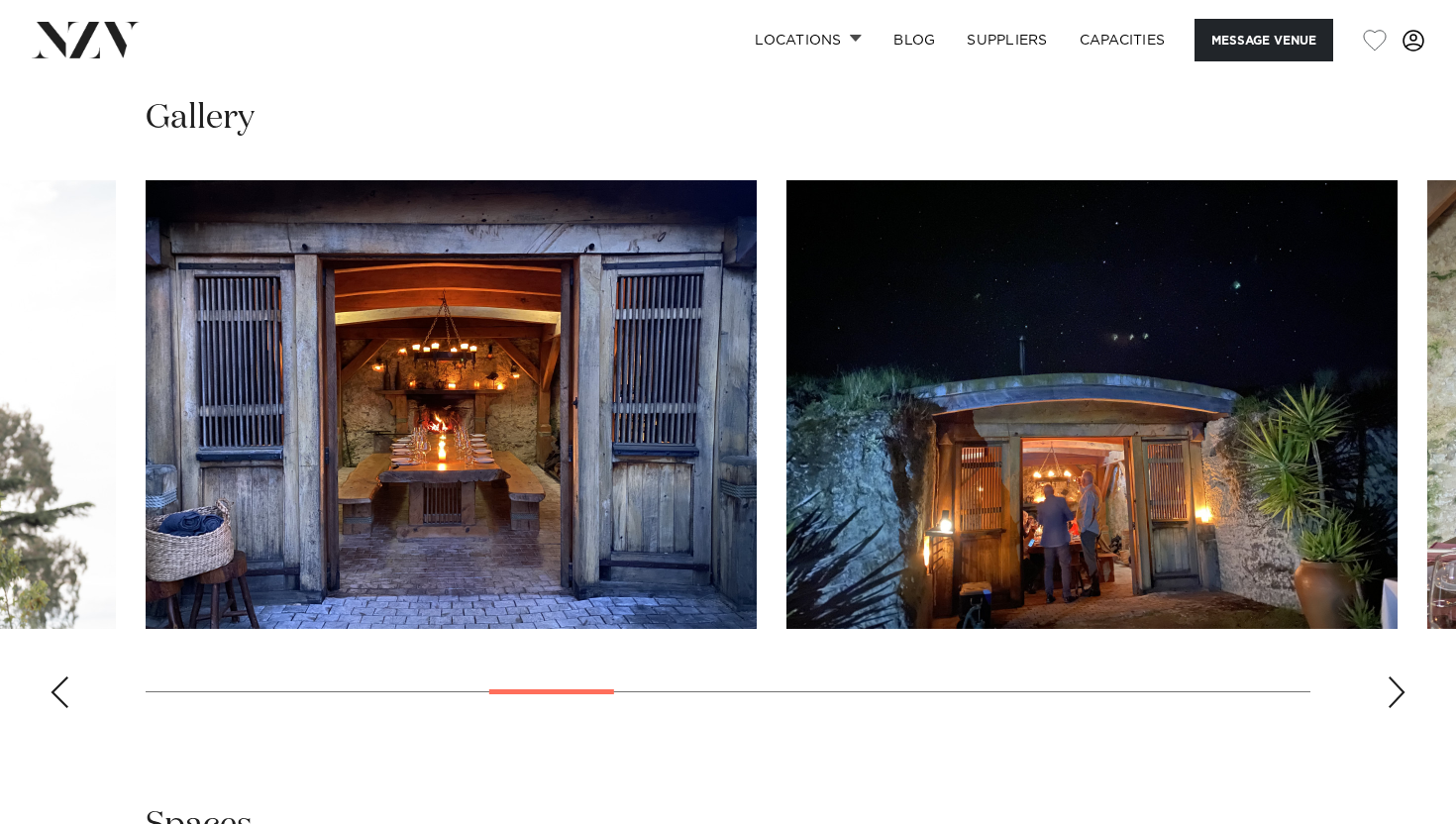 click at bounding box center [1397, 692] 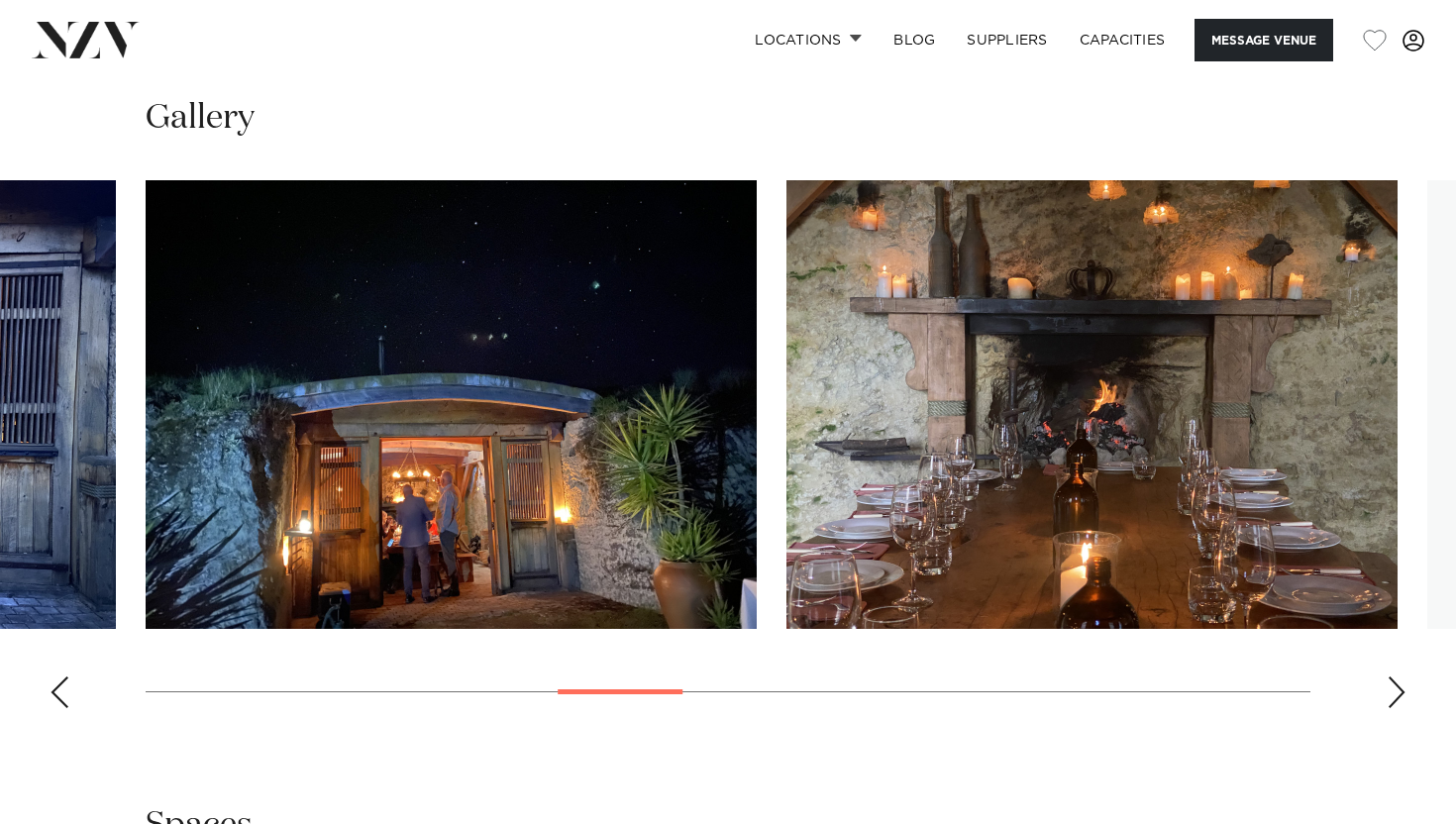 click at bounding box center (1397, 692) 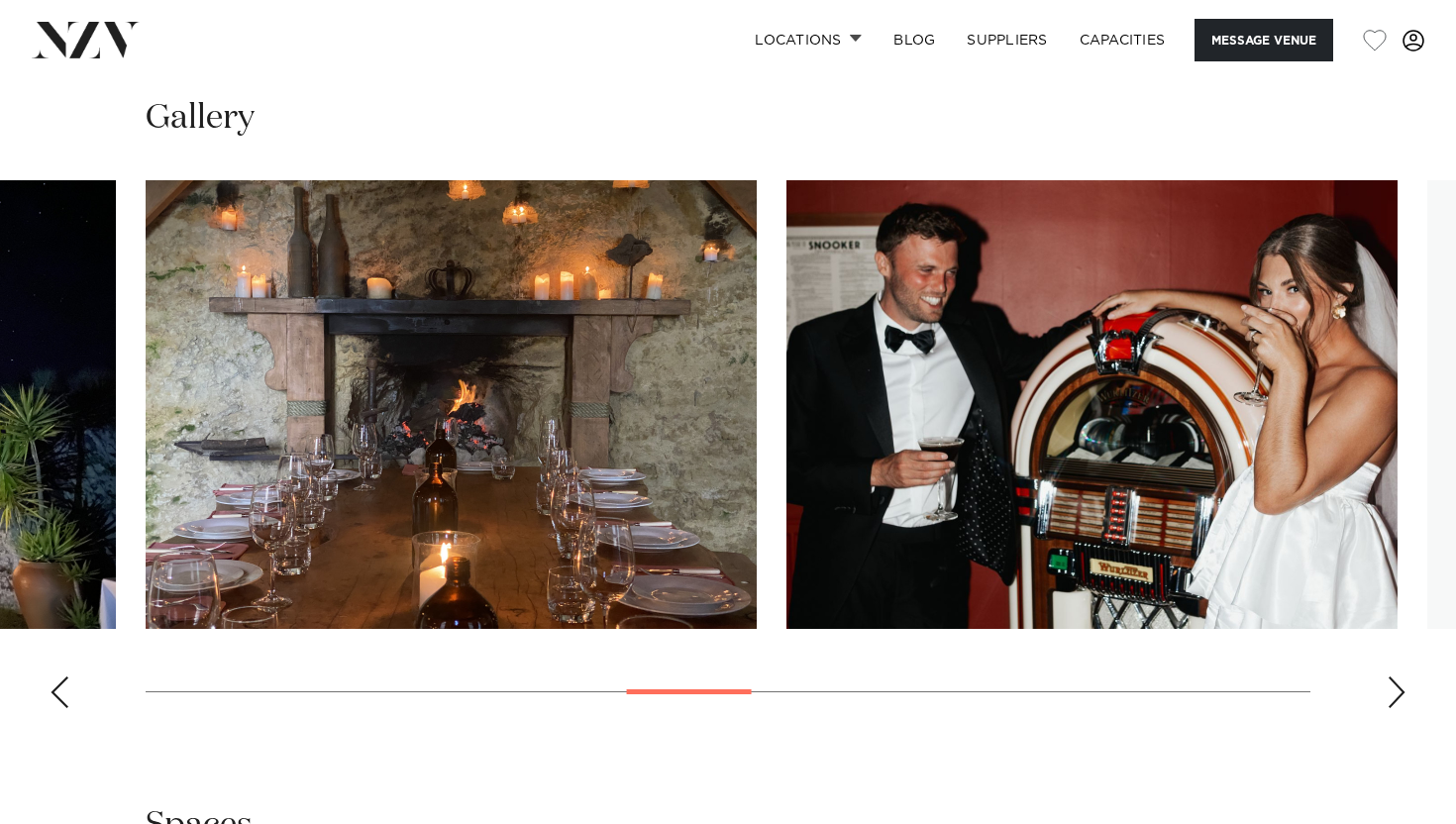 click at bounding box center [1397, 692] 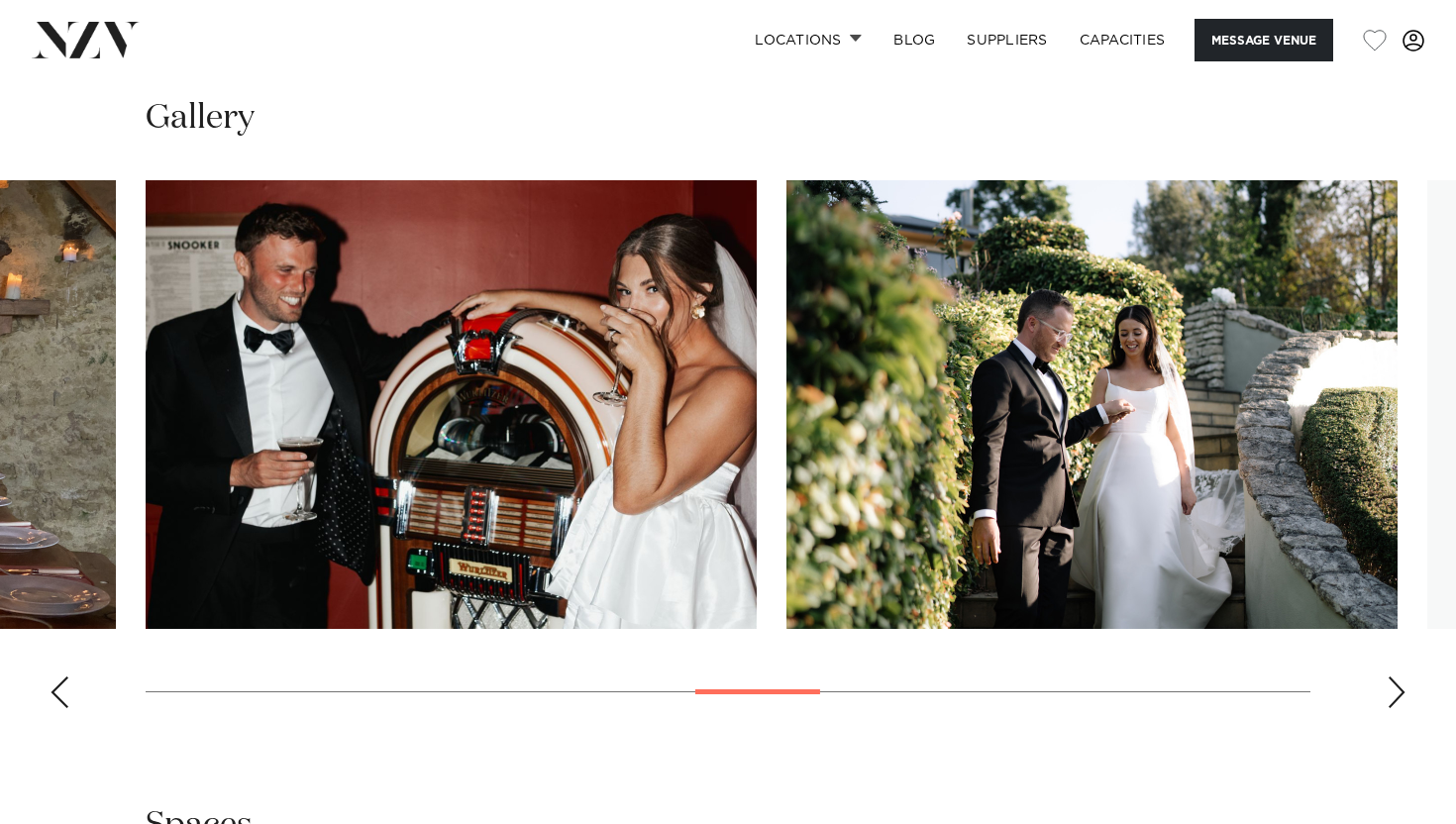 click at bounding box center (1397, 692) 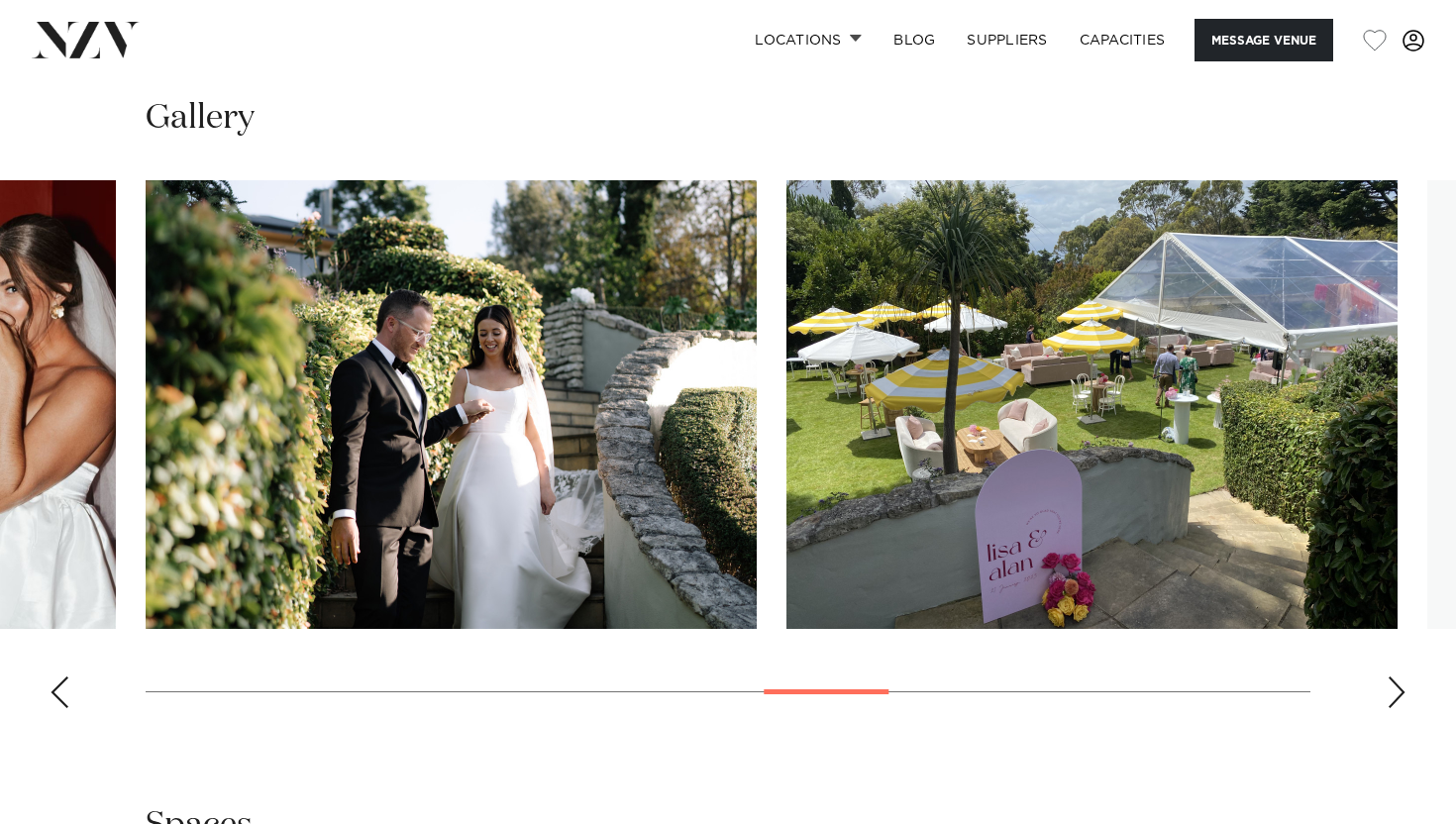 click at bounding box center [1397, 692] 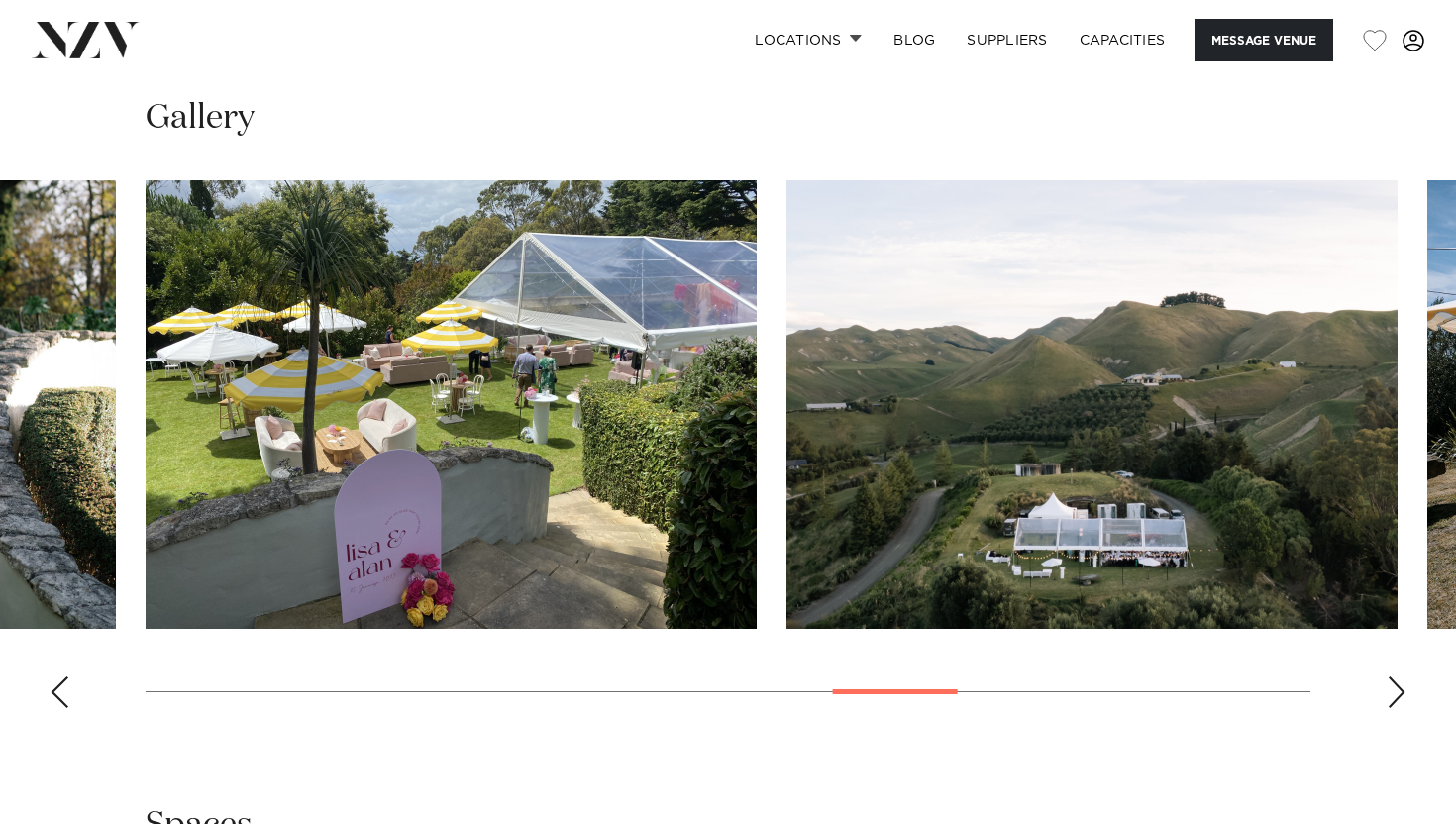 click at bounding box center [1397, 692] 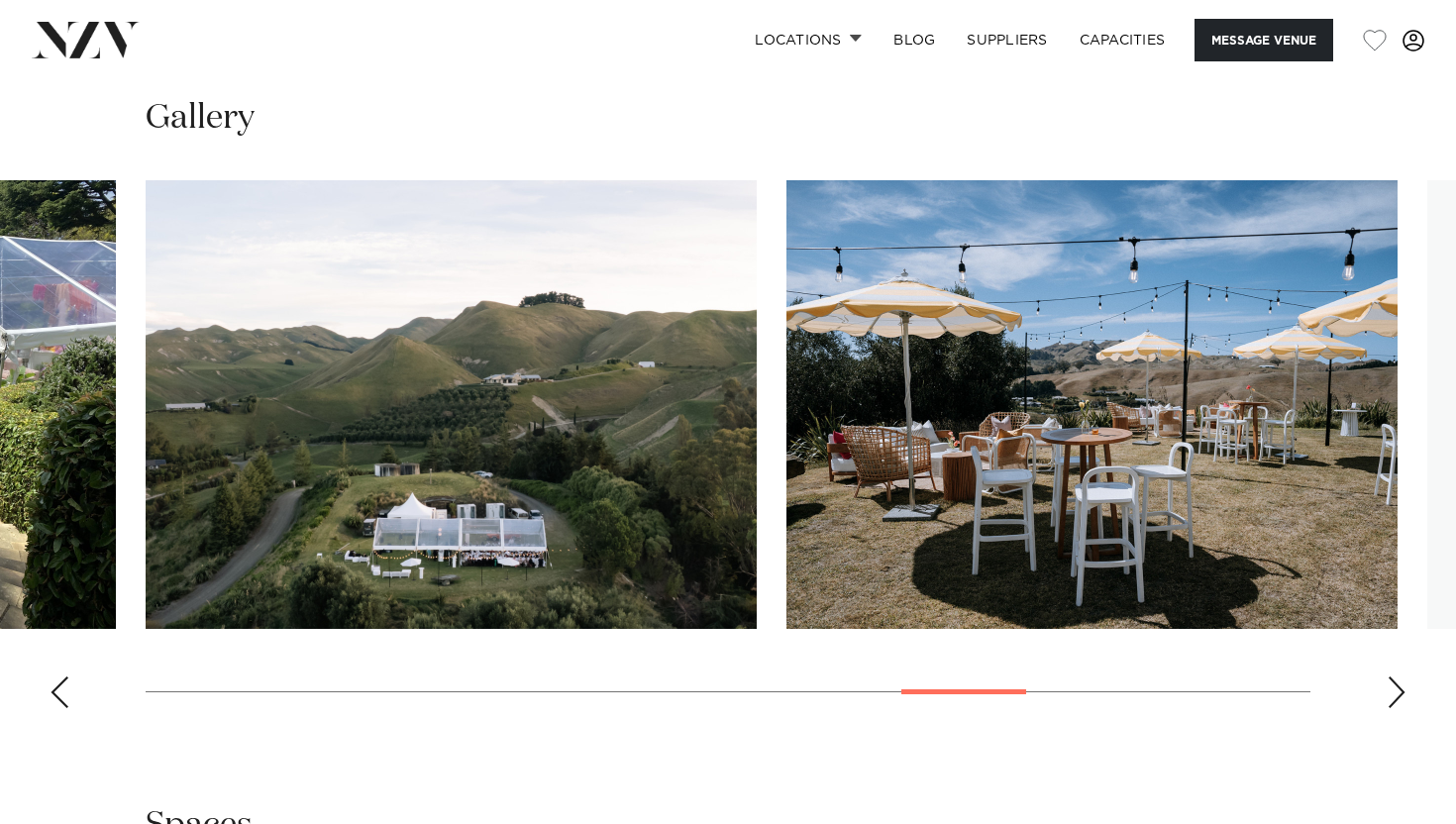 click at bounding box center [1397, 692] 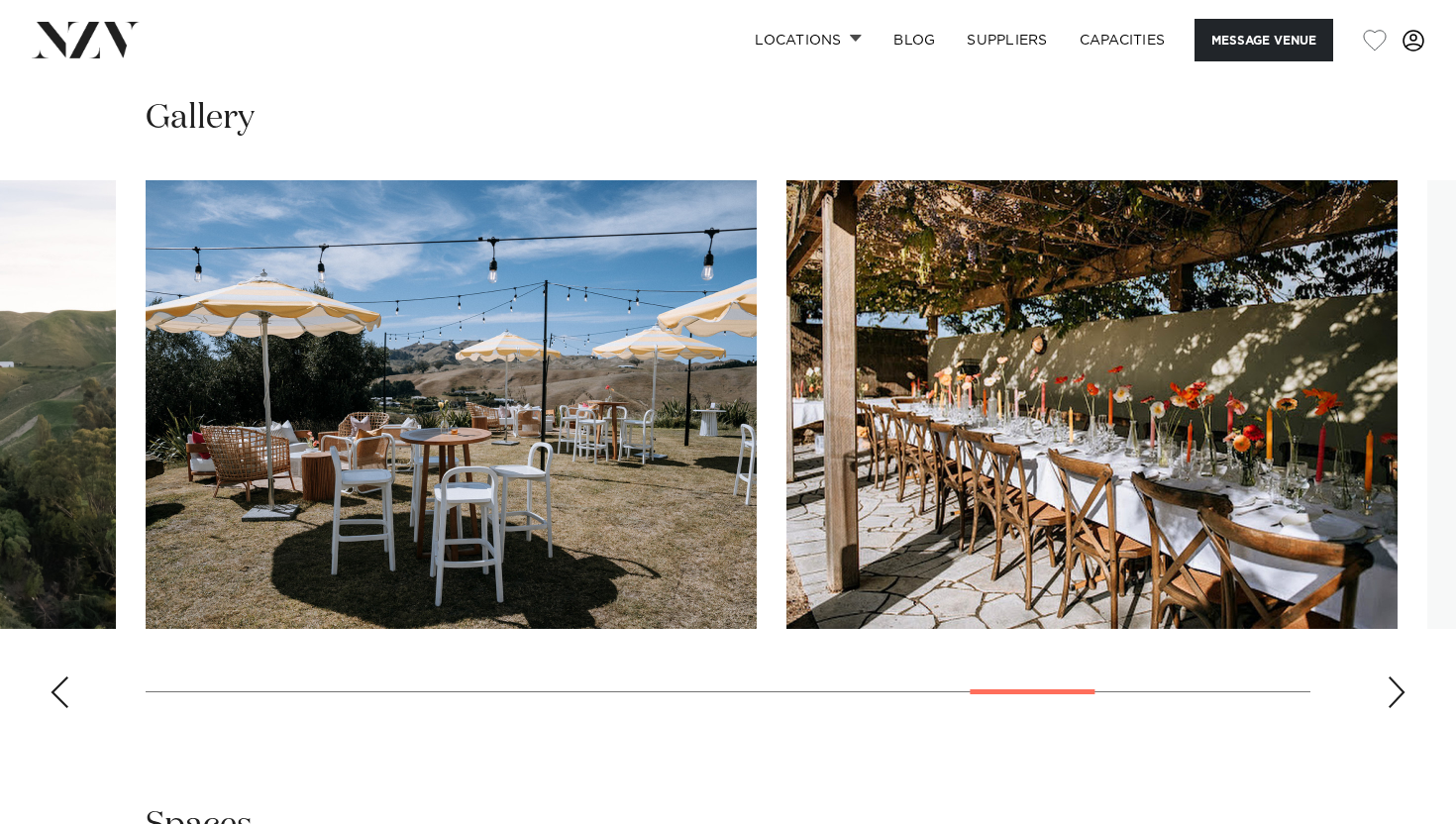 click at bounding box center [1397, 692] 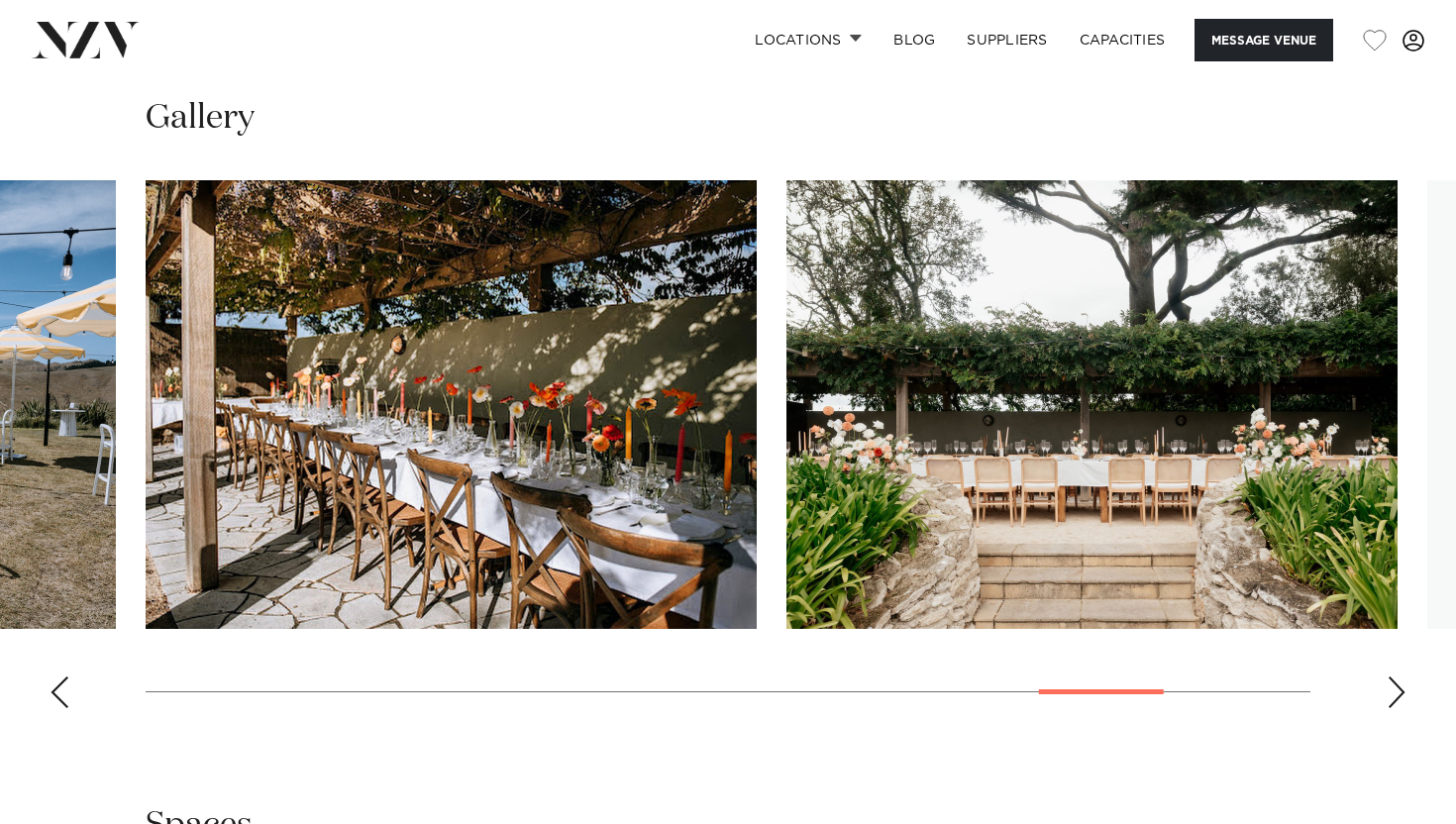 click at bounding box center [1397, 692] 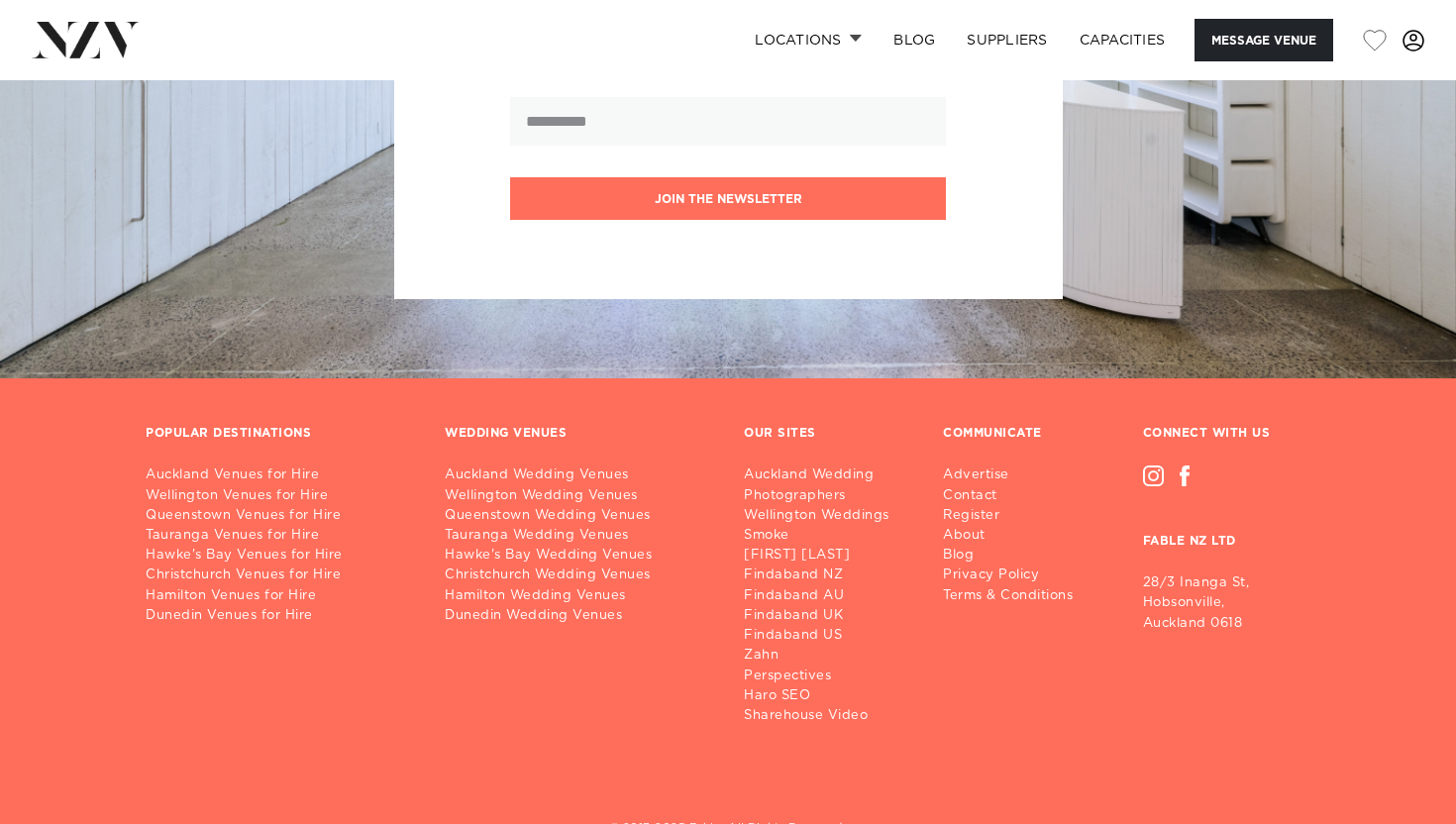 scroll, scrollTop: 5177, scrollLeft: 0, axis: vertical 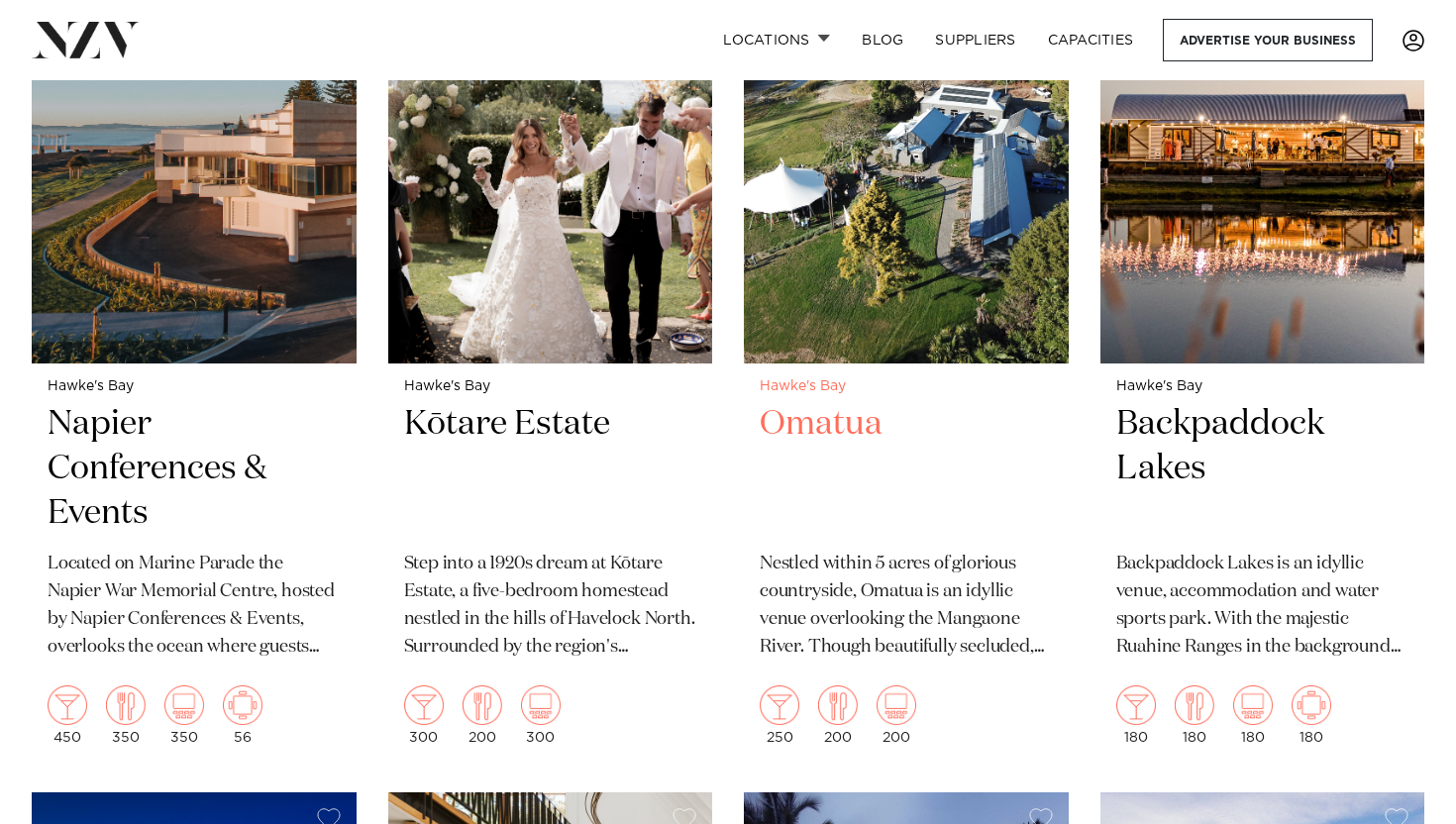 click at bounding box center (906, 145) 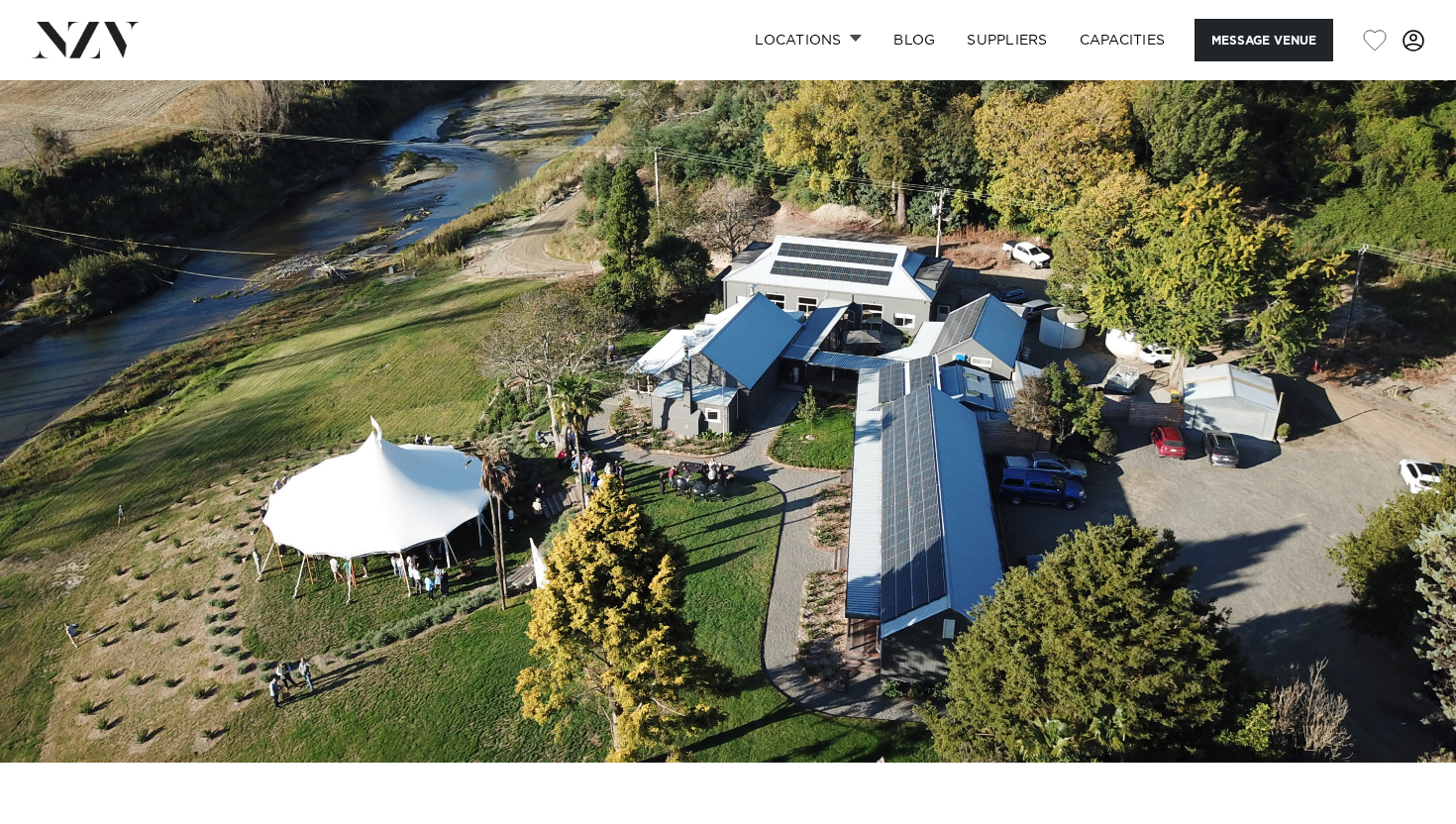 scroll, scrollTop: 0, scrollLeft: 0, axis: both 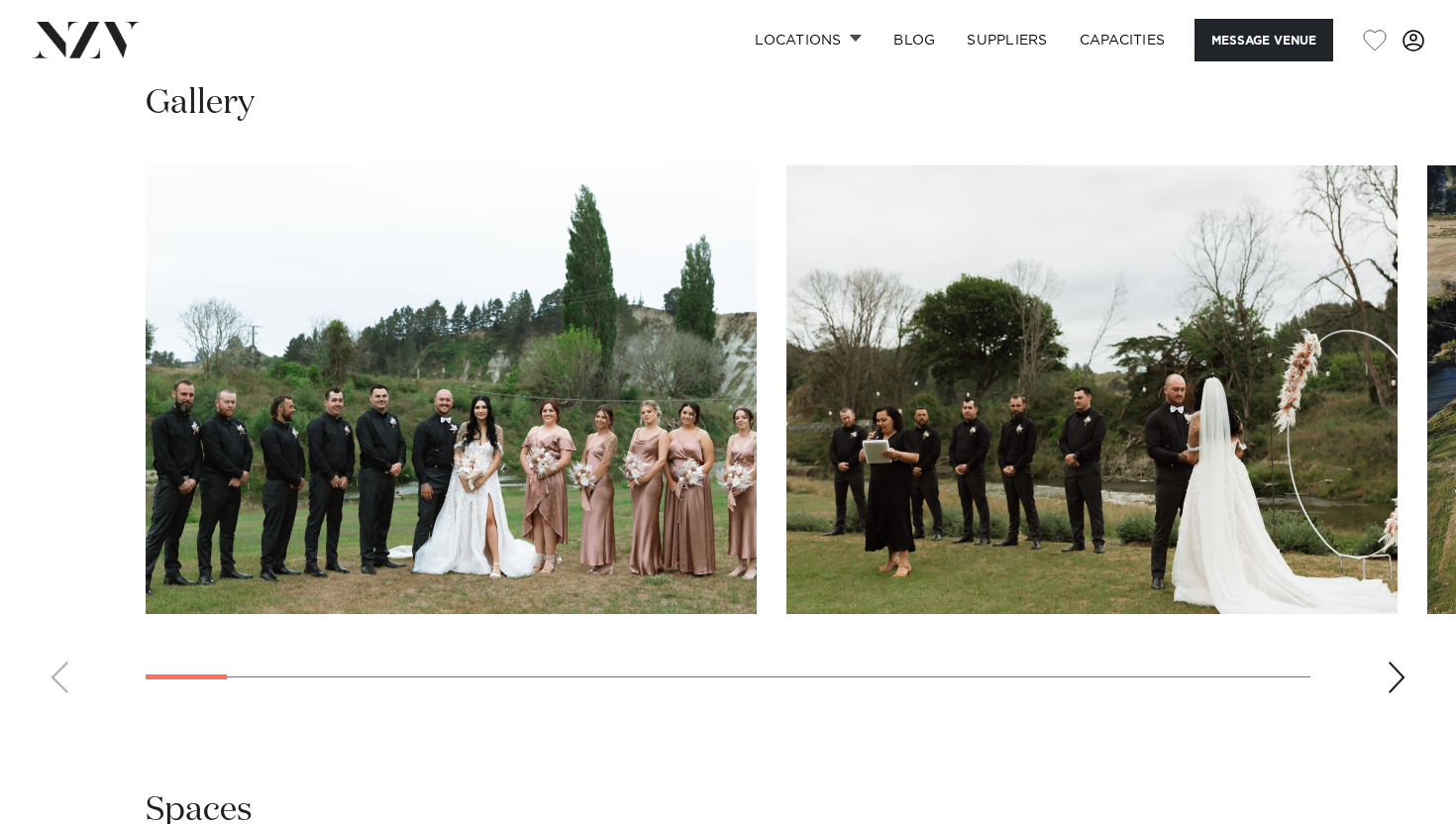 click at bounding box center (1397, 677) 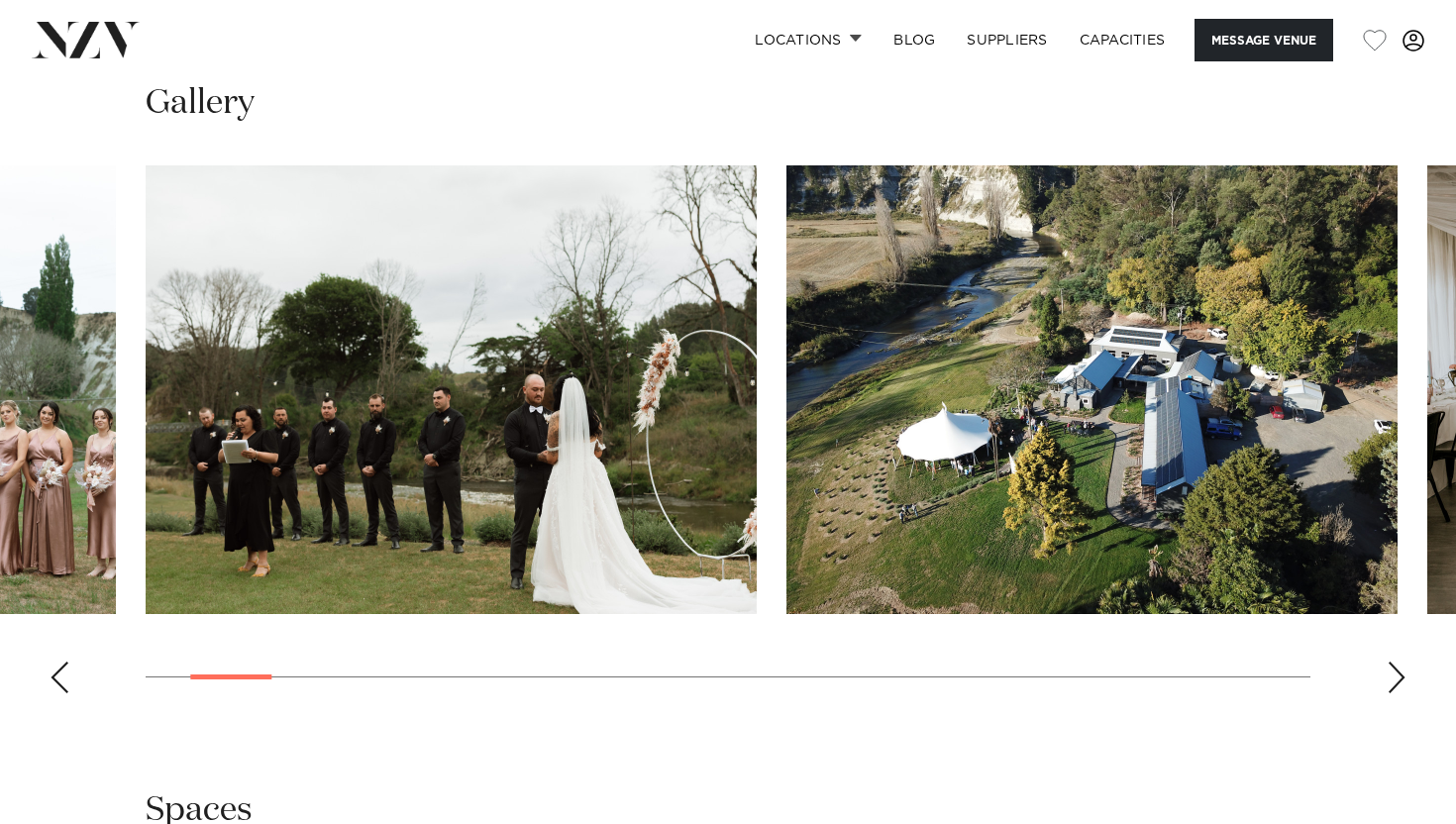 click at bounding box center [1397, 677] 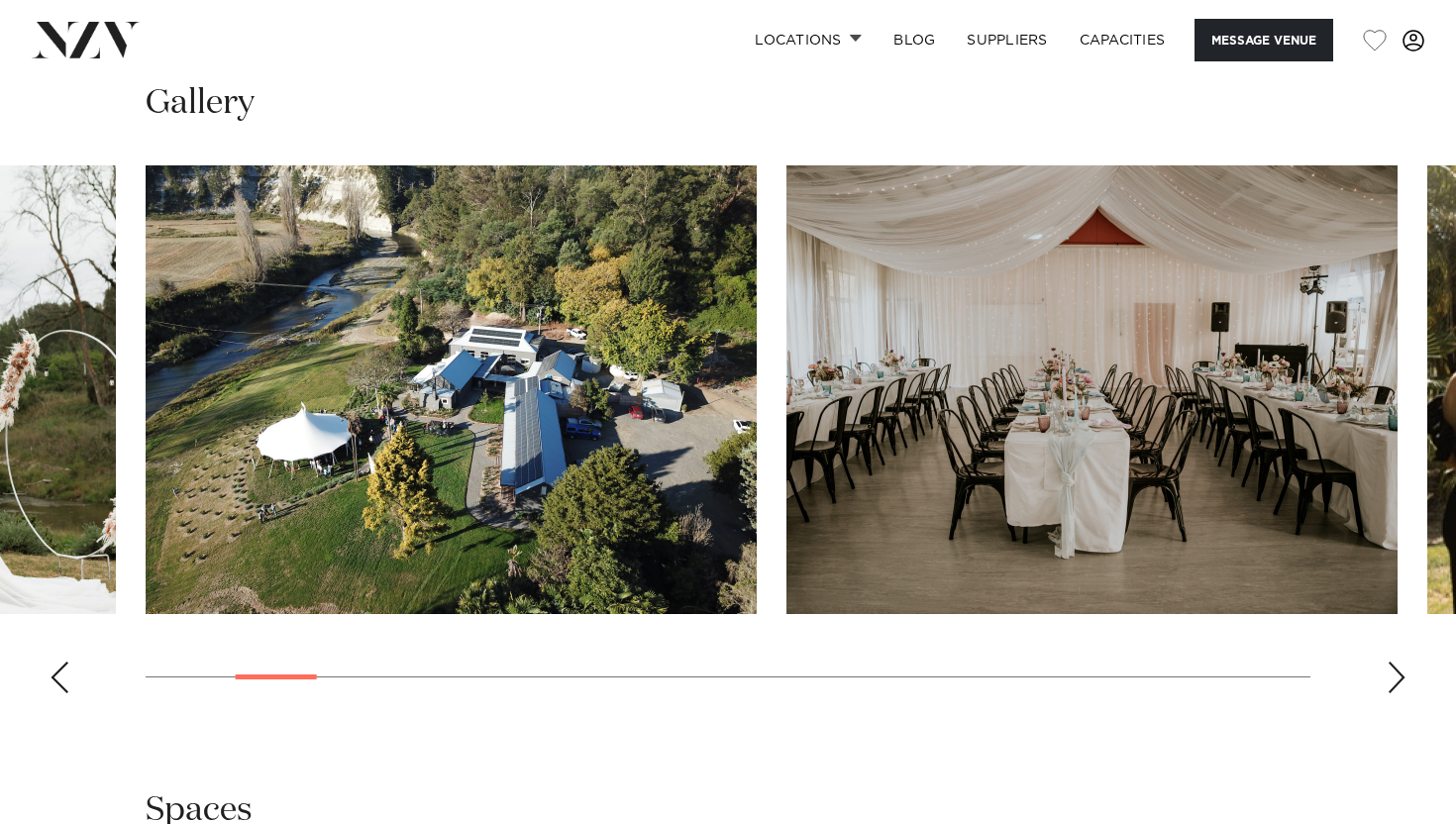 click at bounding box center [1397, 677] 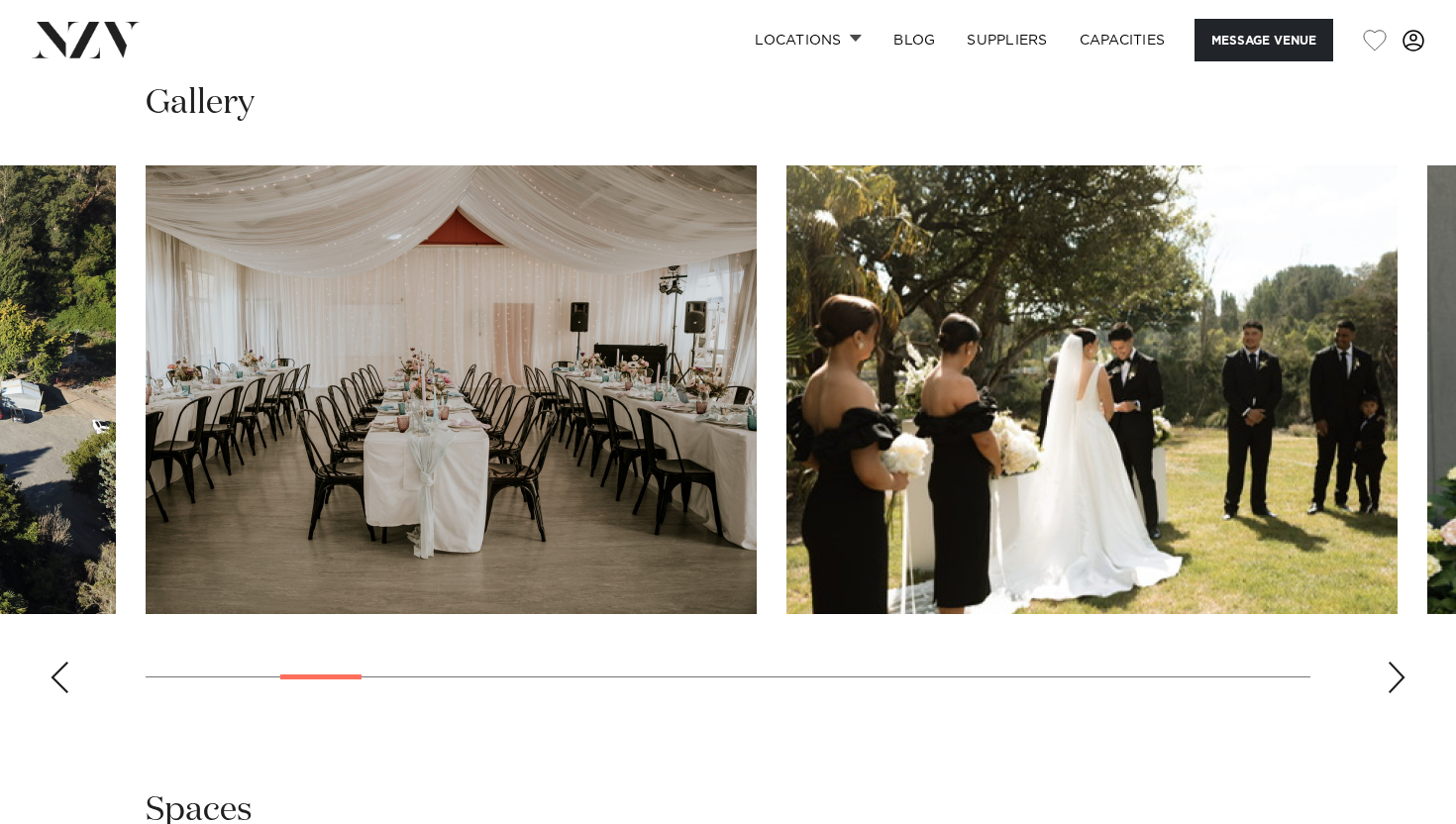 click at bounding box center (1397, 677) 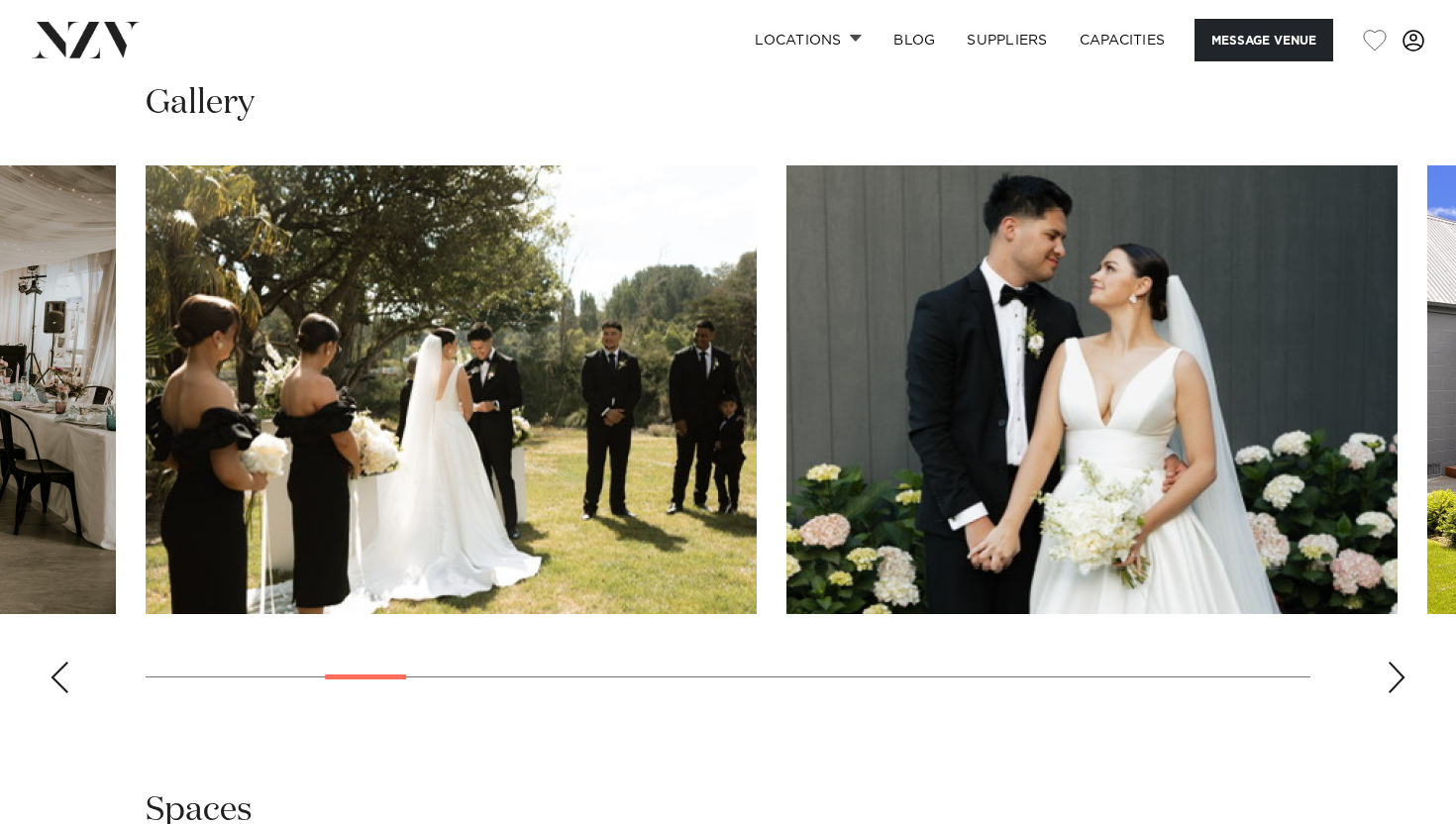 click at bounding box center [1397, 677] 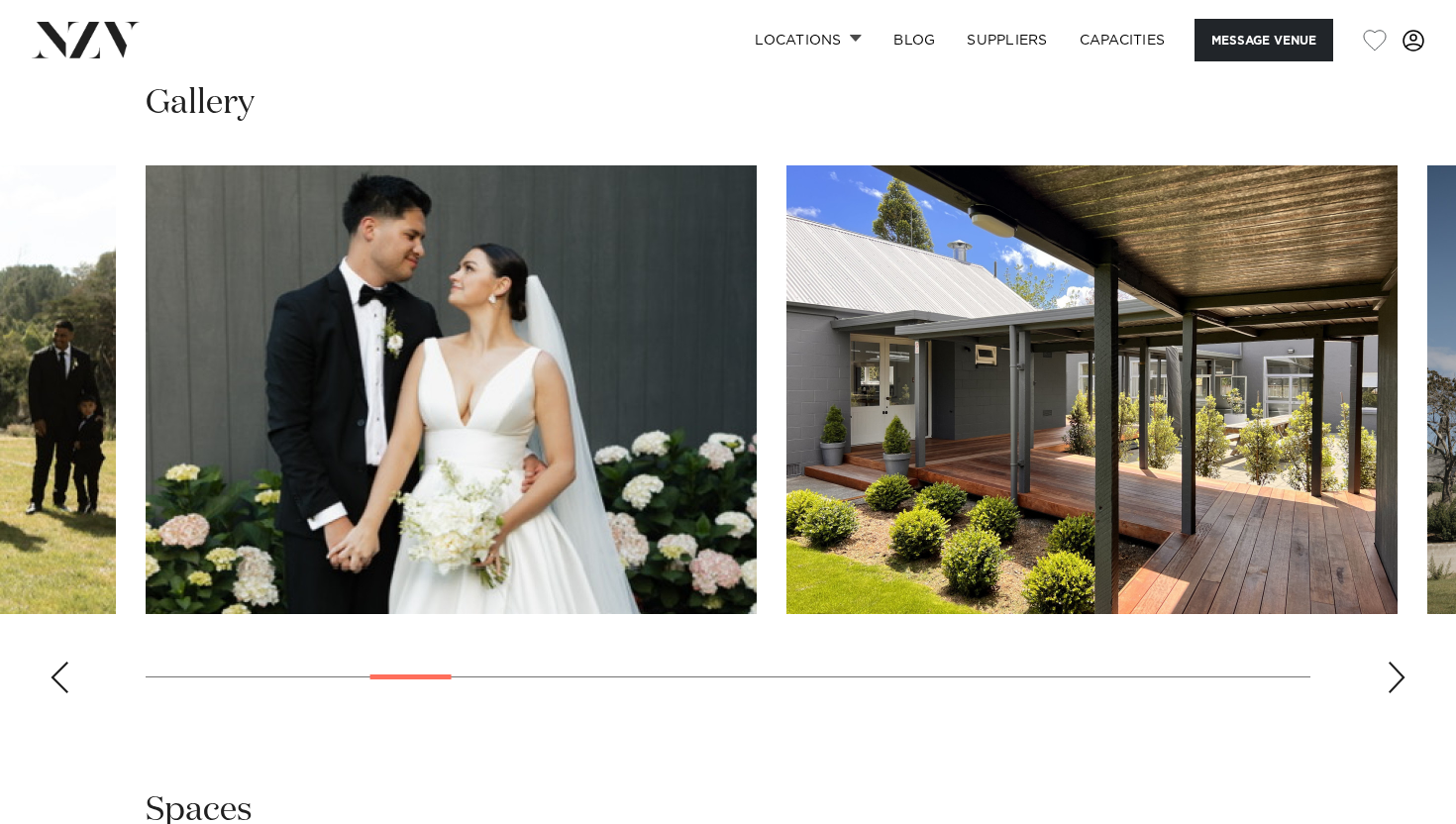 click at bounding box center (1397, 677) 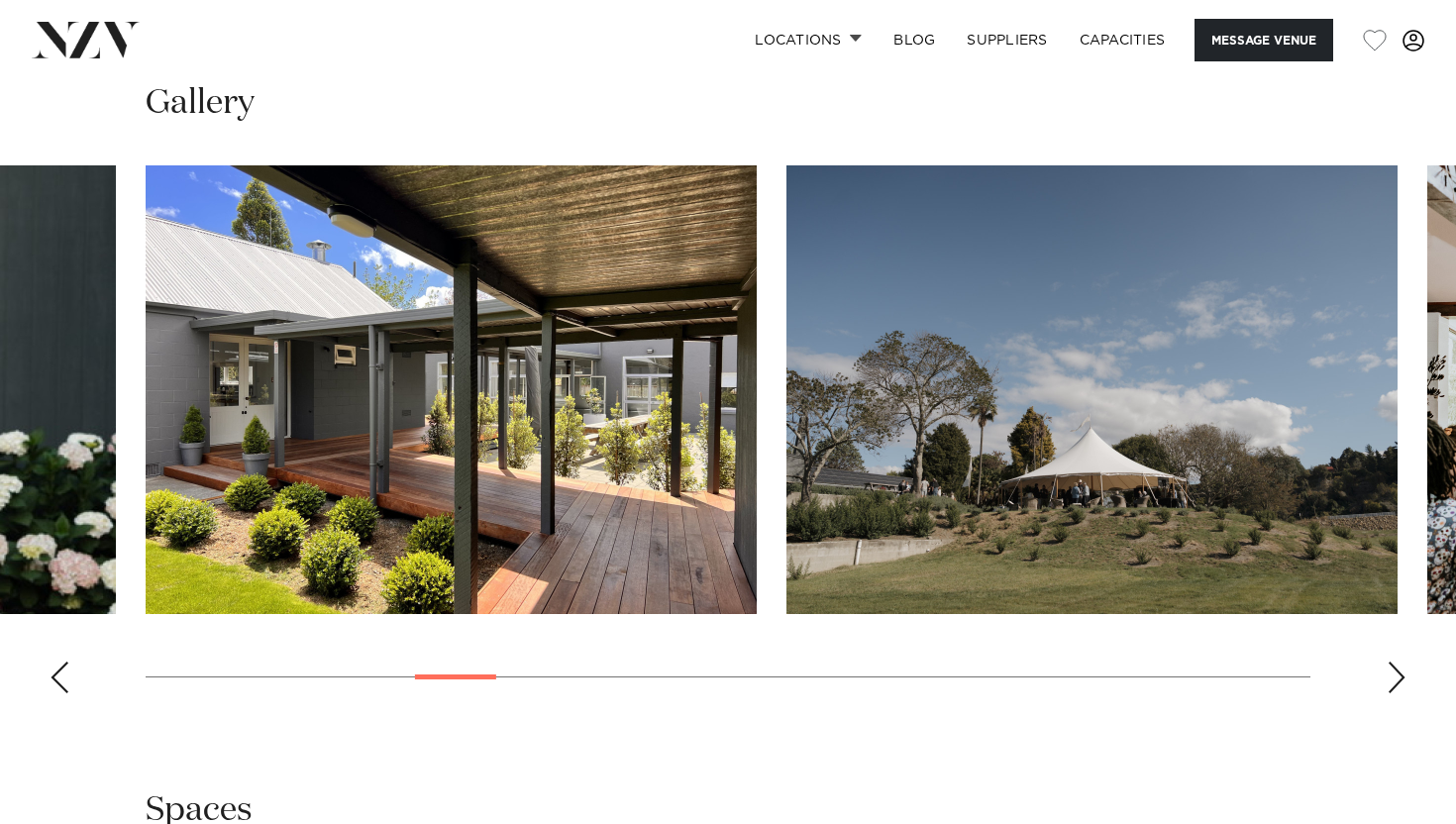 click at bounding box center [1397, 677] 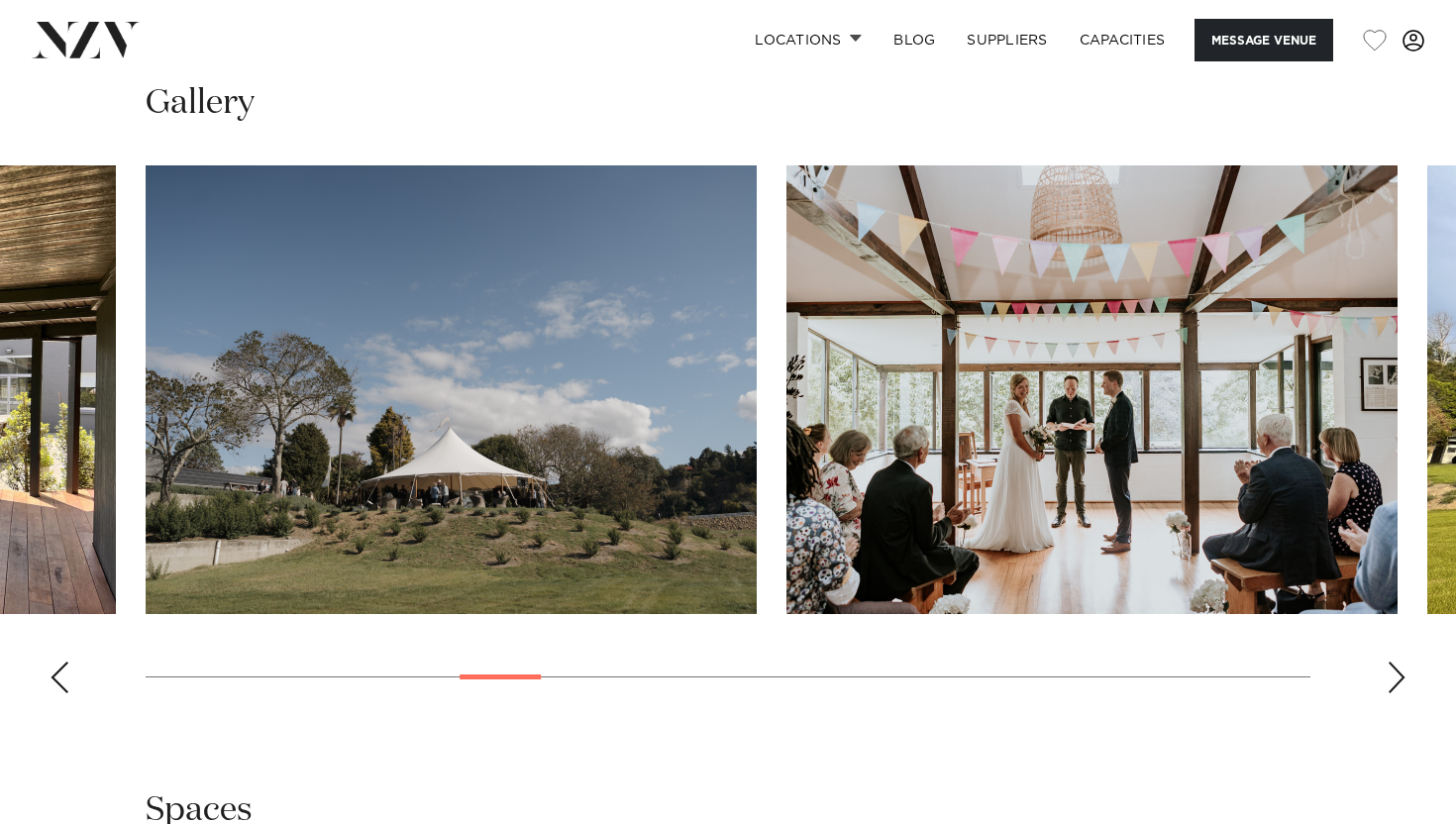 click at bounding box center (1397, 677) 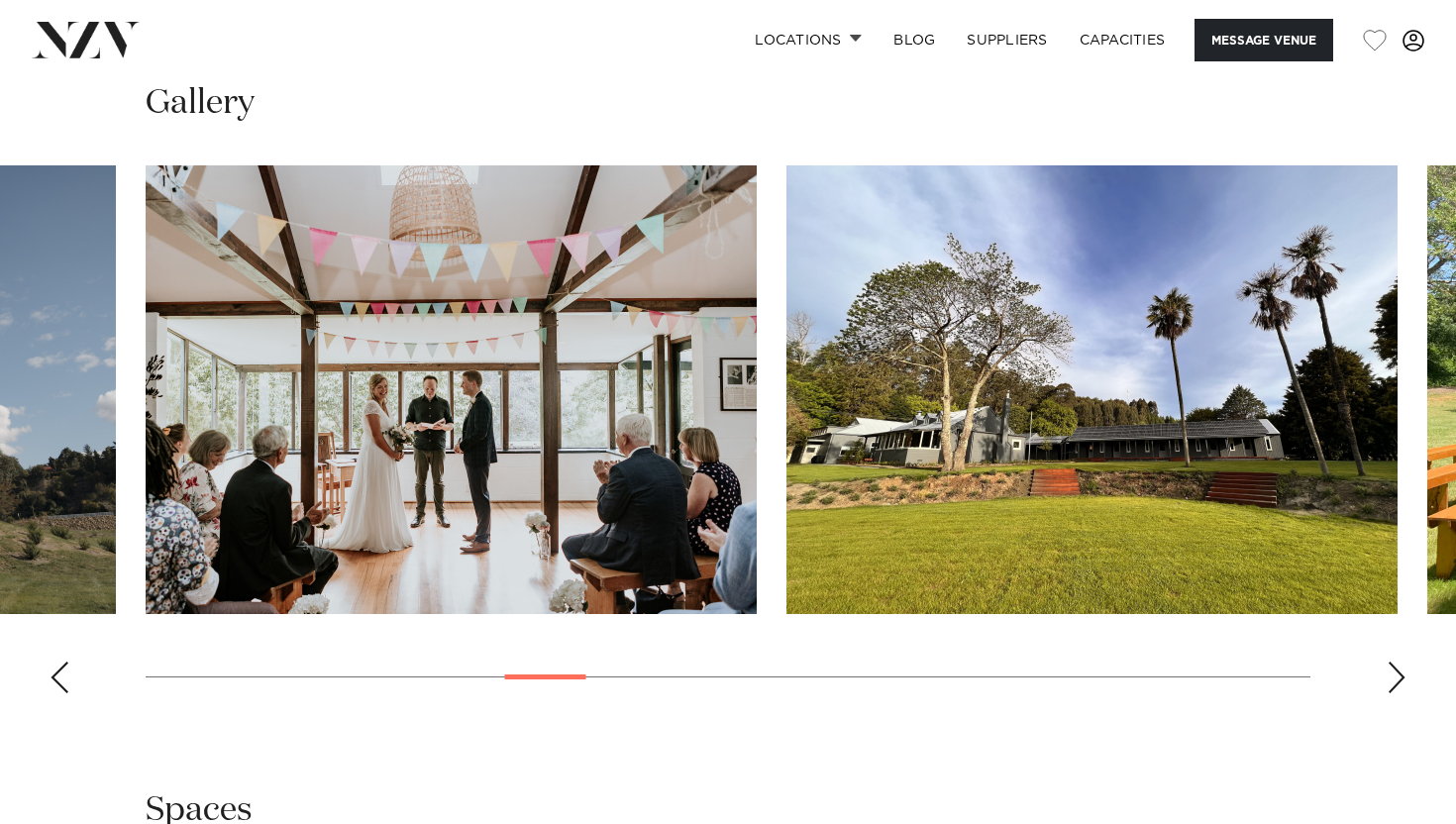 click at bounding box center (1397, 677) 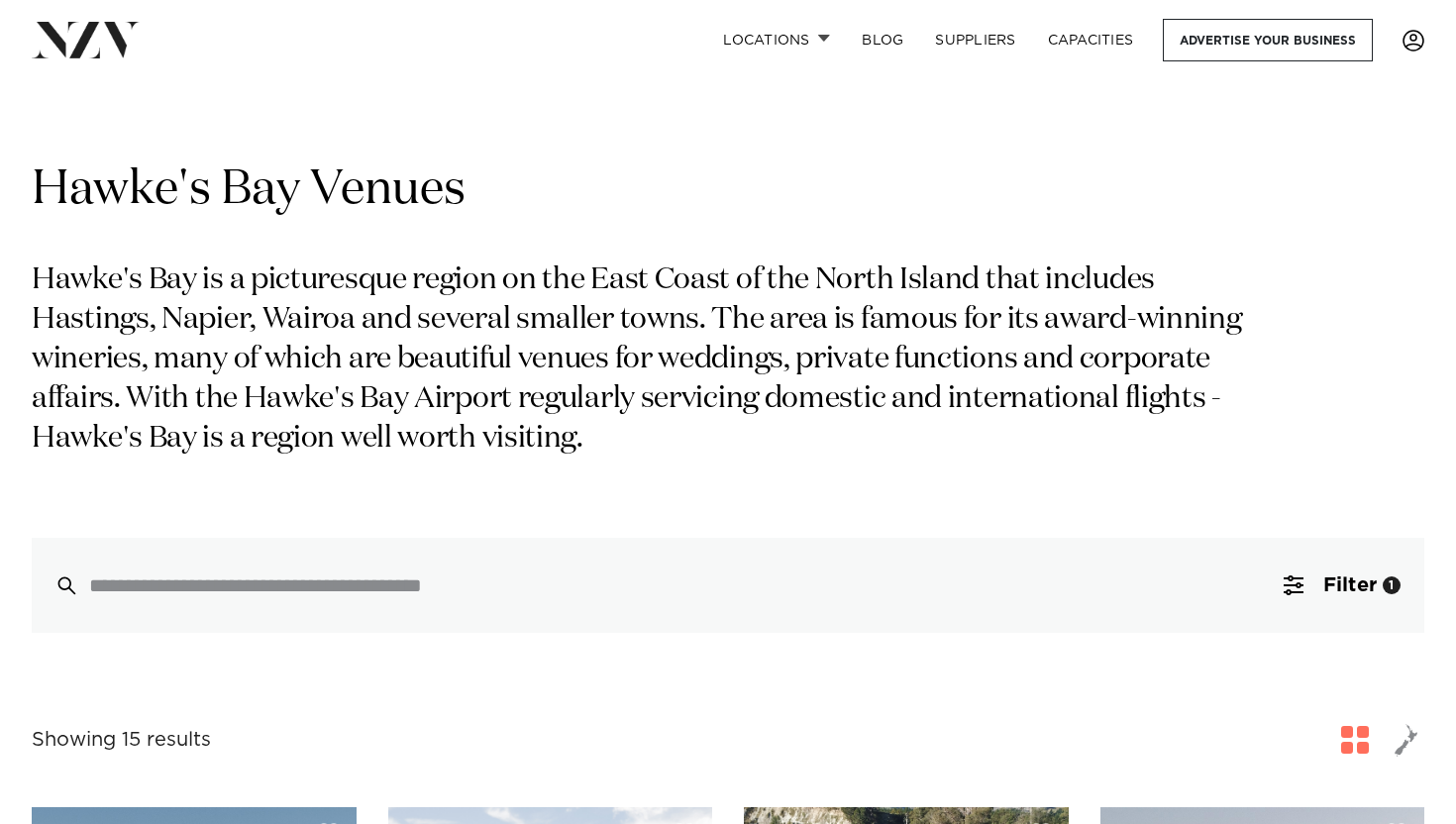scroll, scrollTop: 879, scrollLeft: 0, axis: vertical 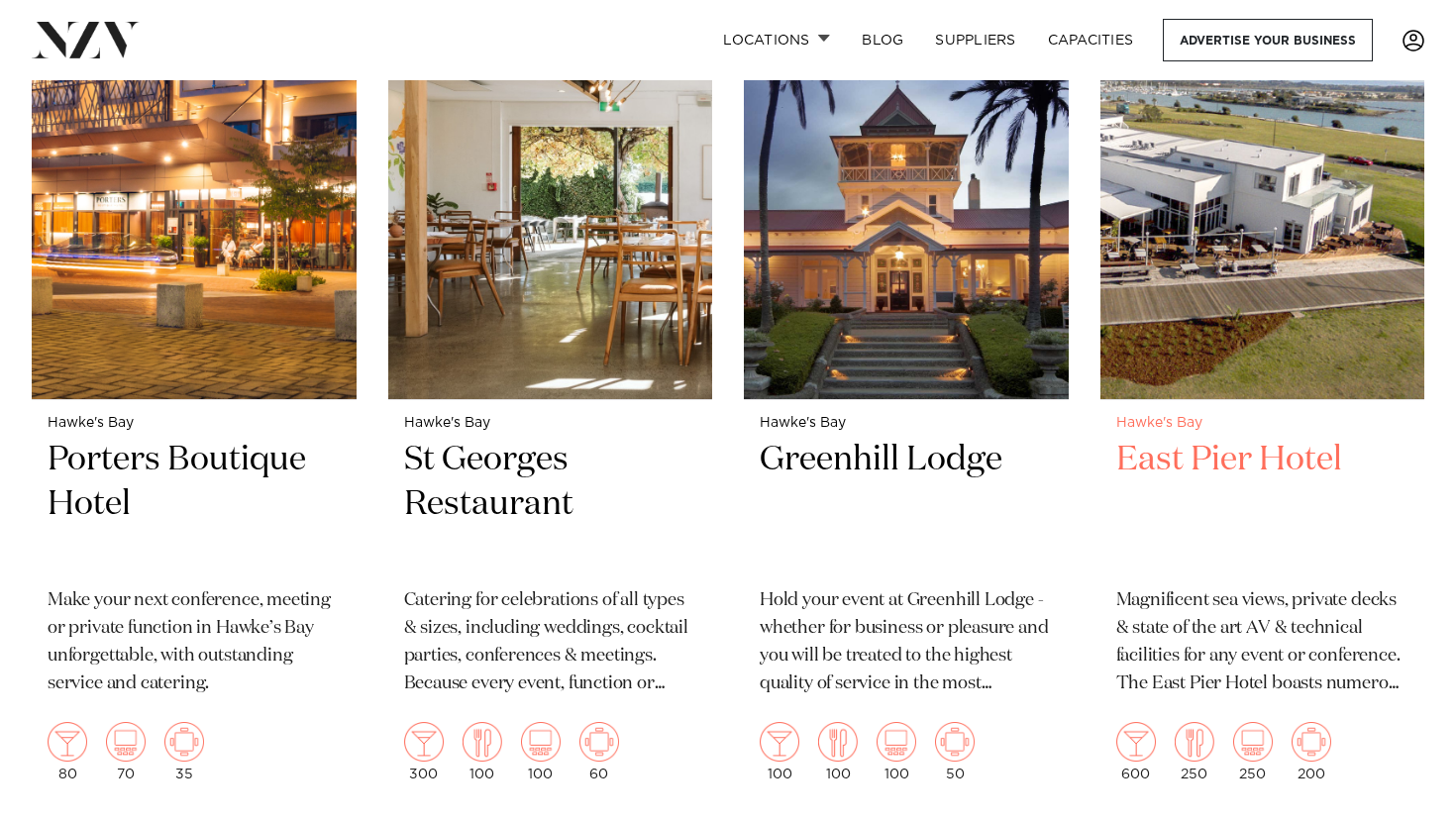 click at bounding box center [1263, 181] 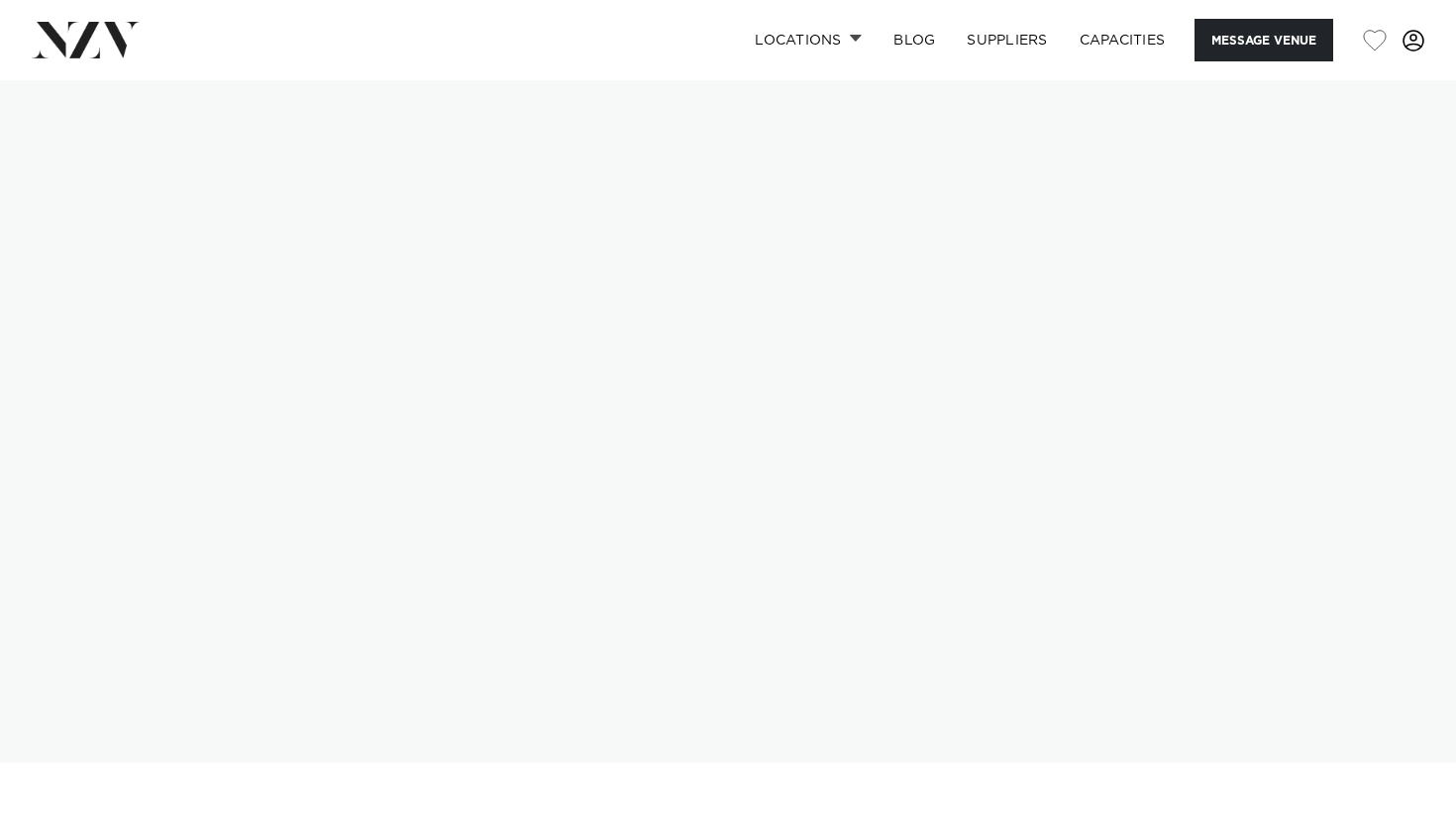 scroll, scrollTop: 0, scrollLeft: 0, axis: both 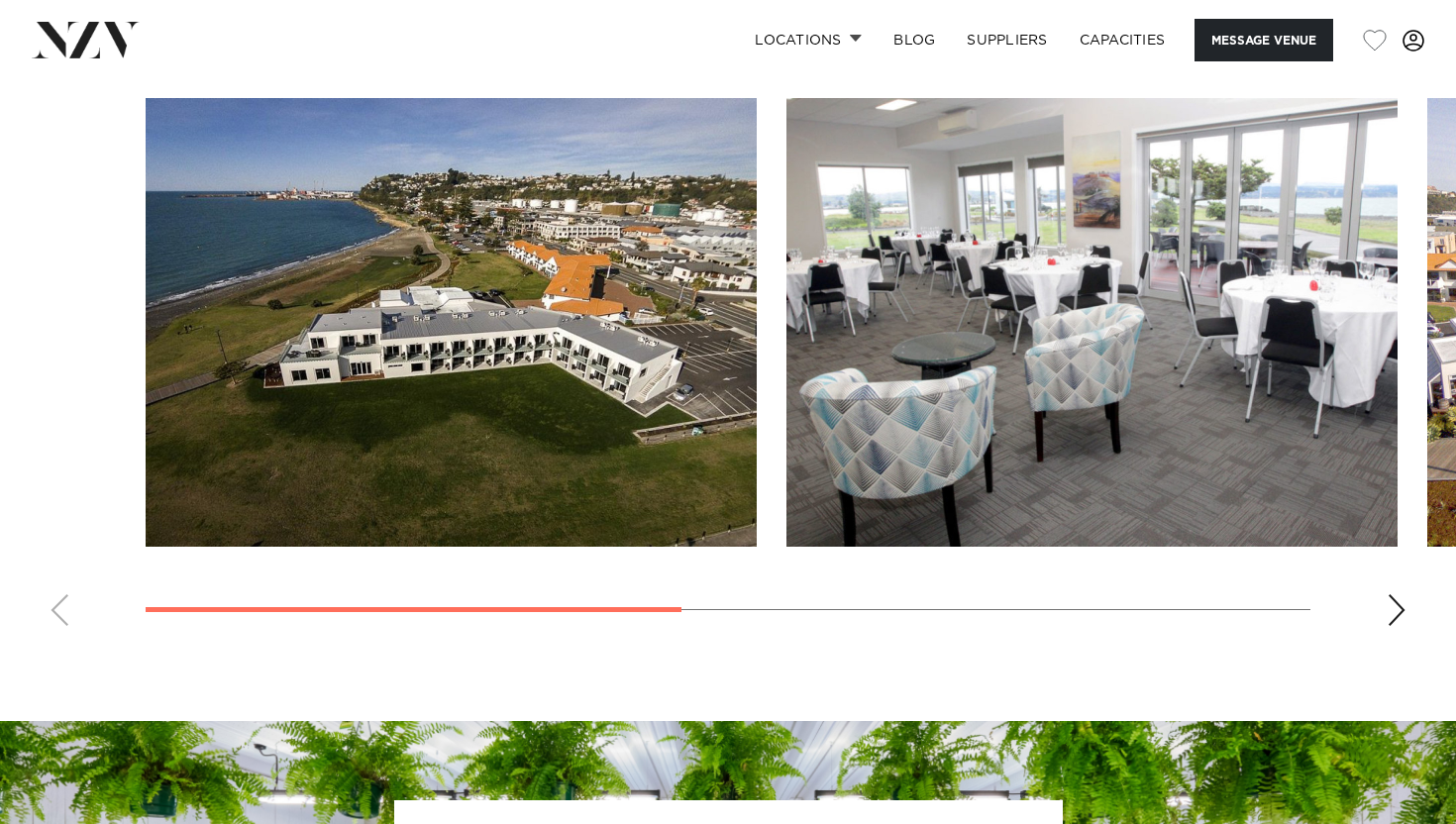 click at bounding box center (1397, 610) 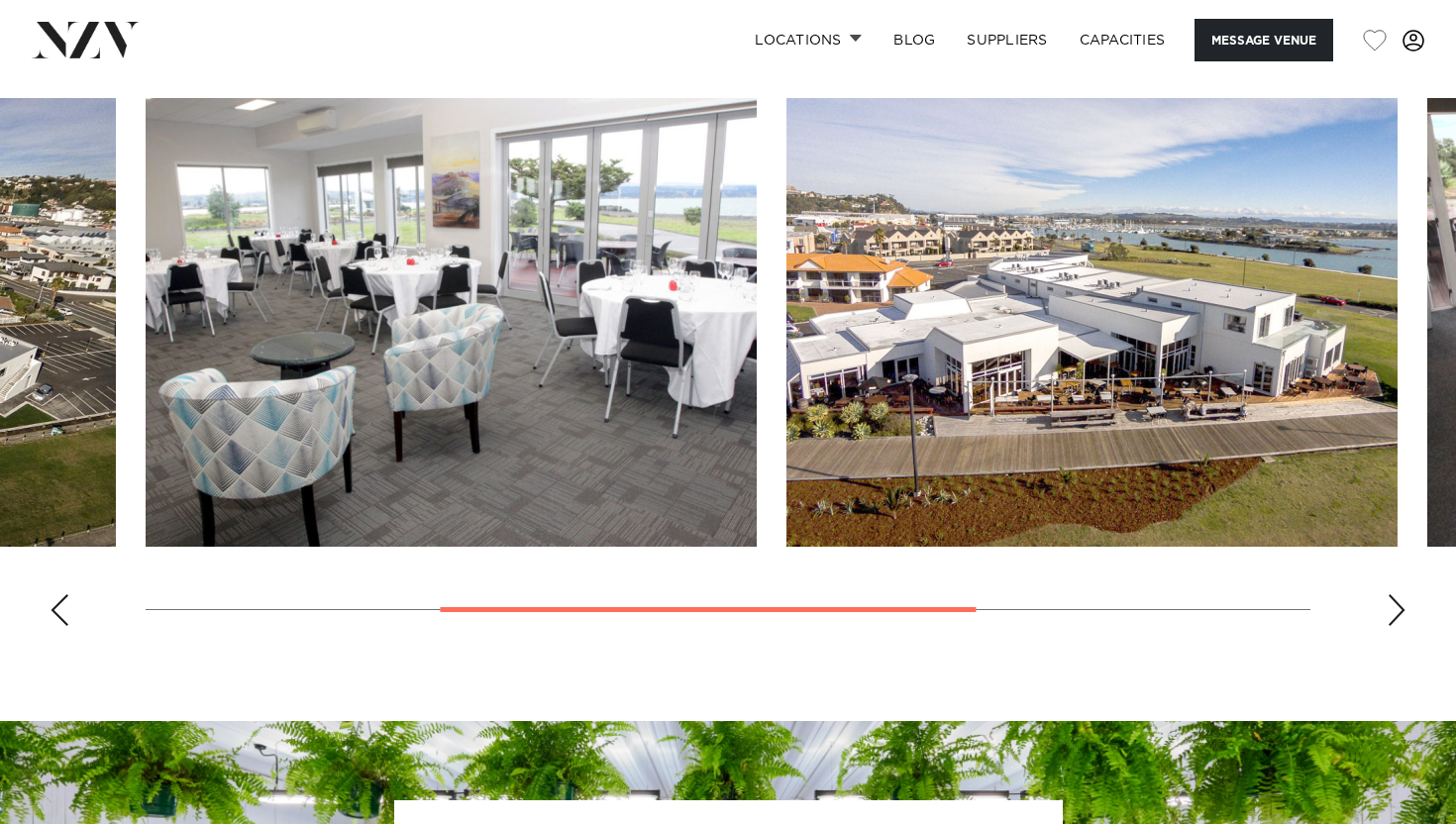 click at bounding box center [1397, 610] 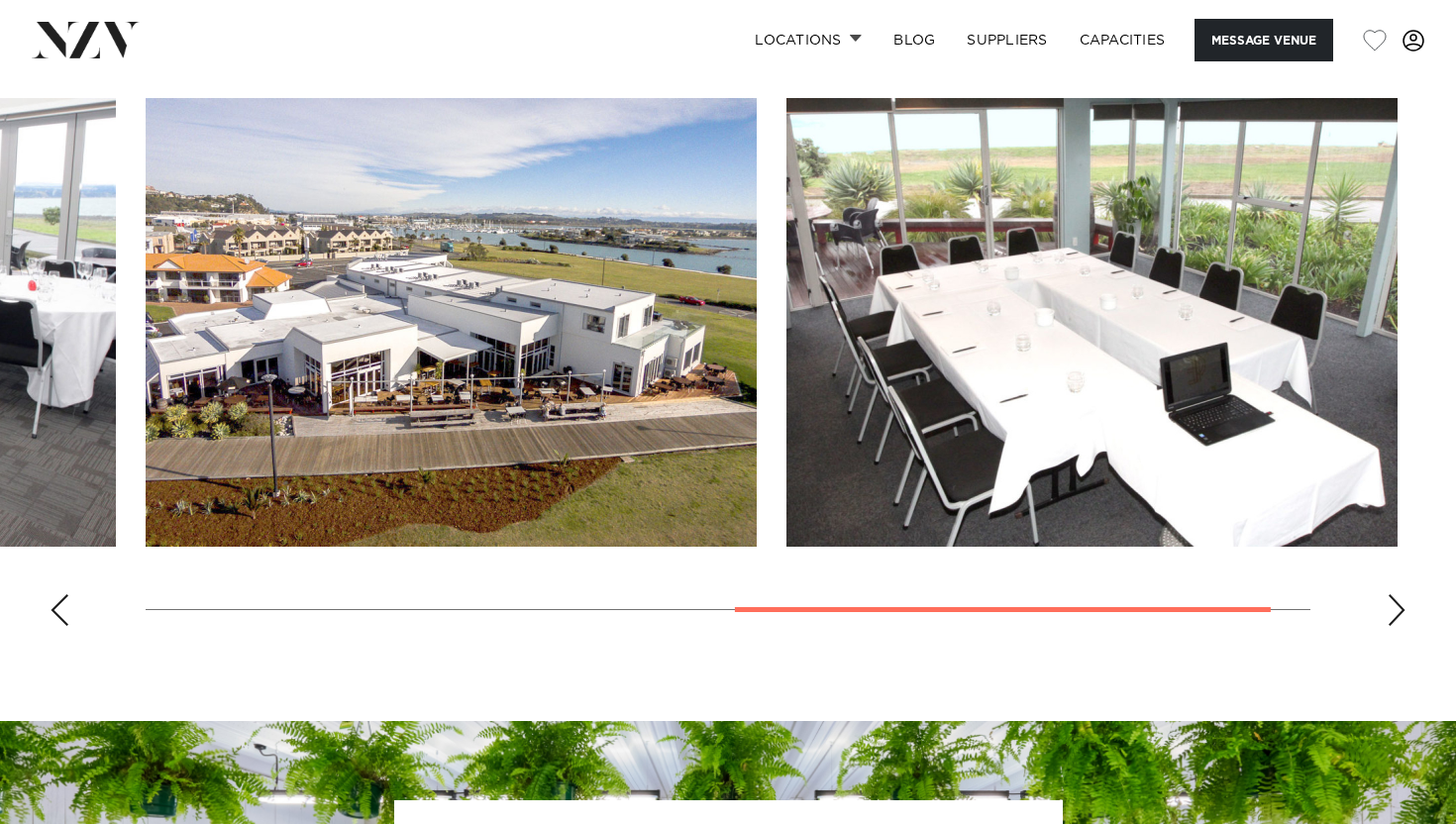 click at bounding box center (1397, 610) 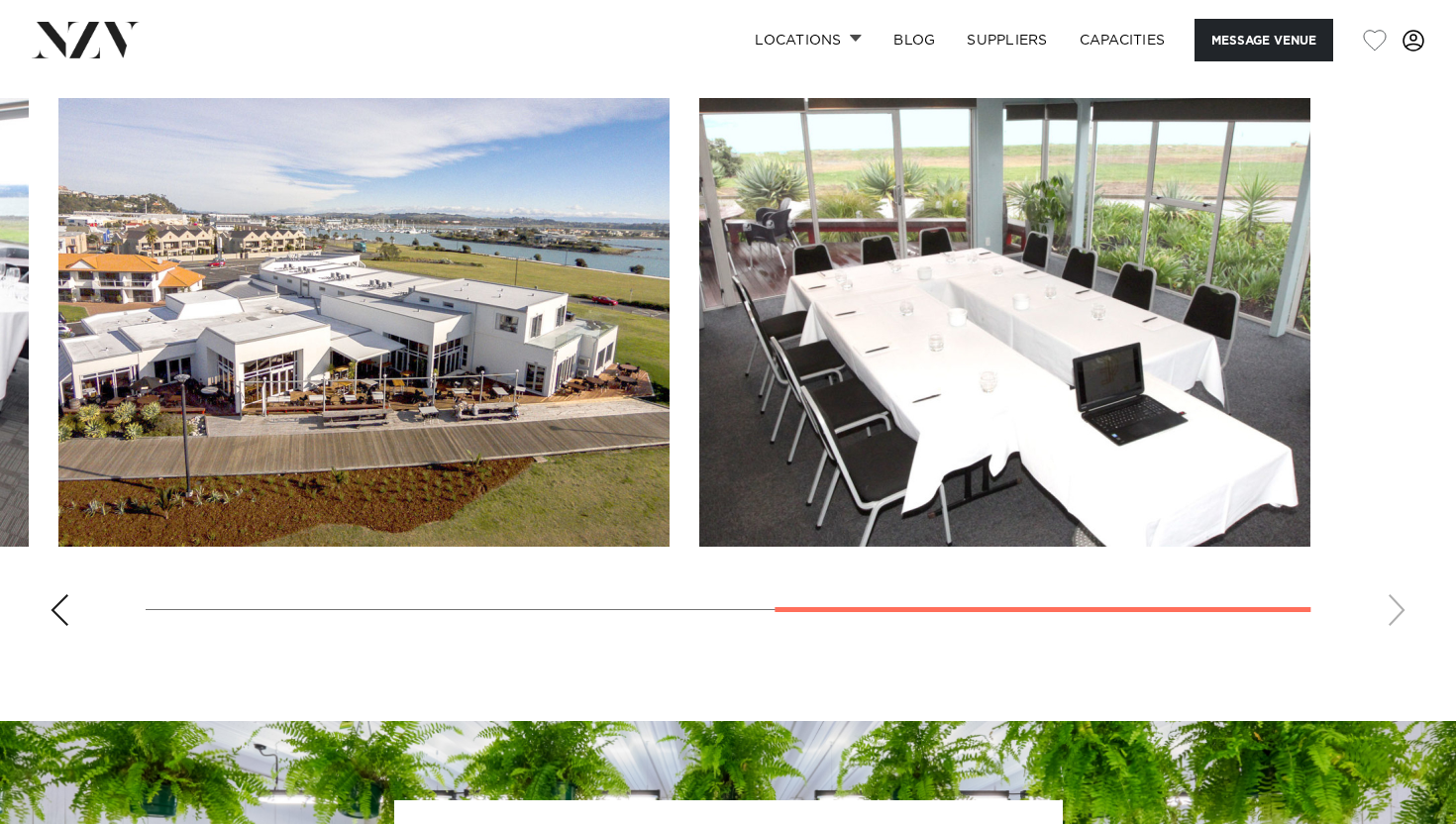 click at bounding box center [728, 369] 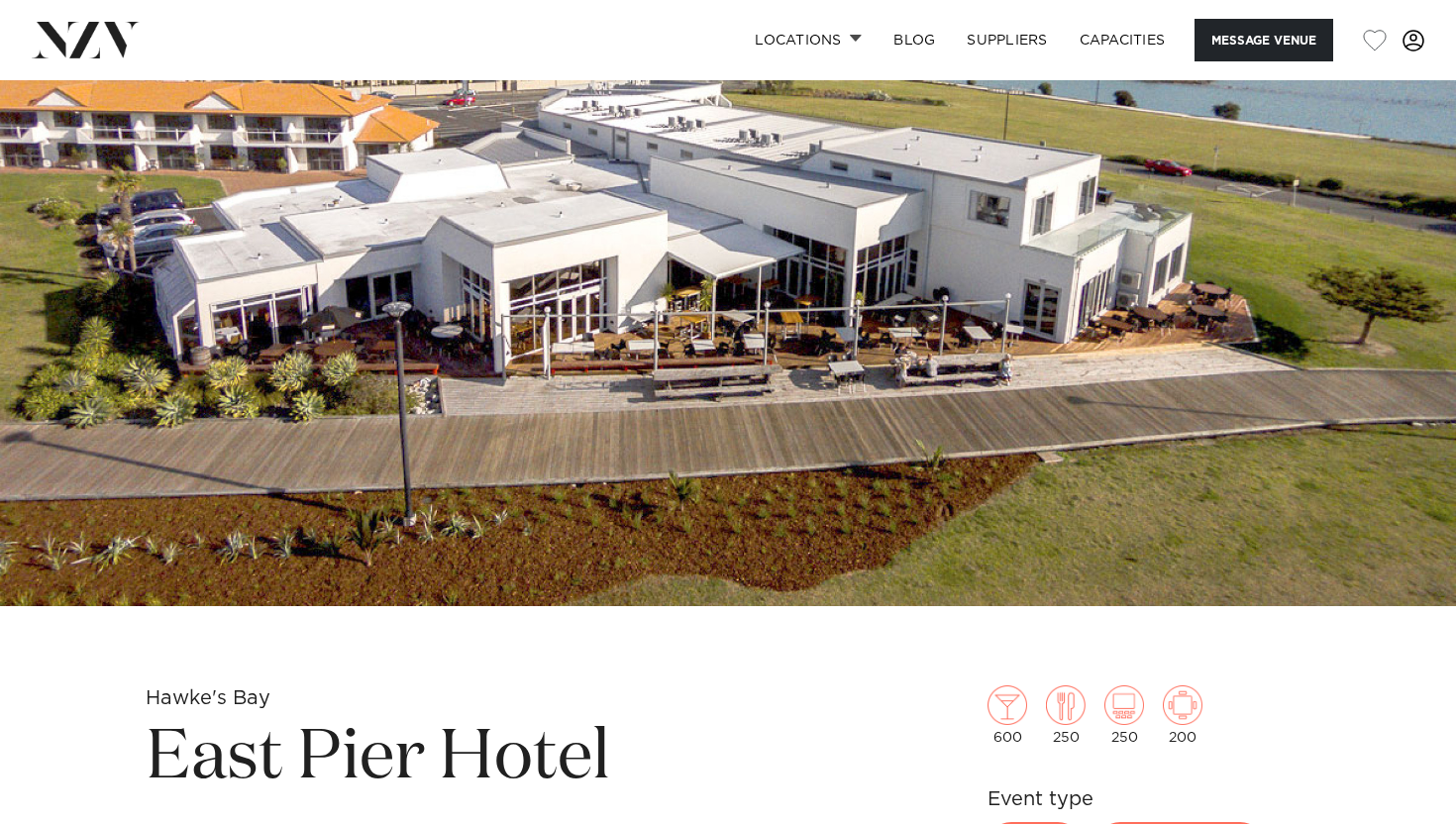 scroll, scrollTop: 52, scrollLeft: 0, axis: vertical 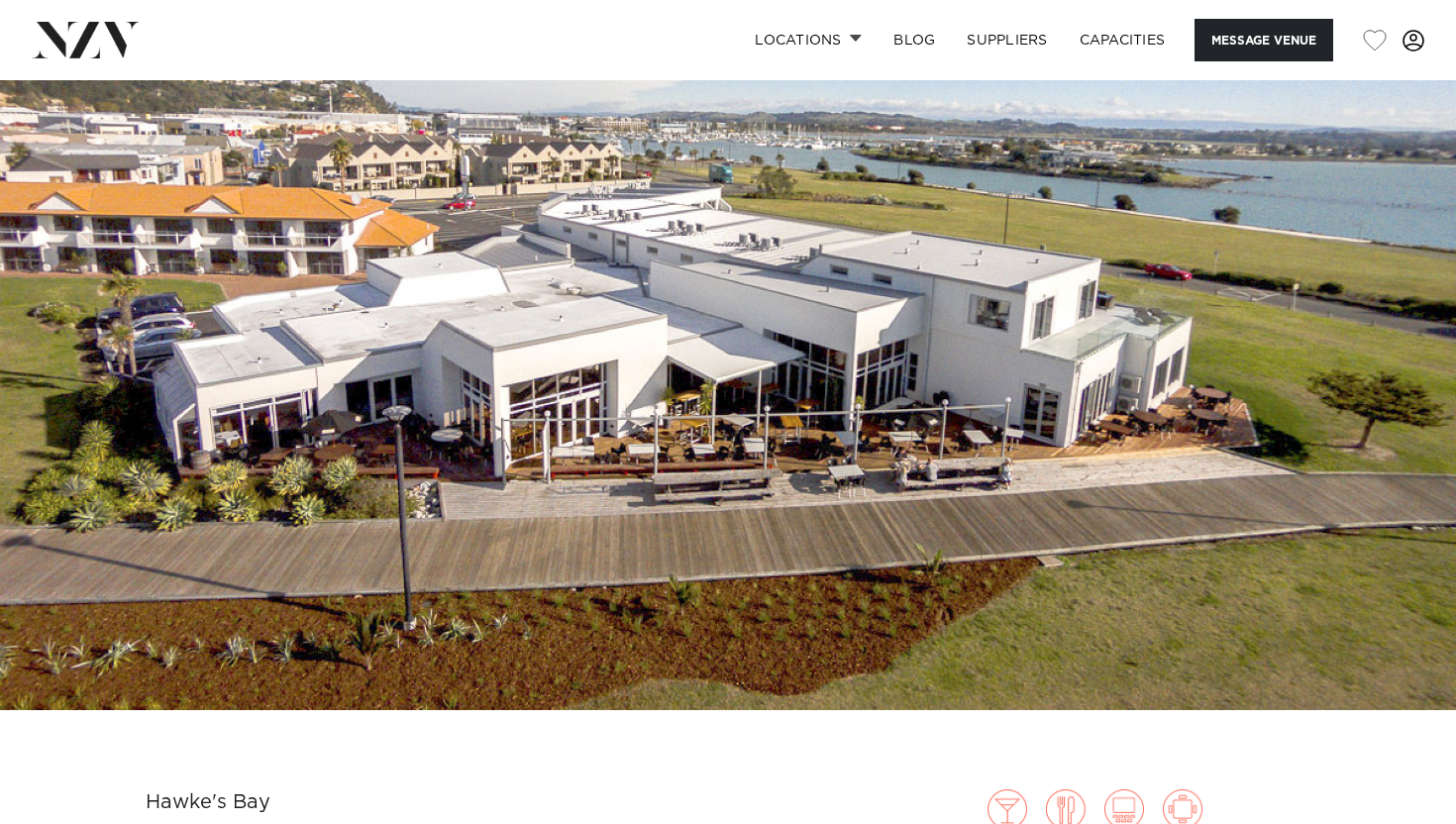 click at bounding box center [728, 368] 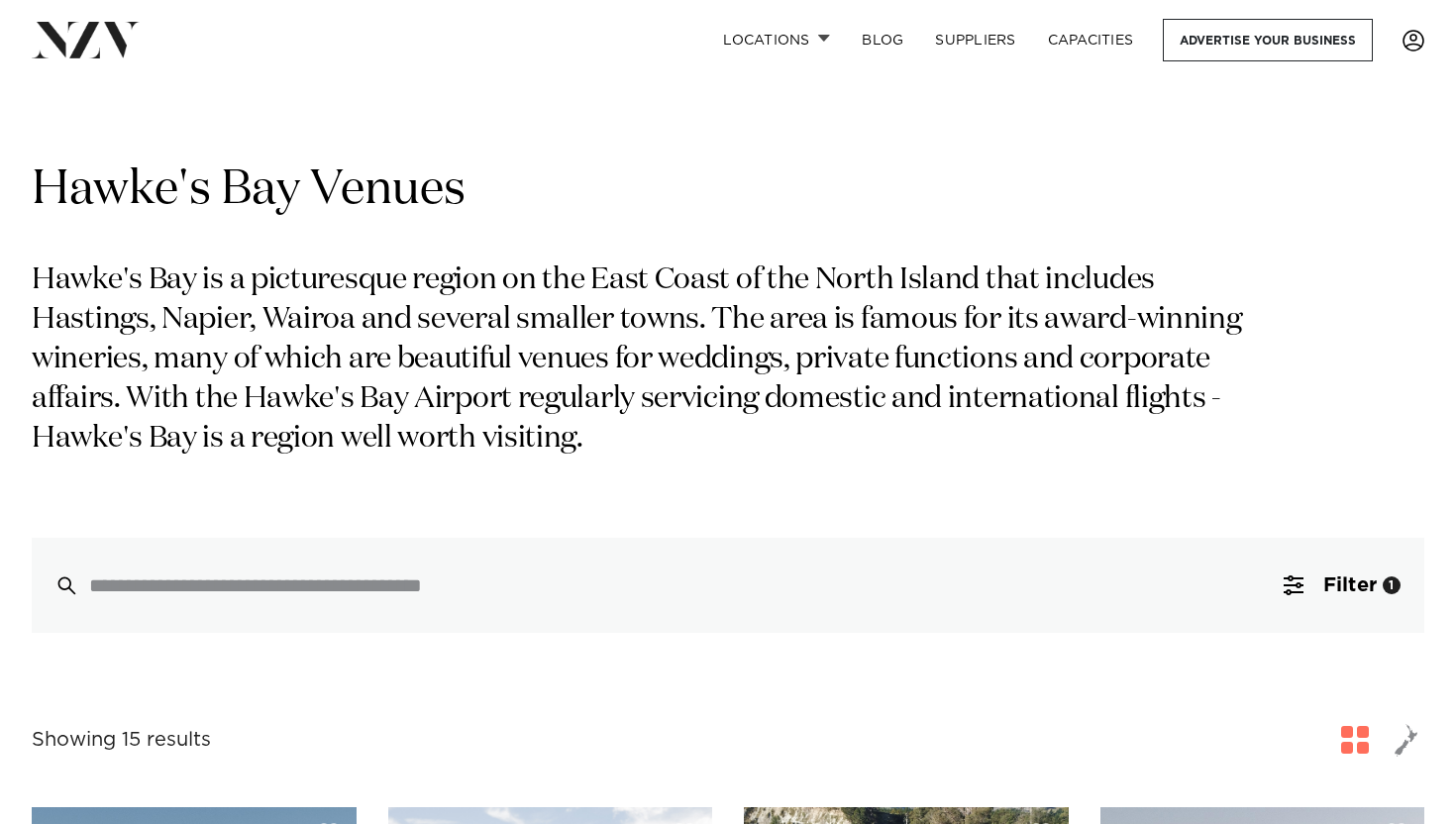 scroll, scrollTop: 1707, scrollLeft: 0, axis: vertical 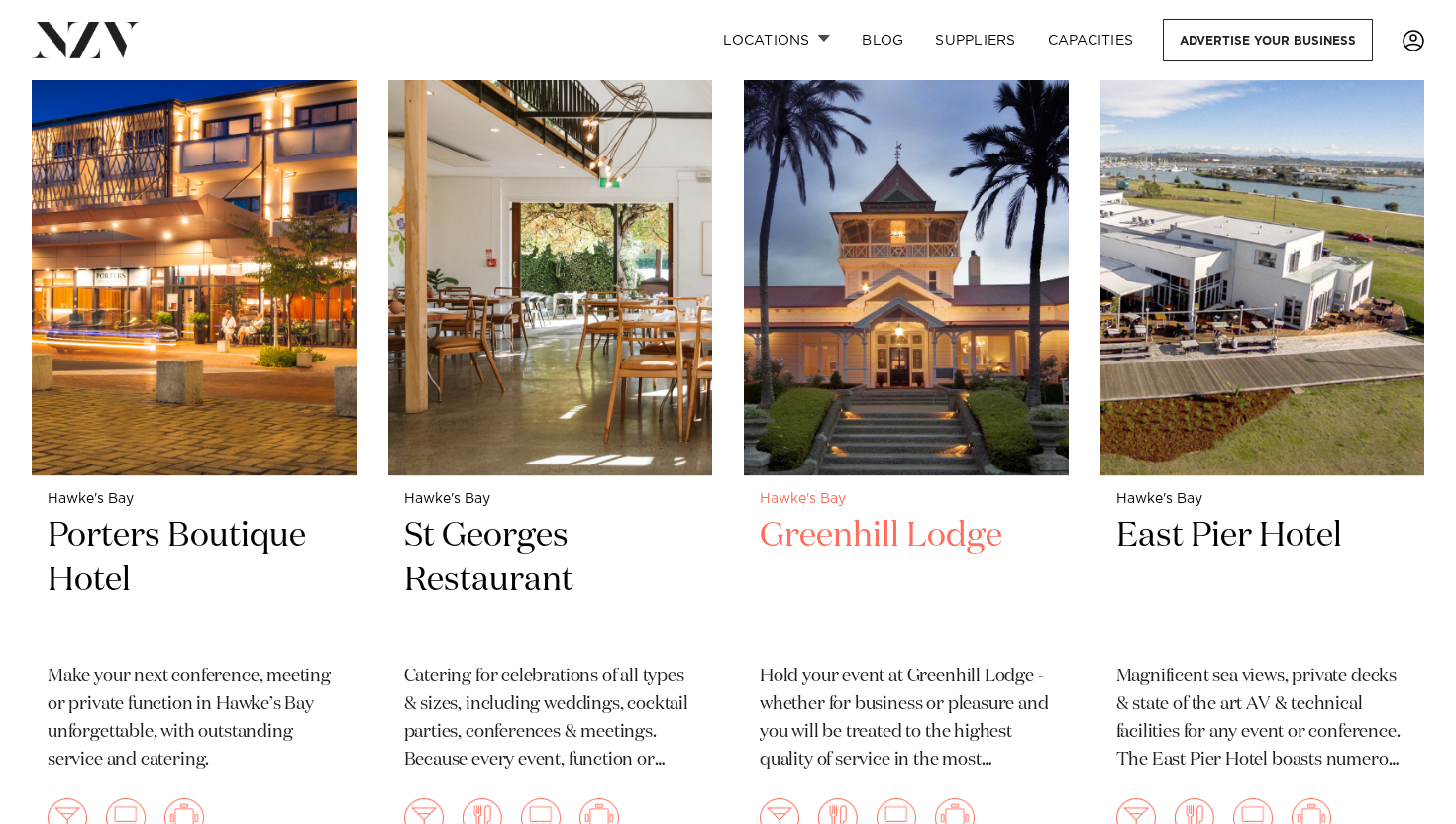 click at bounding box center (906, 258) 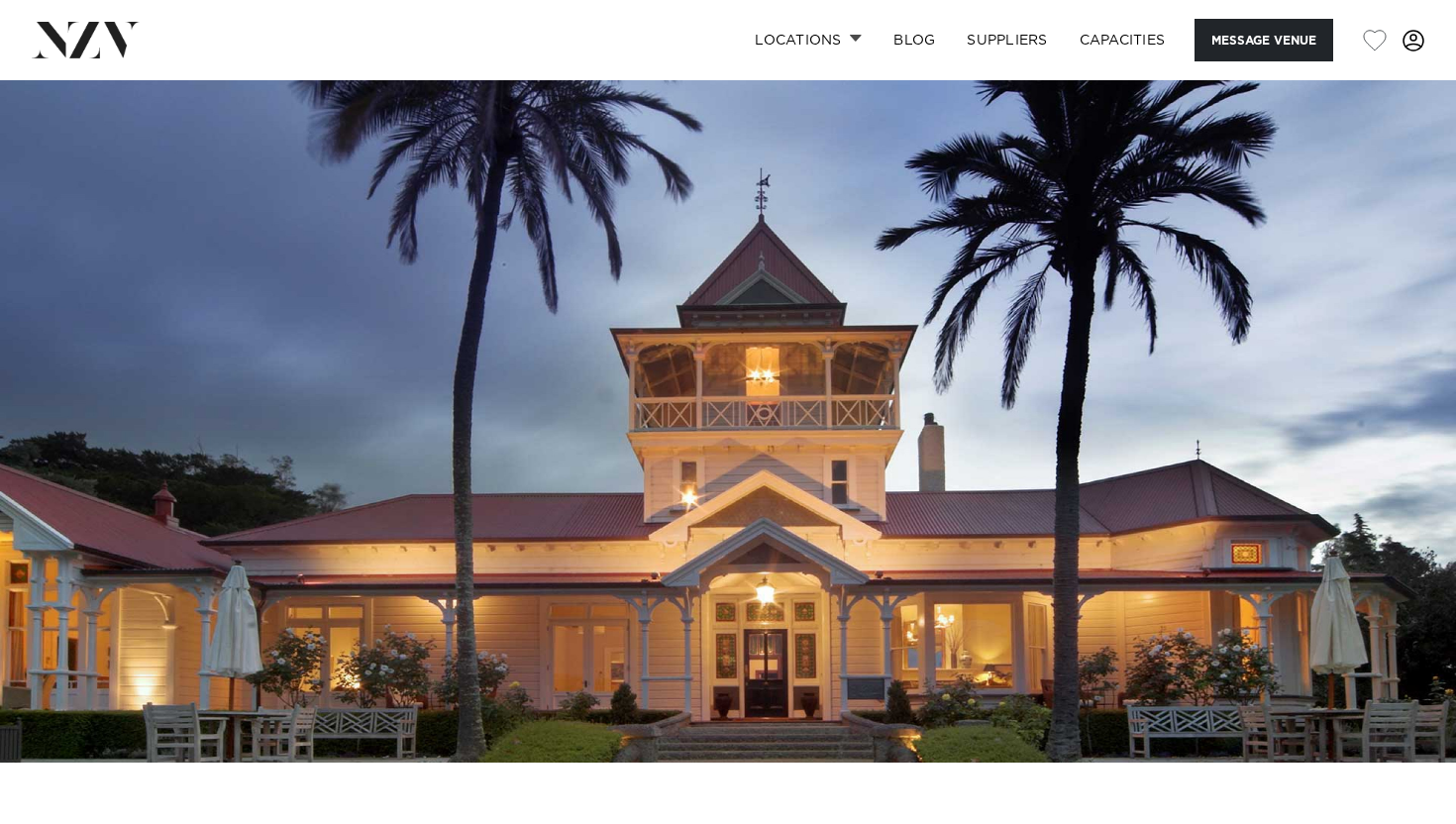 scroll, scrollTop: 0, scrollLeft: 0, axis: both 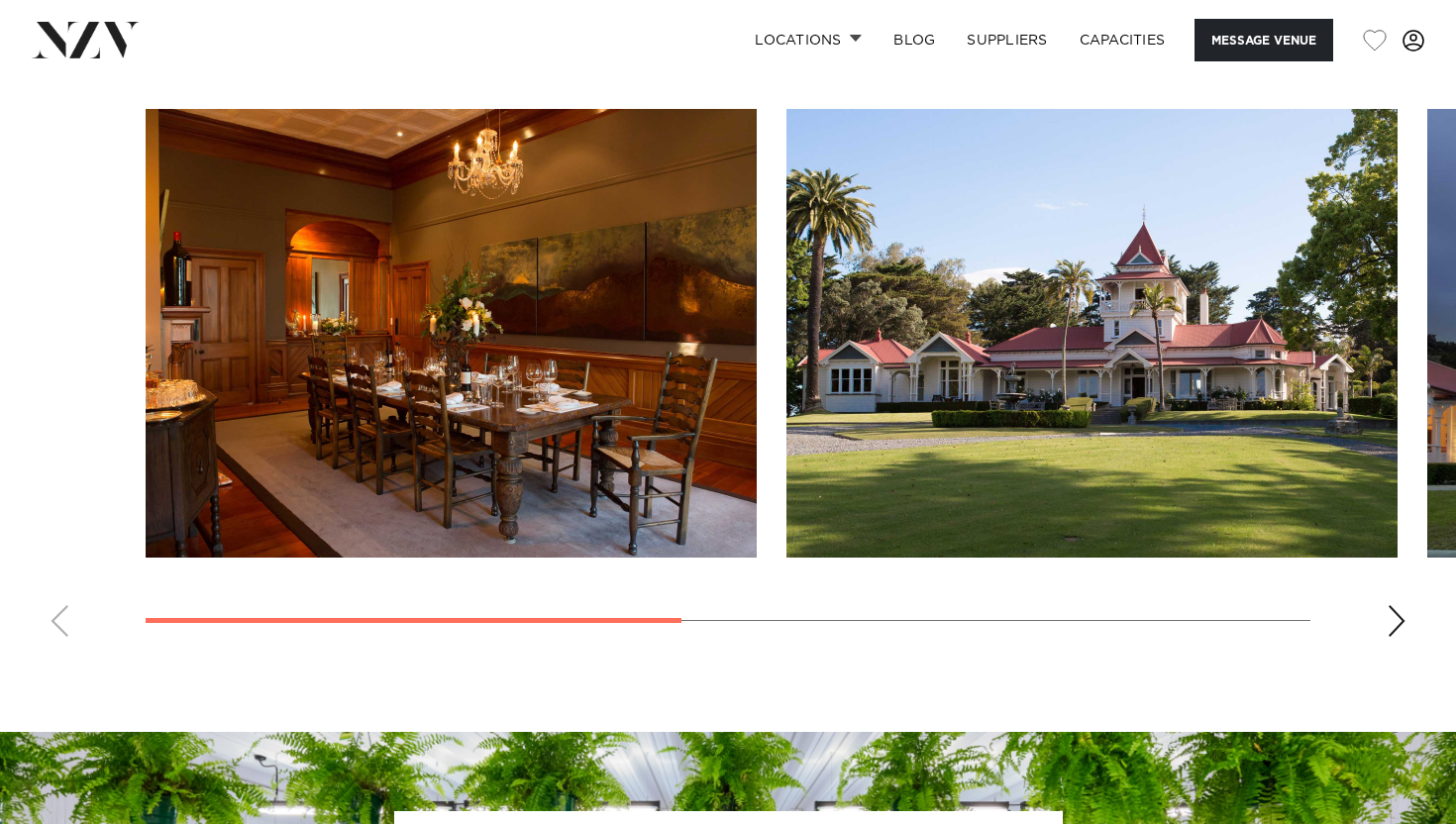 click at bounding box center [728, 380] 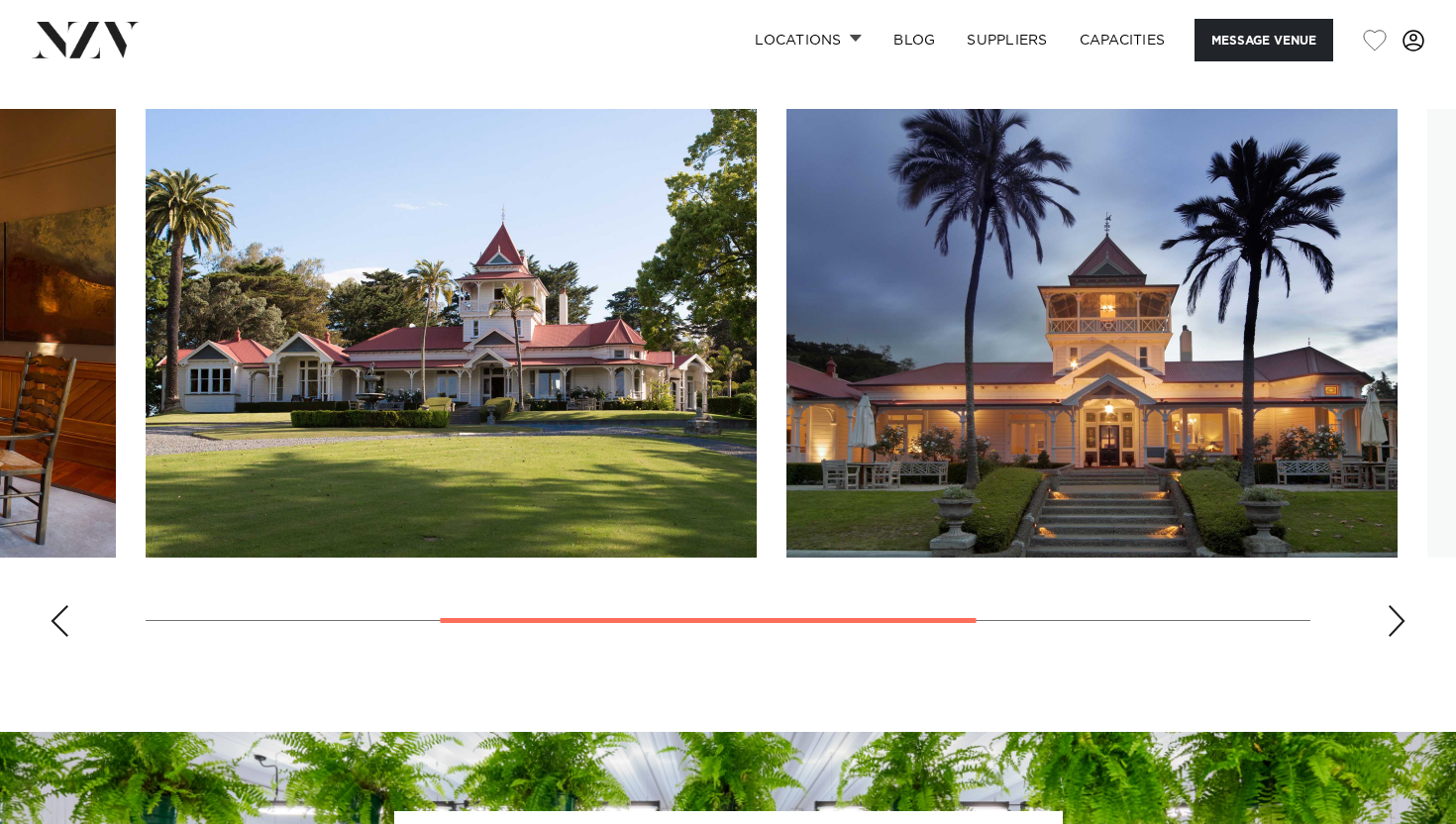 click at bounding box center (1397, 621) 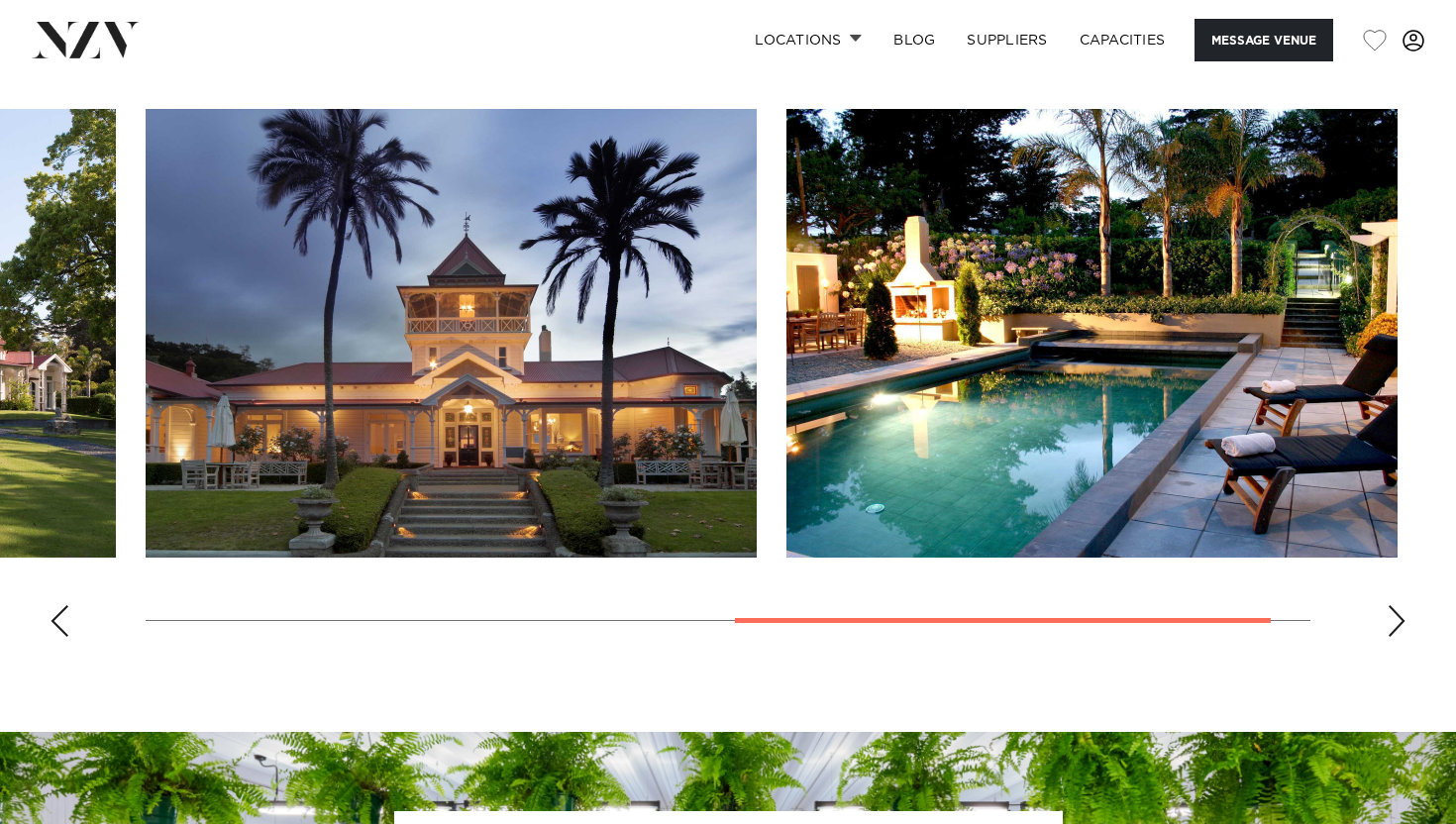 click at bounding box center (1397, 621) 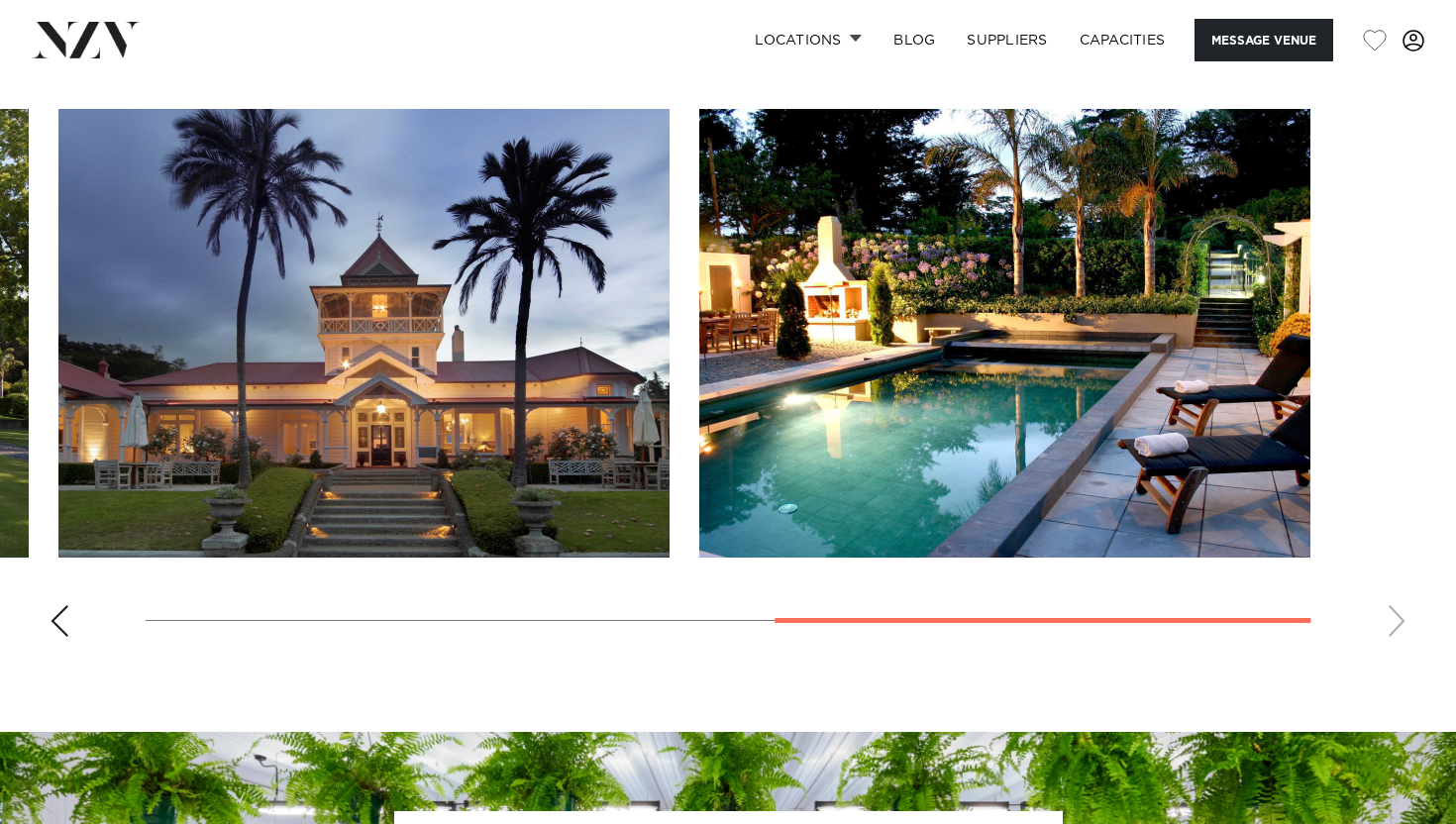 click at bounding box center (728, 380) 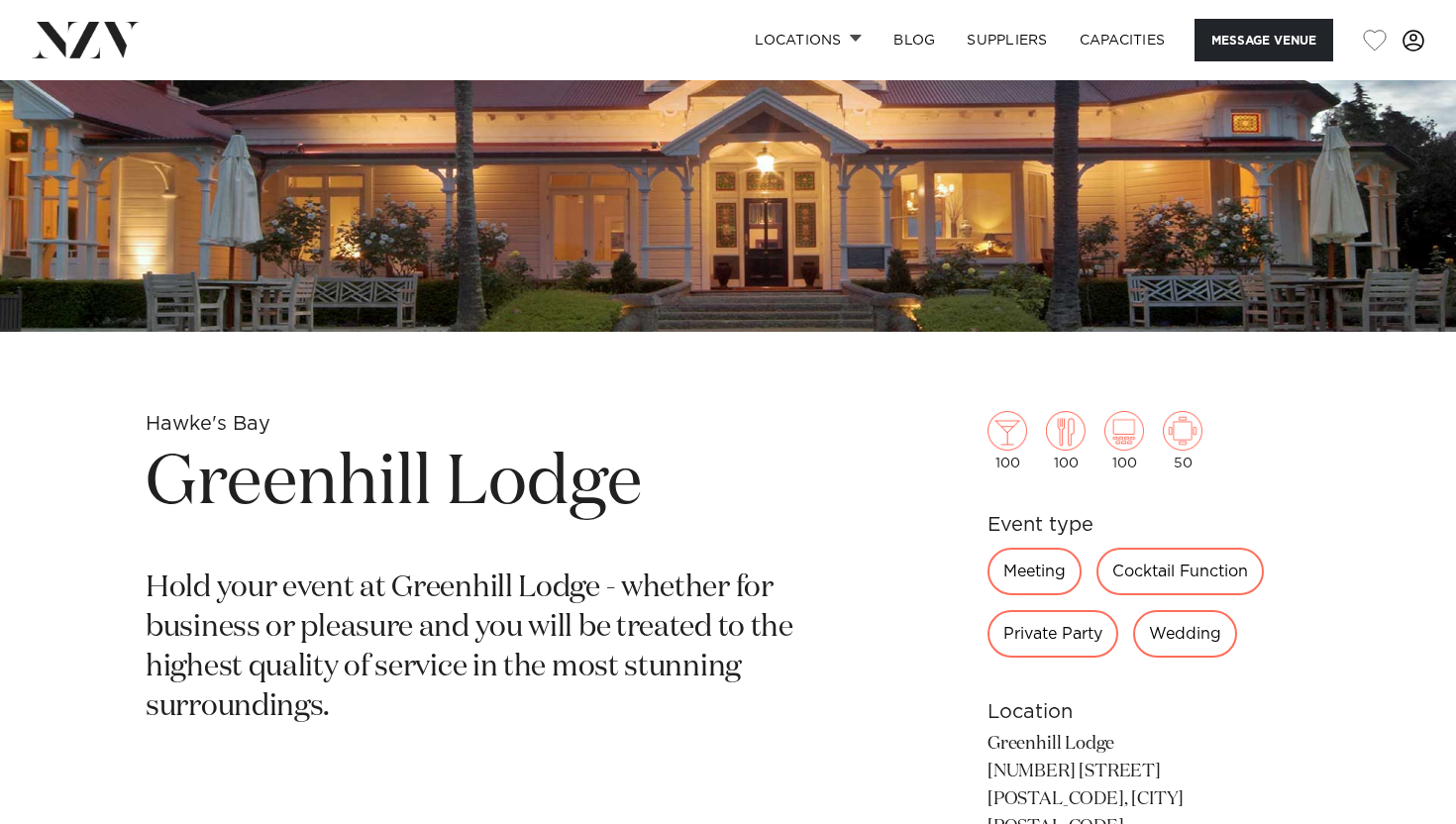 scroll, scrollTop: 457, scrollLeft: 0, axis: vertical 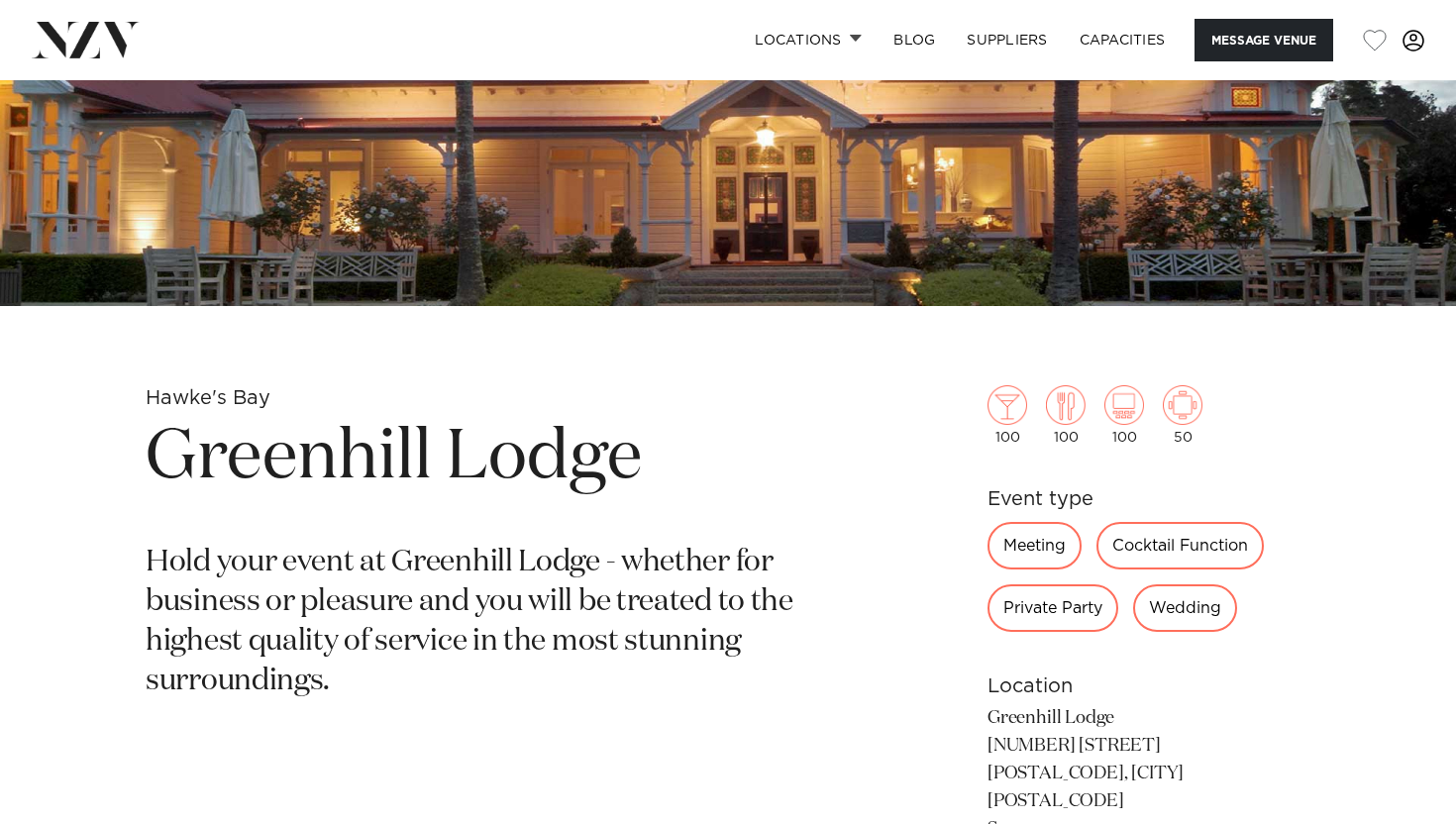 click on "Cocktail Function" at bounding box center [1180, 546] 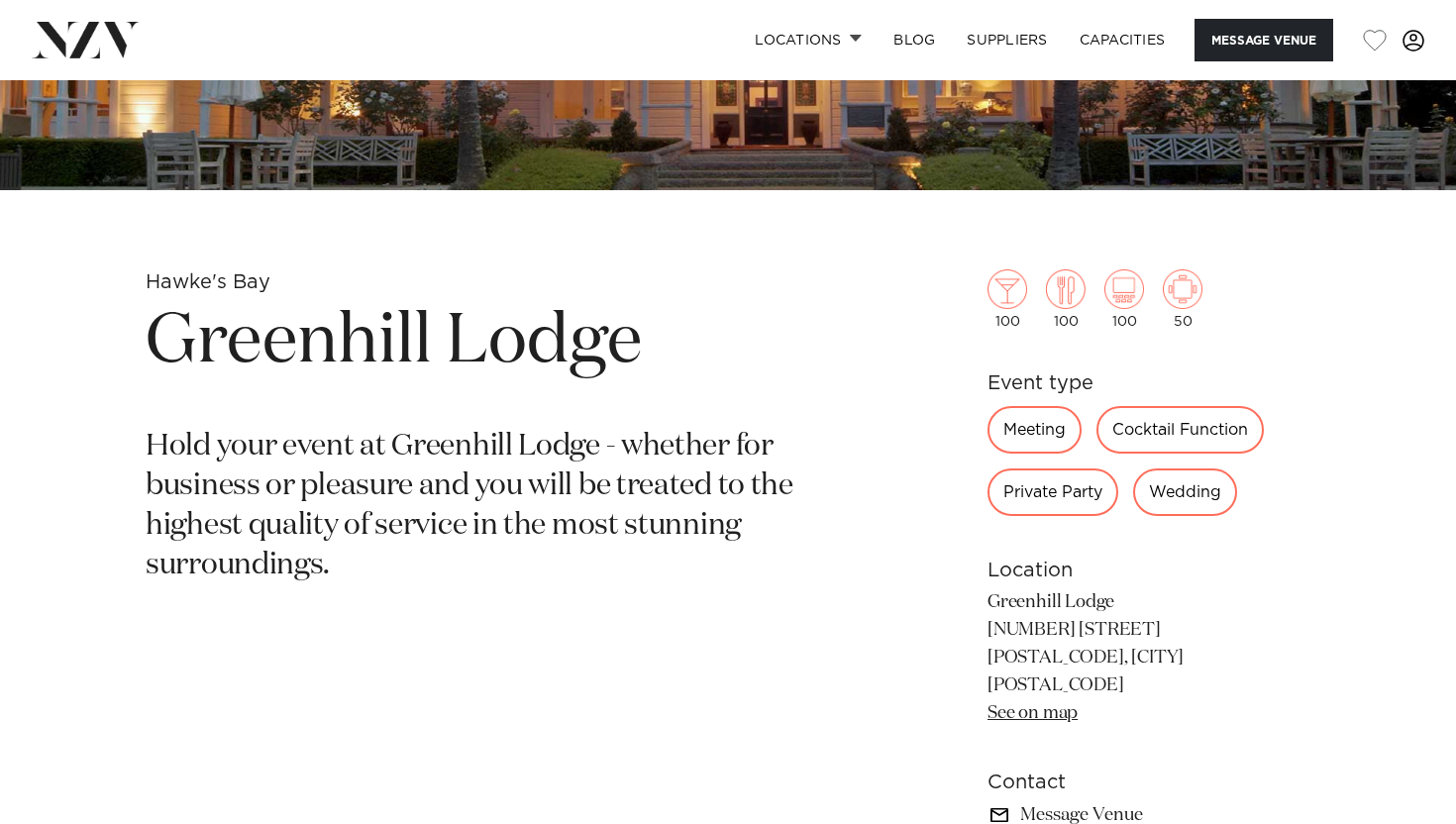 scroll, scrollTop: 587, scrollLeft: 0, axis: vertical 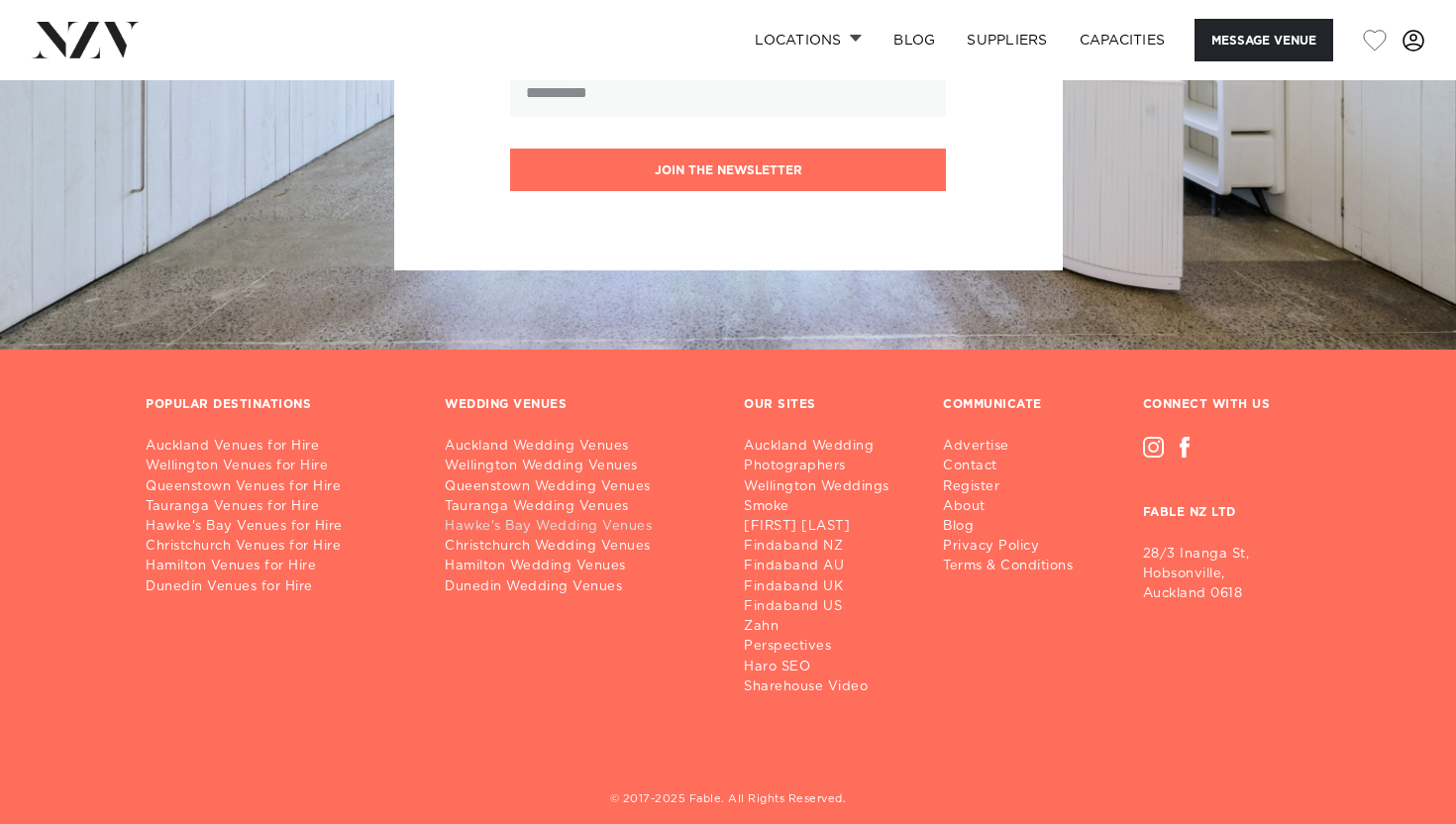 click on "Hawke's Bay Wedding Venues" at bounding box center [578, 527] 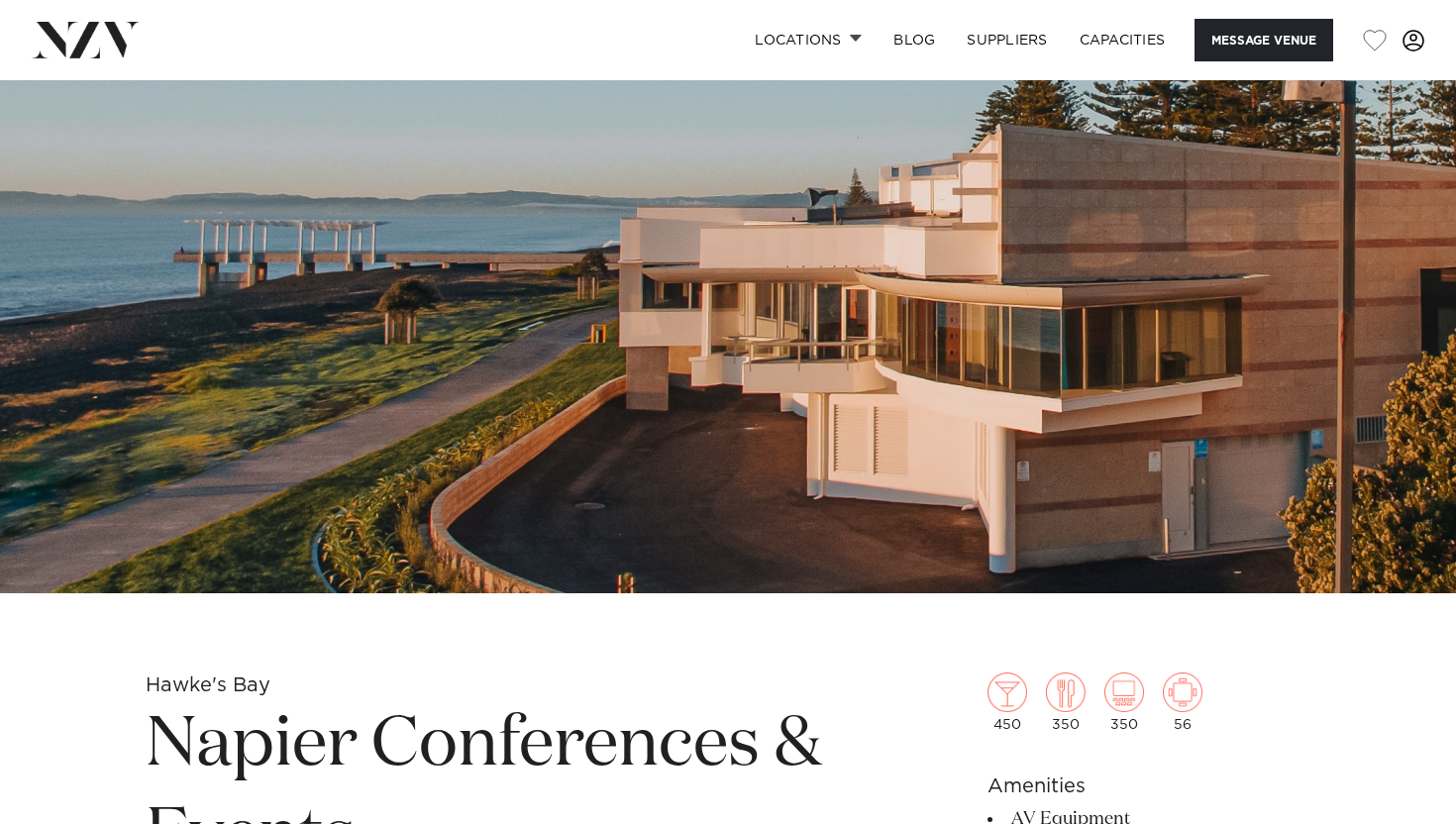 scroll, scrollTop: 165, scrollLeft: 0, axis: vertical 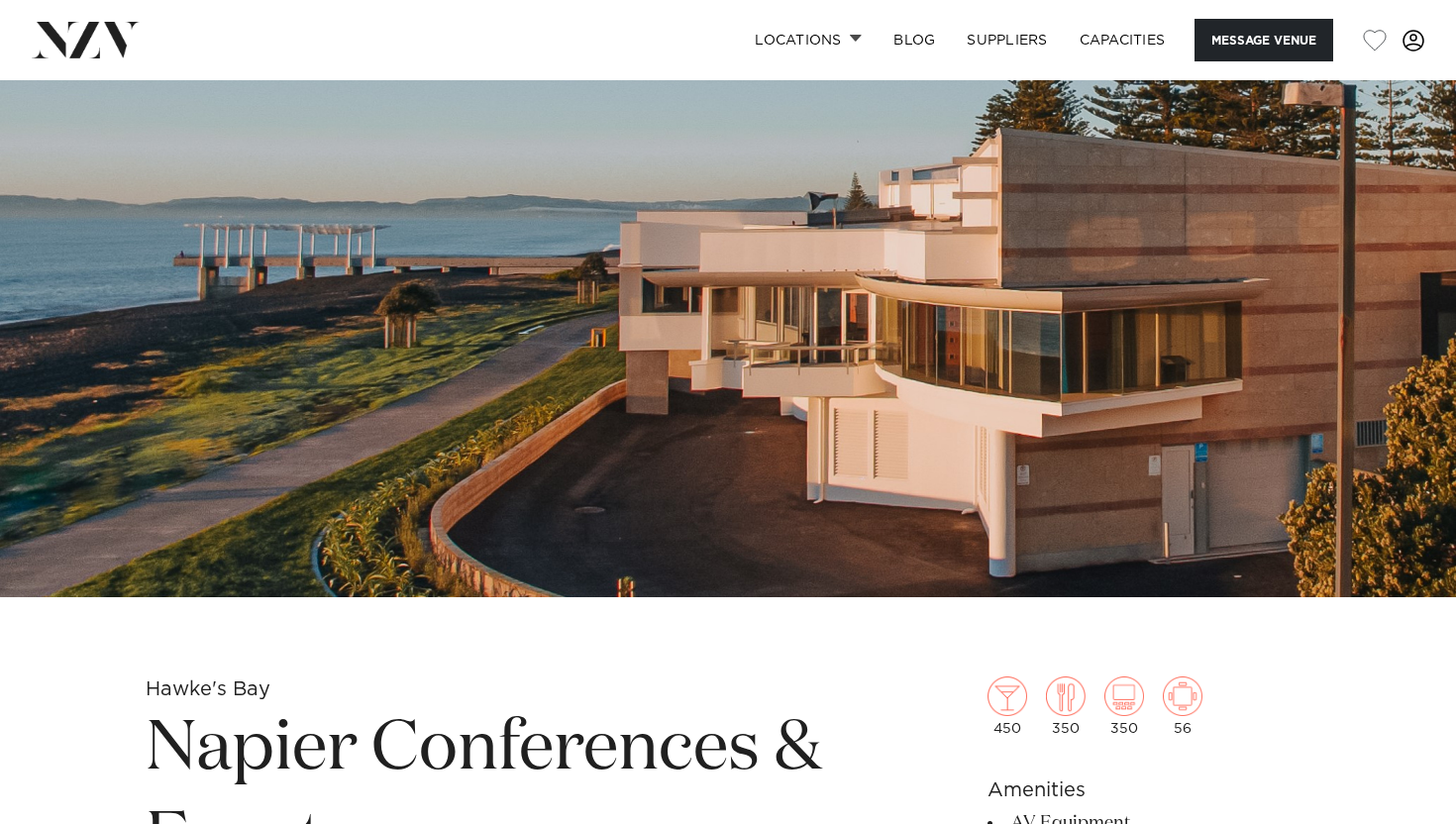 click at bounding box center (728, 256) 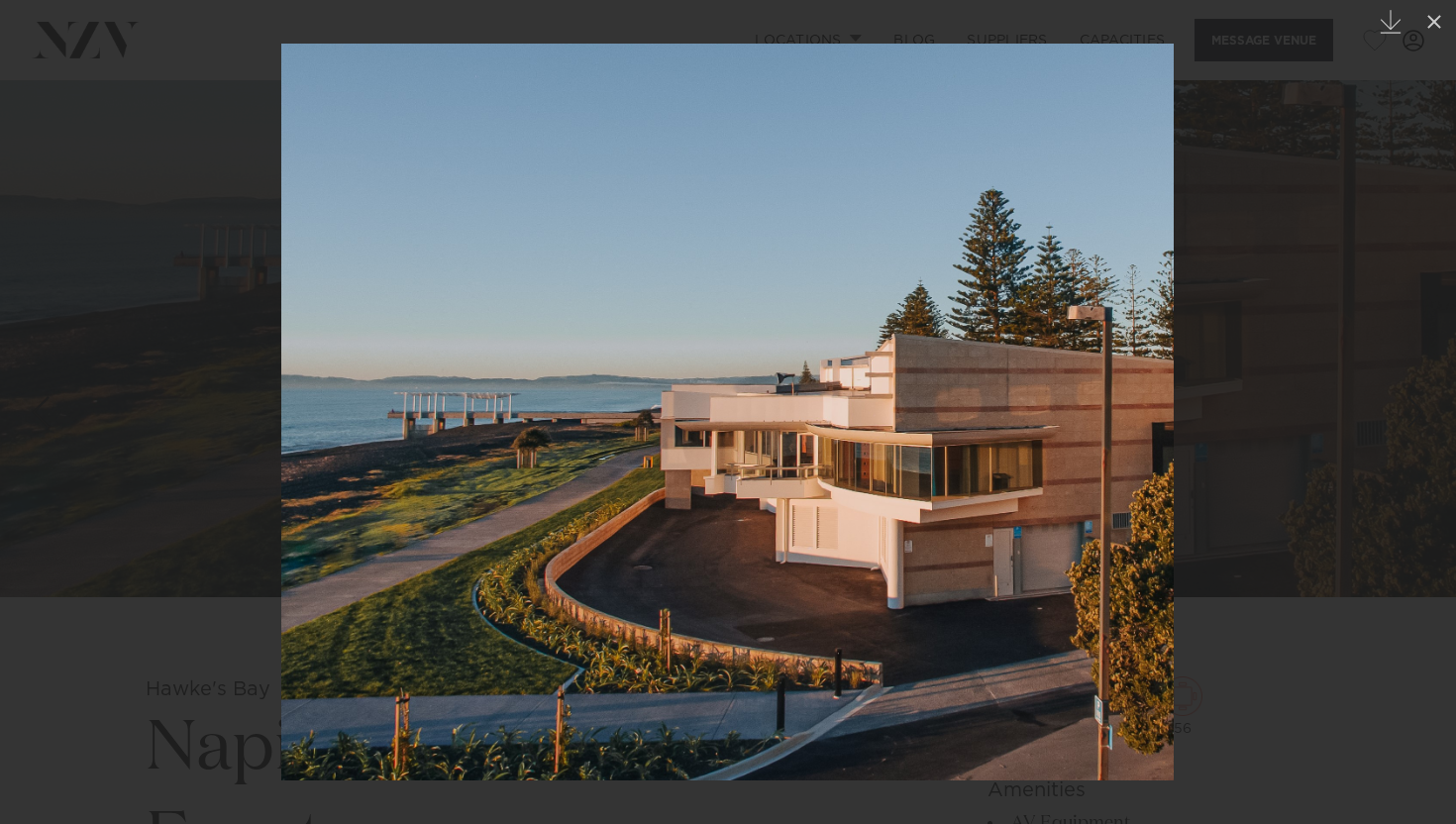 click at bounding box center (728, 412) 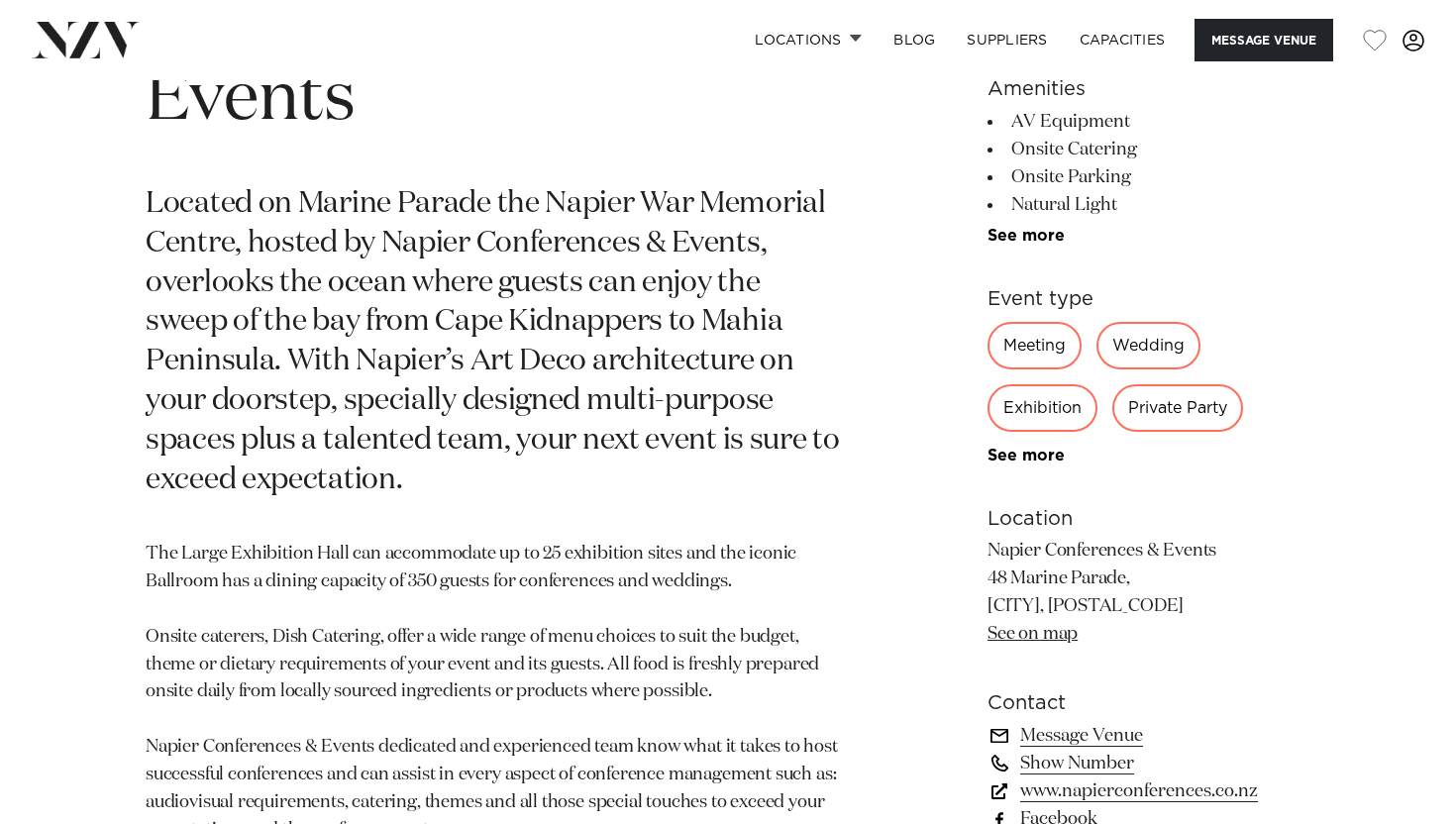 scroll, scrollTop: 953, scrollLeft: 0, axis: vertical 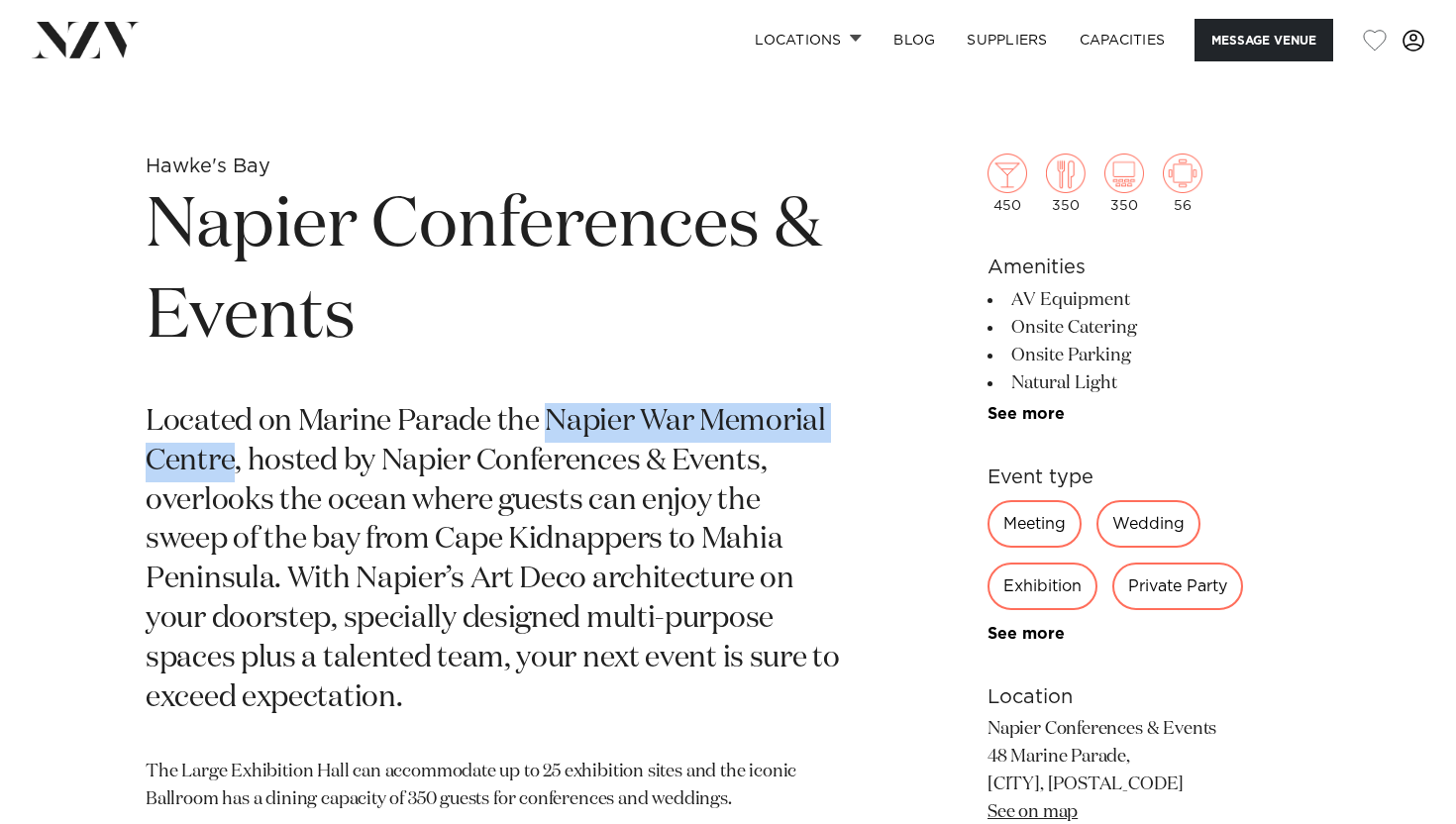 drag, startPoint x: 542, startPoint y: 420, endPoint x: 235, endPoint y: 454, distance: 308.877 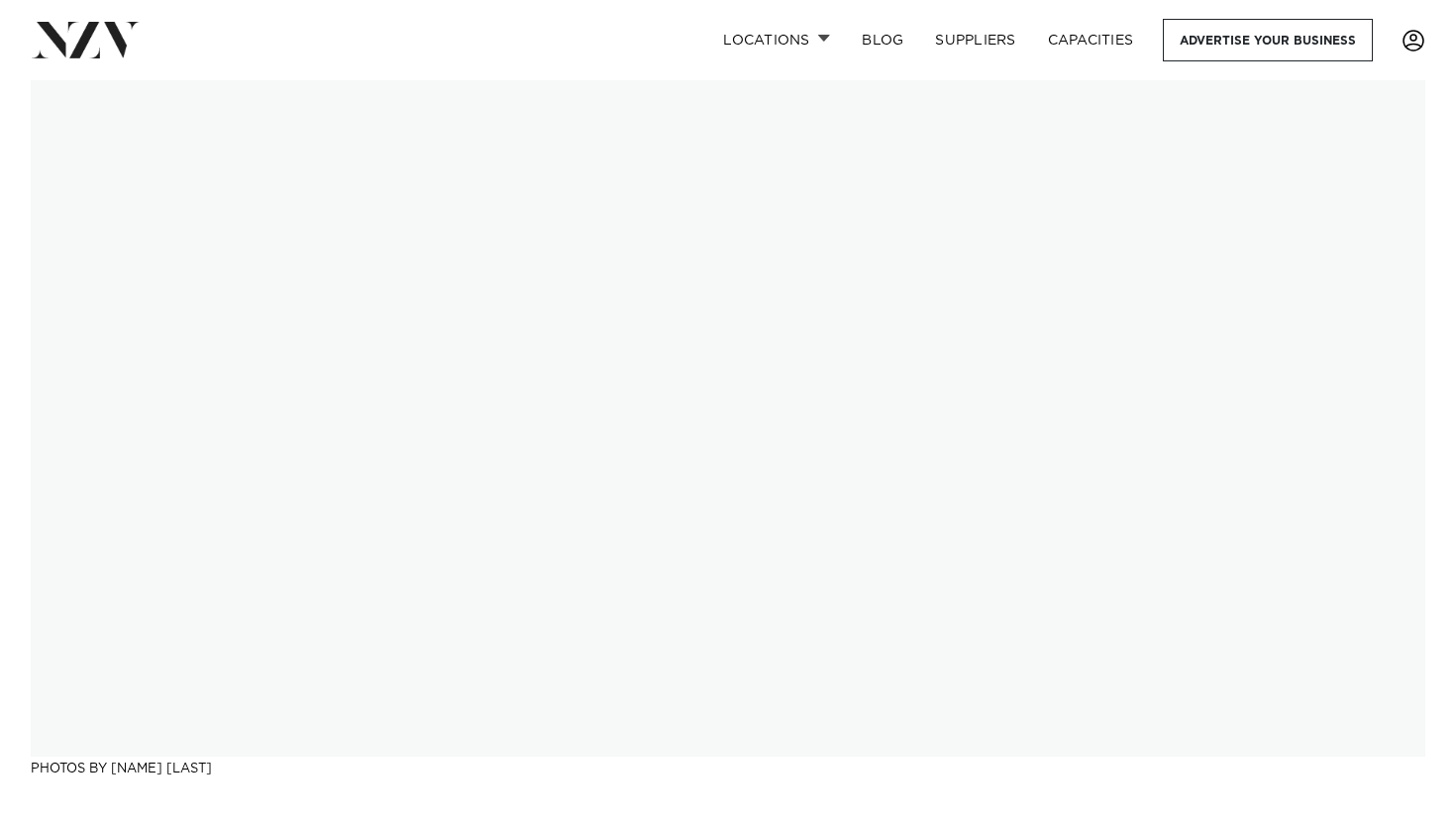 scroll, scrollTop: 0, scrollLeft: 0, axis: both 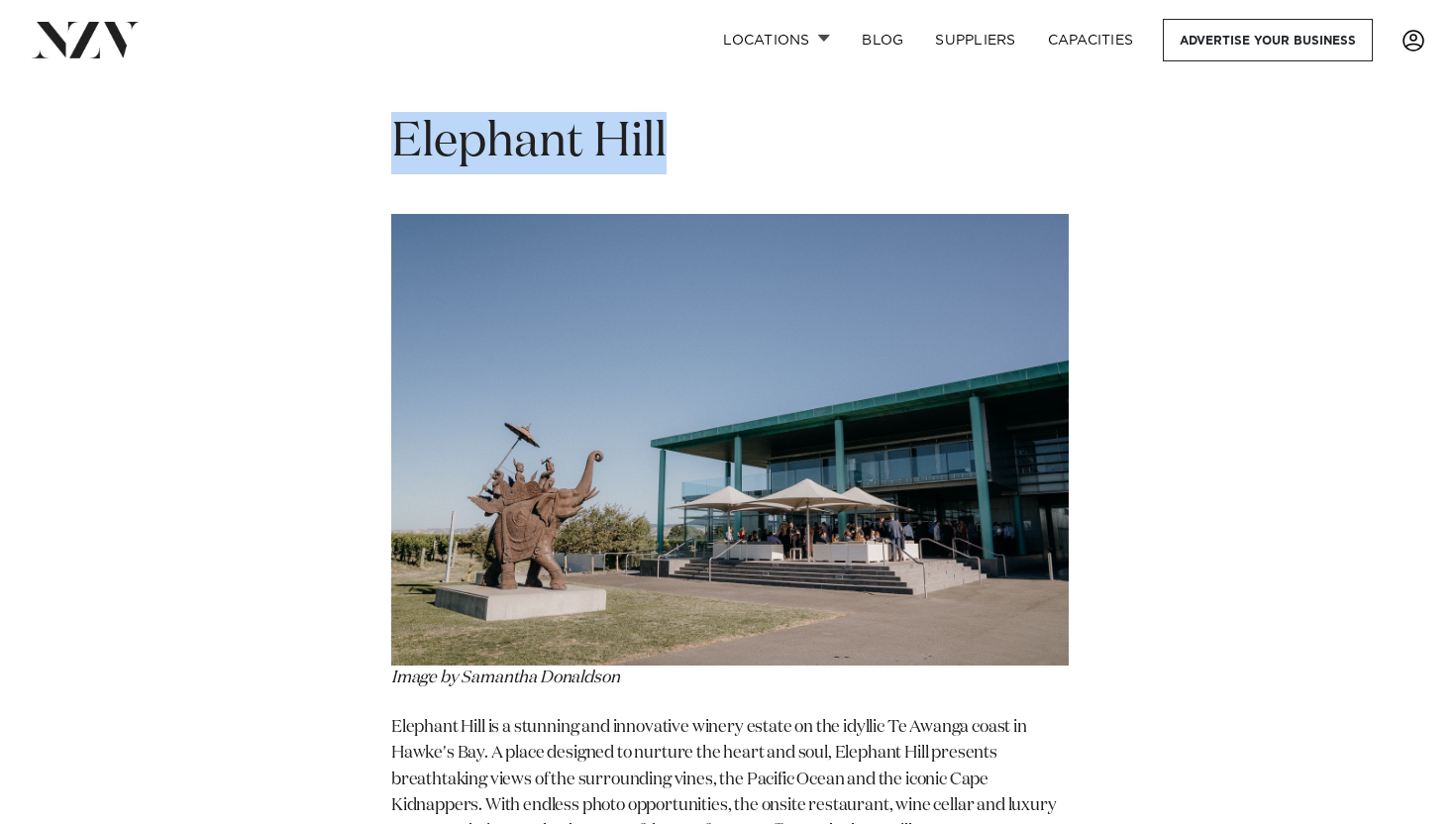 drag, startPoint x: 398, startPoint y: 140, endPoint x: 683, endPoint y: 166, distance: 286.18351 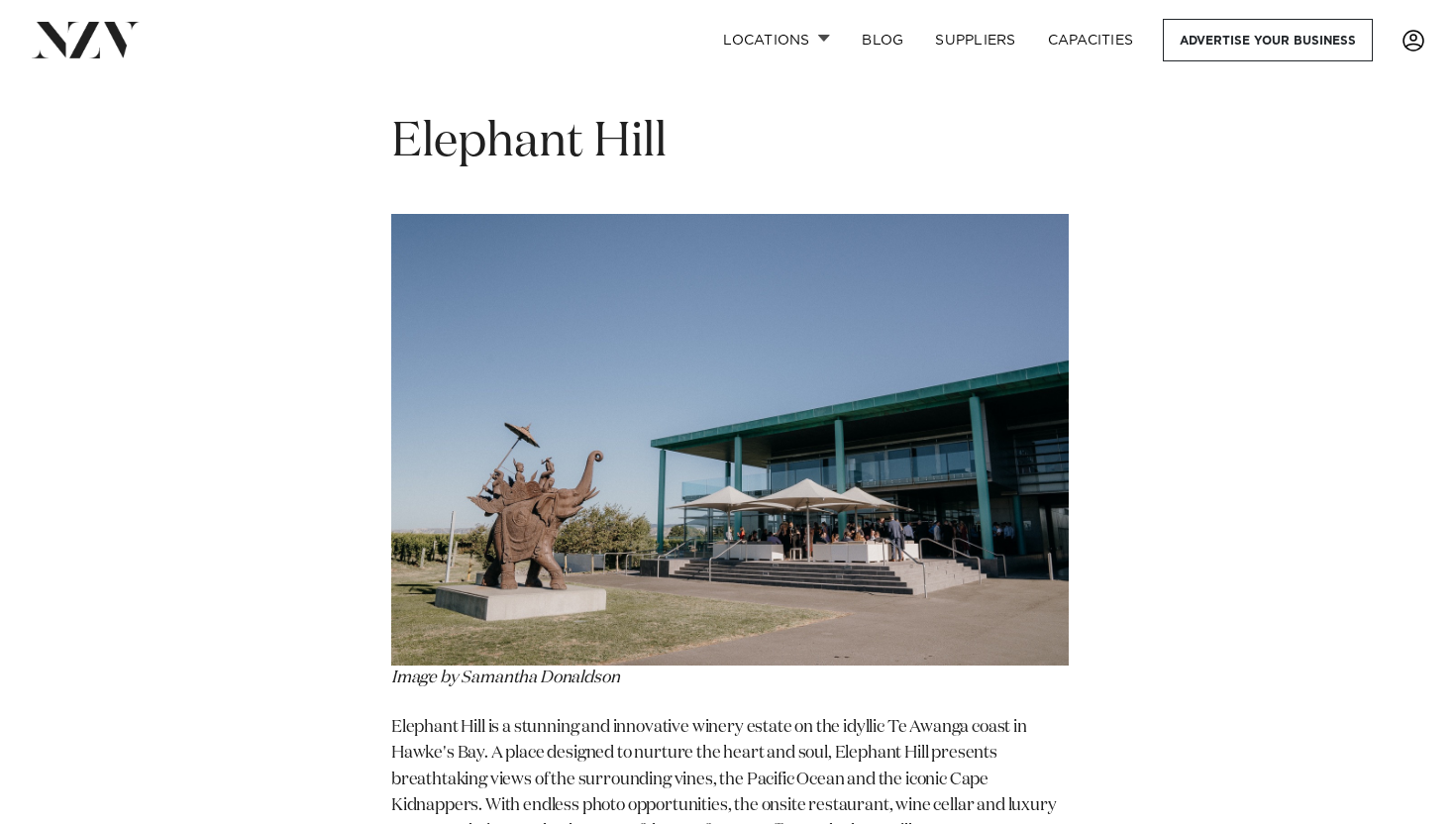 click on "Image sourced from [BRAND]
Image sourced from [BRAND]
Image by [BRAND]" at bounding box center (730, -4117) 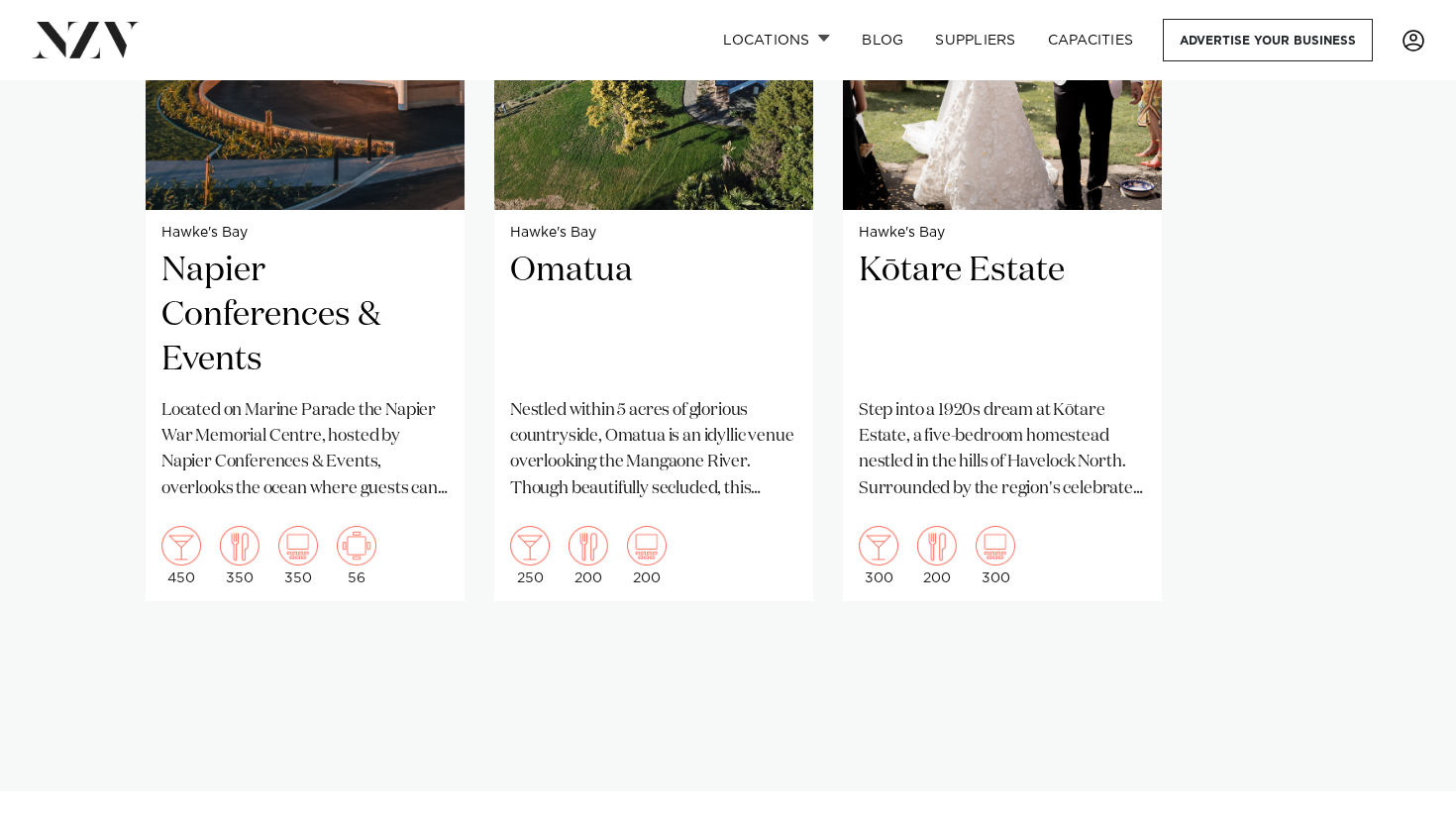 scroll, scrollTop: 1683, scrollLeft: 0, axis: vertical 